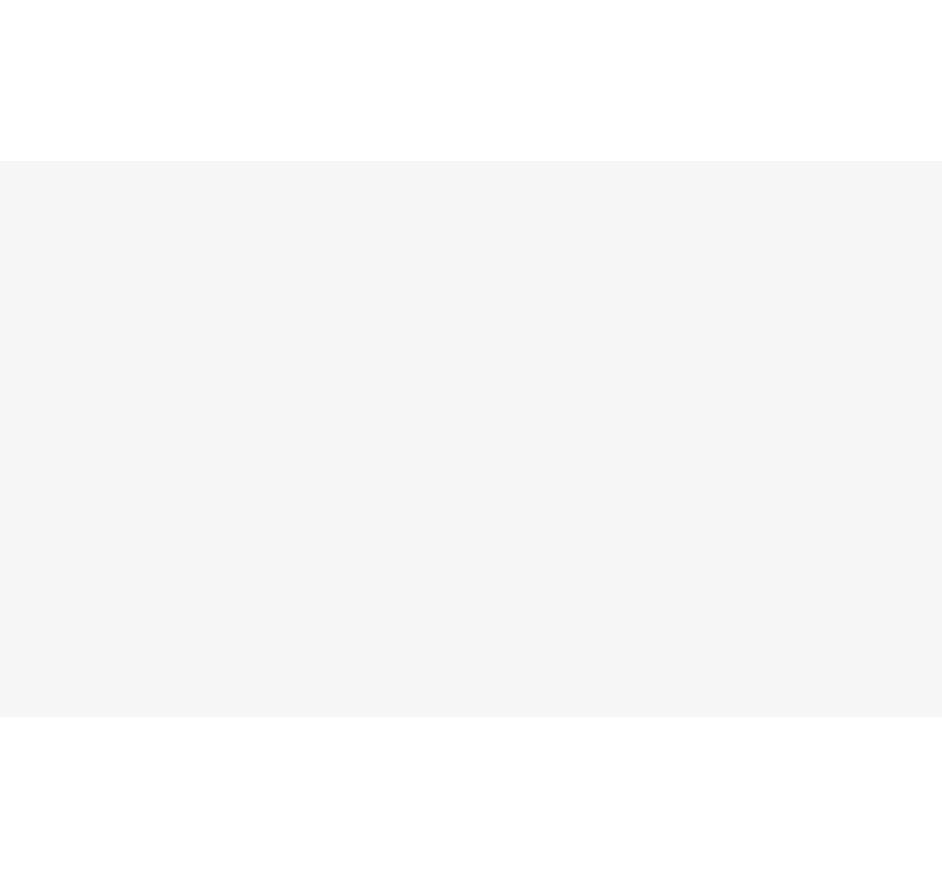 scroll, scrollTop: 0, scrollLeft: 0, axis: both 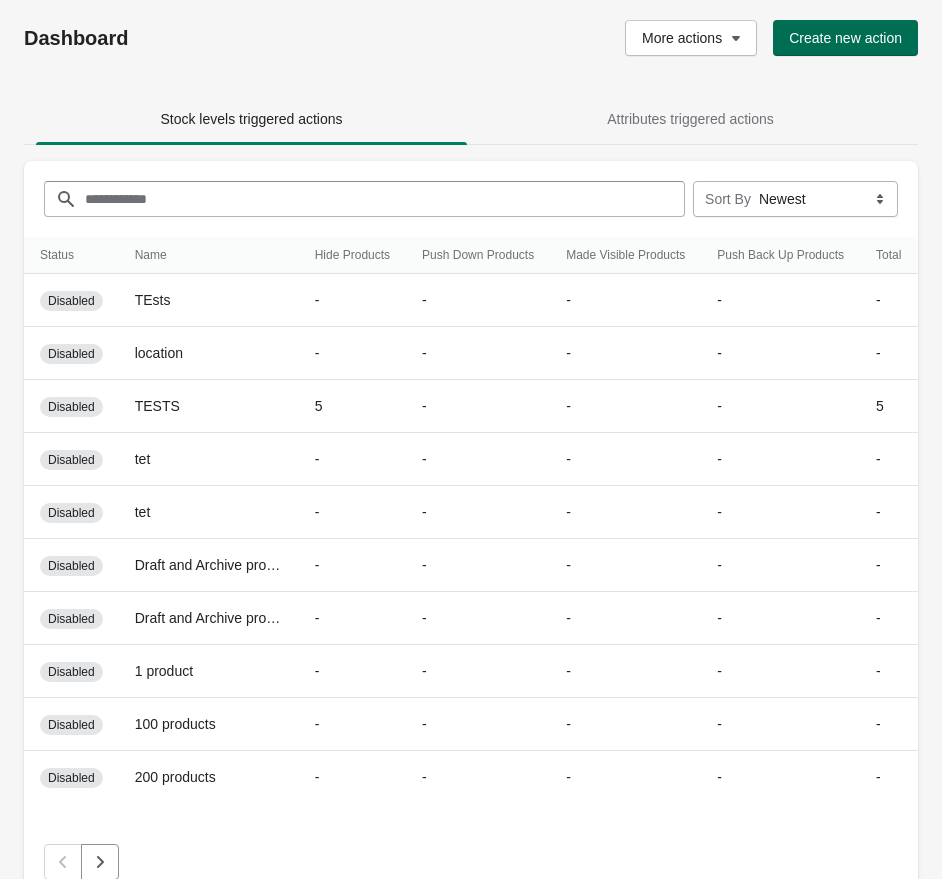 click on "Create new action" at bounding box center [845, 38] 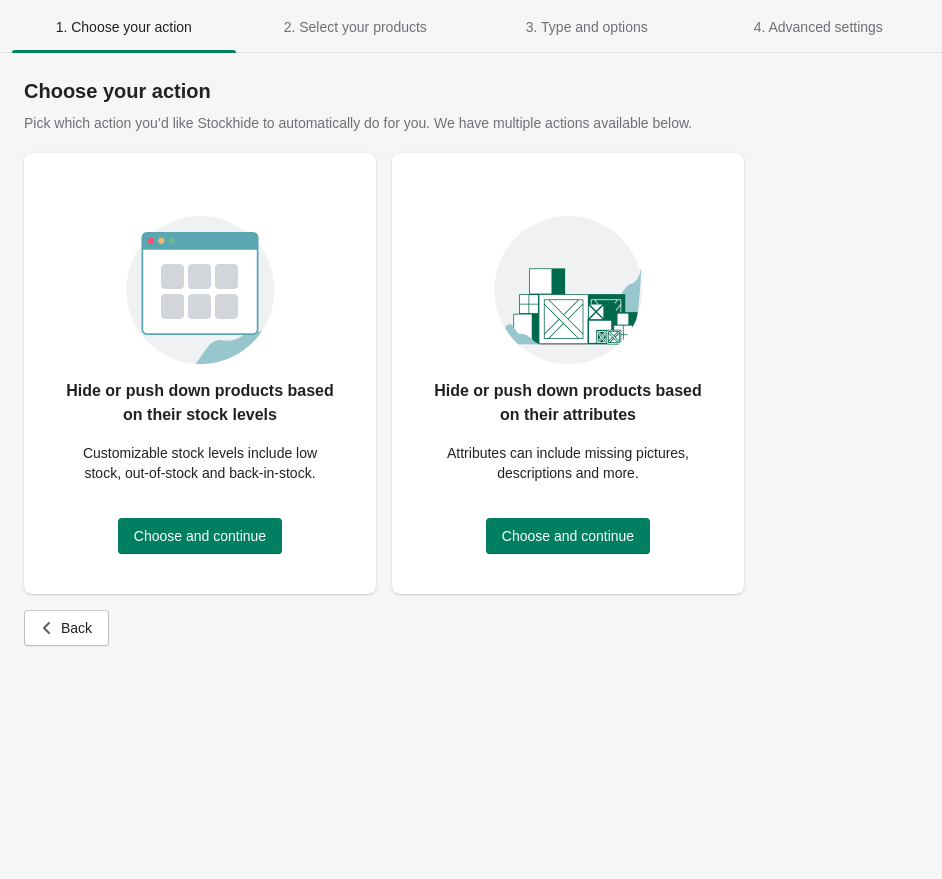 click on "Hide or push down products based on their stock levels Customizable stock levels include low stock, out-of-stock and back-in-stock. Choose and continue" at bounding box center [200, 373] 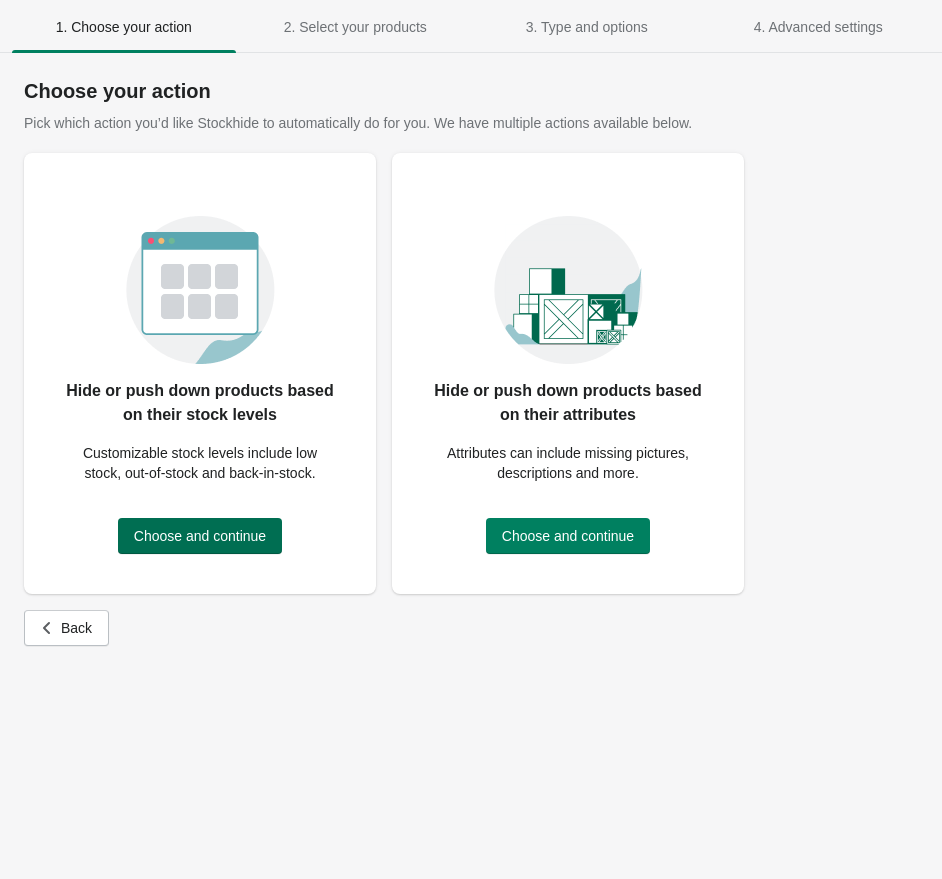 click on "Choose and continue" at bounding box center [200, 536] 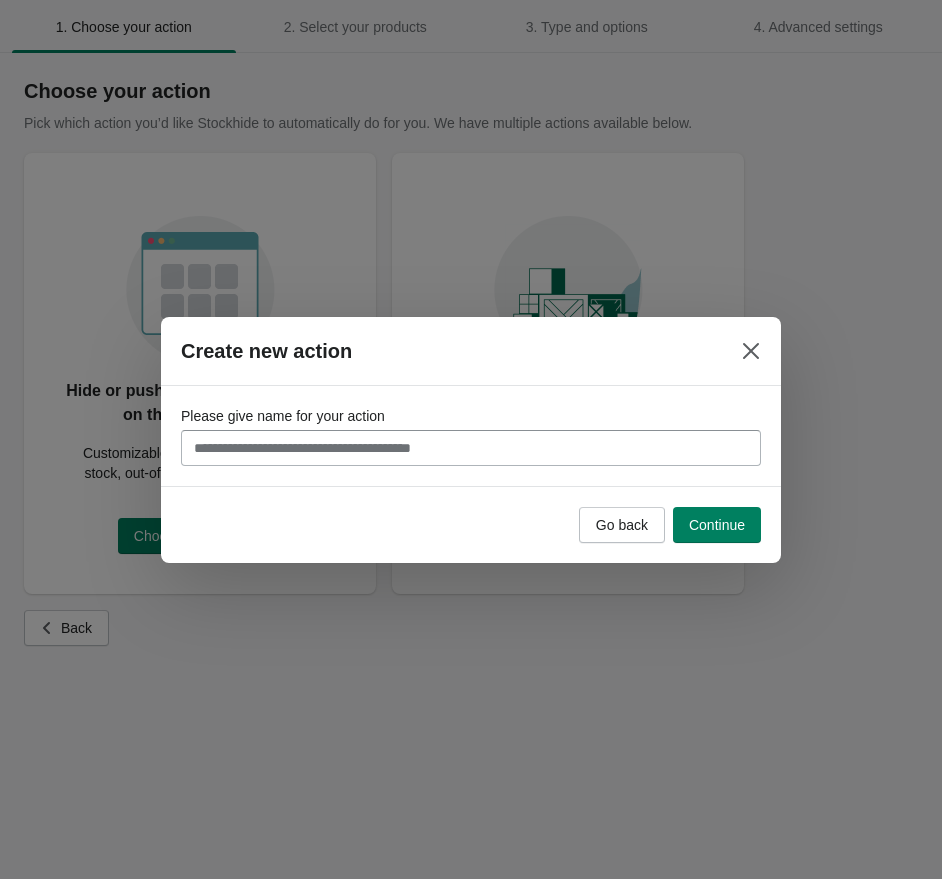 click on "Please give name for your action" at bounding box center (471, 448) 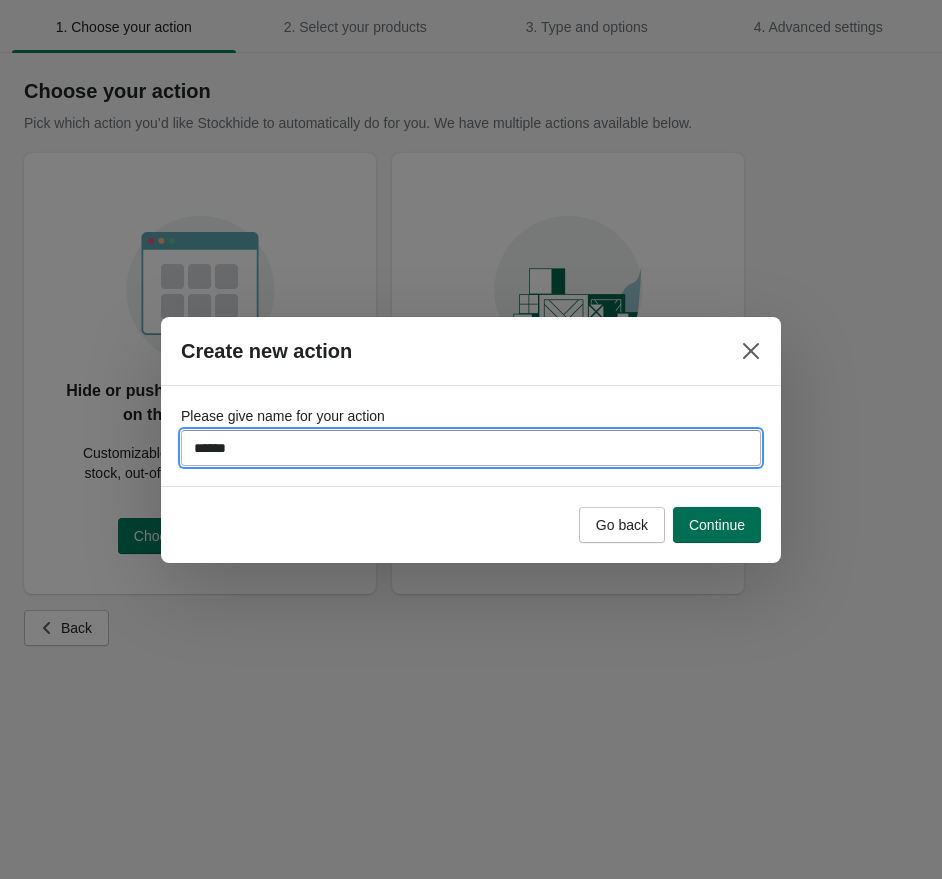 type on "******" 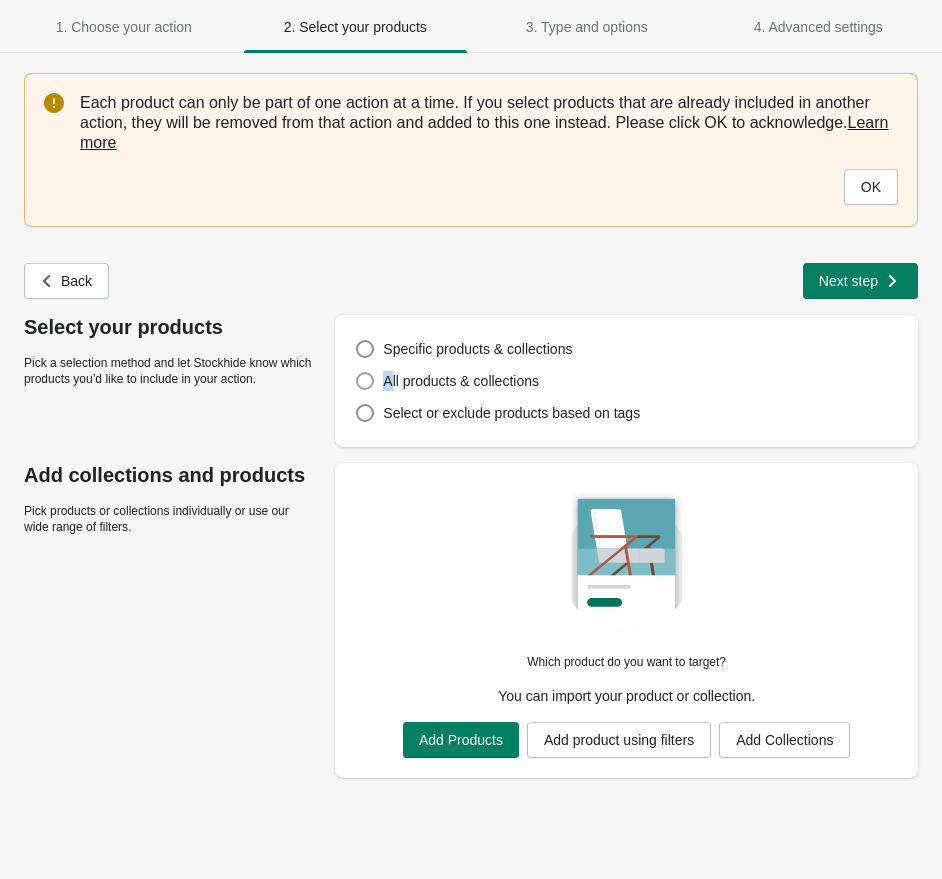 click on "All products & collections" at bounding box center (461, 381) 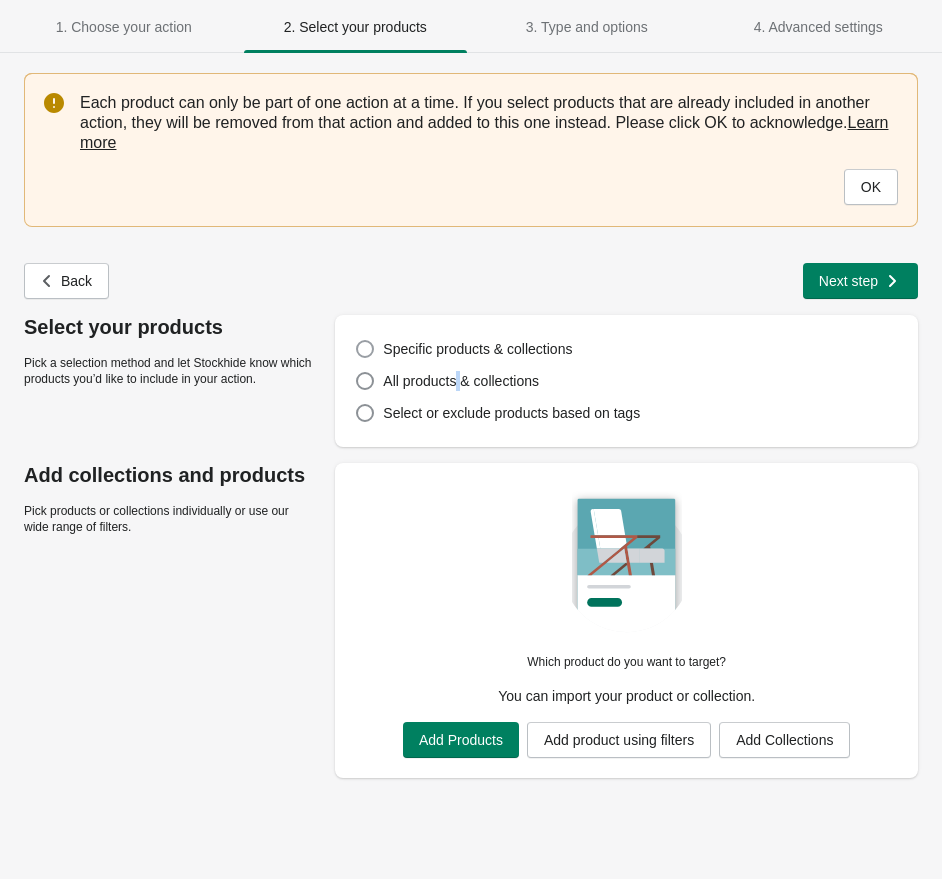 click on "All products & collections" at bounding box center (461, 381) 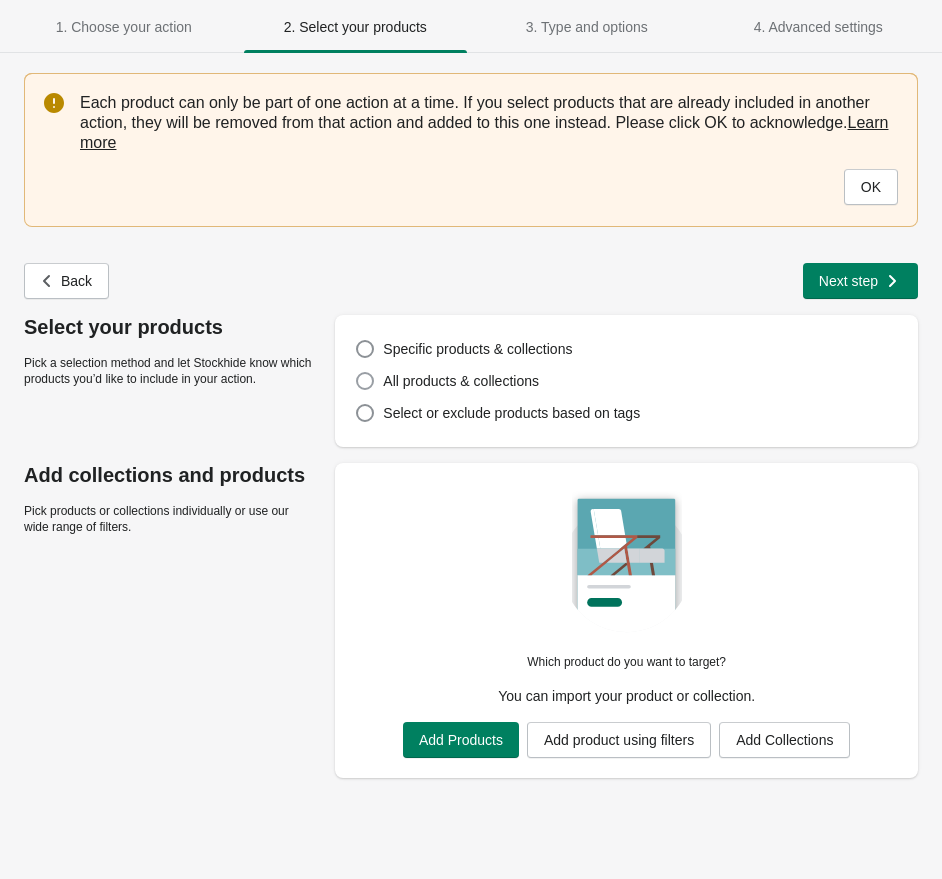 click on "All products & collections" at bounding box center [461, 381] 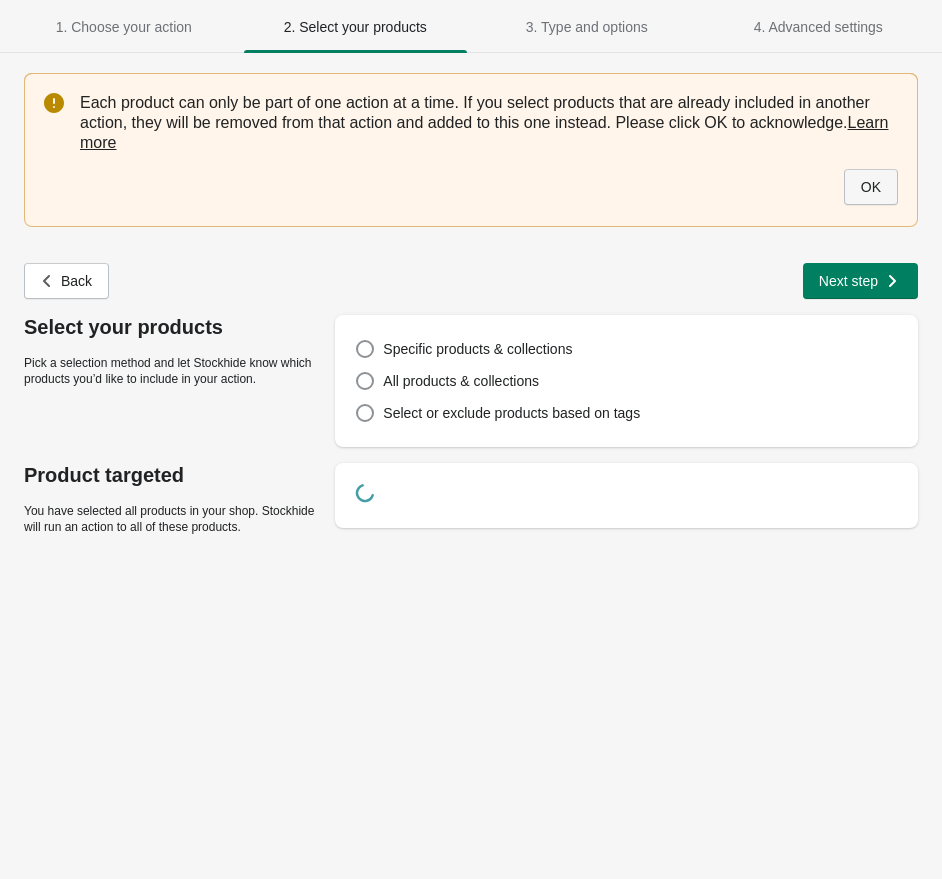 click on "OK" at bounding box center [871, 187] 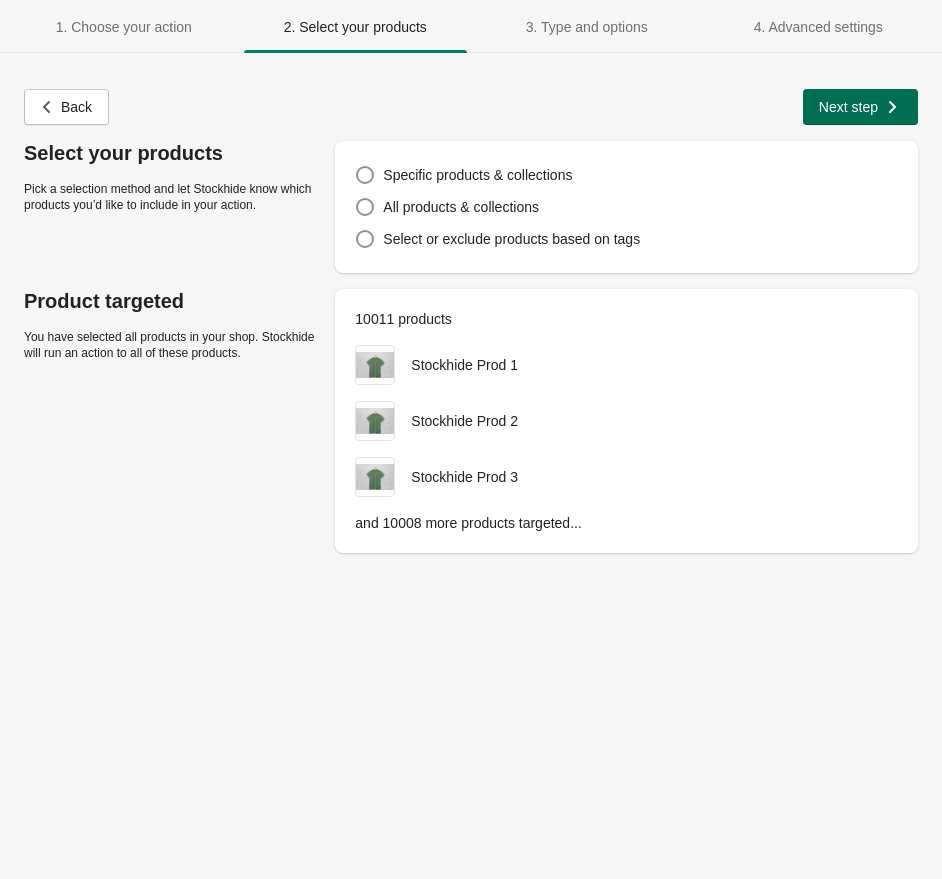 click on "Next step" at bounding box center (848, 107) 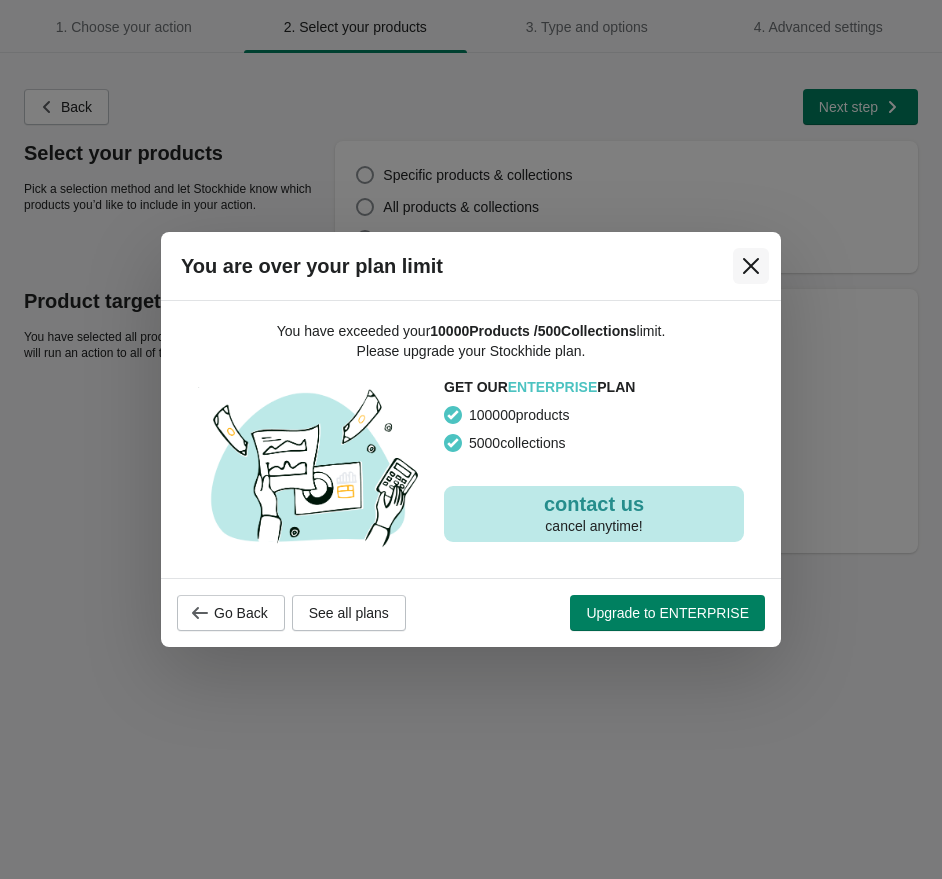 click 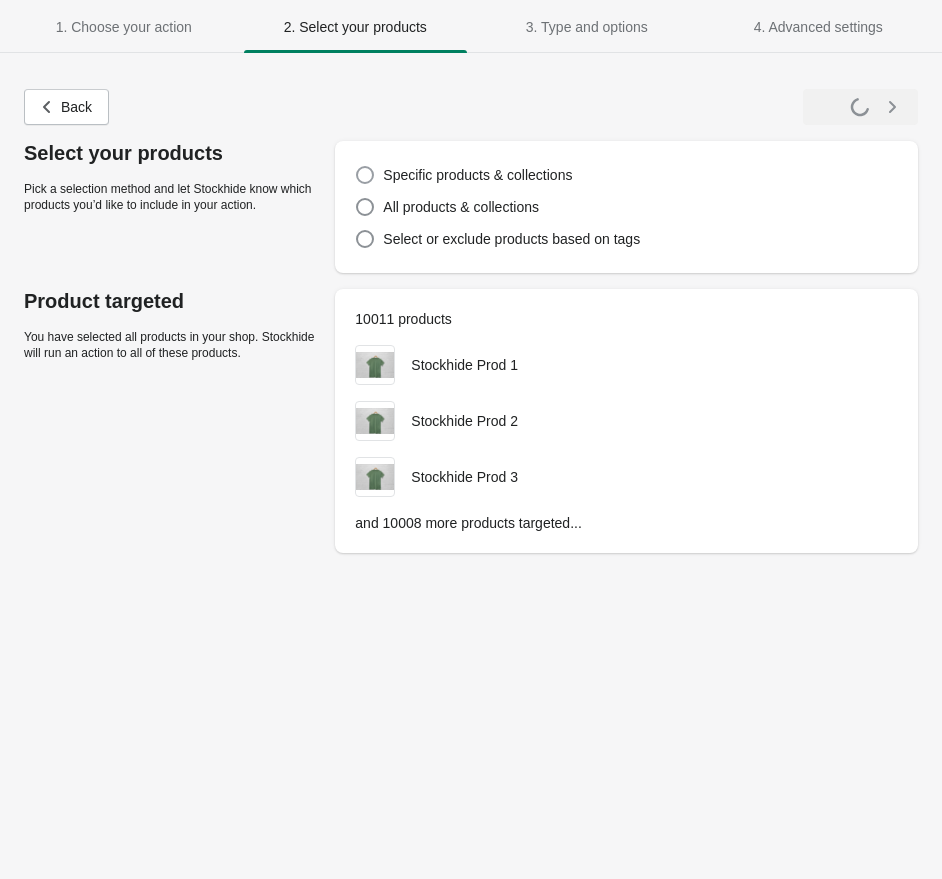 click on "Specific products & collections" at bounding box center (477, 175) 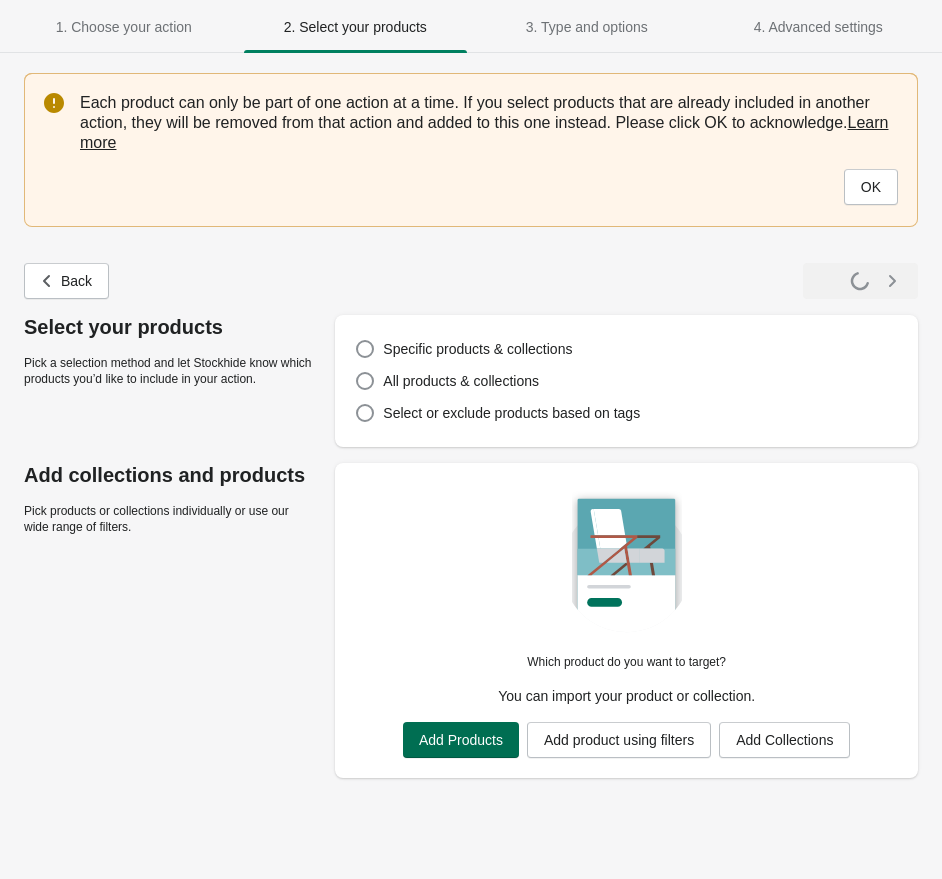 click on "Add Products" at bounding box center [461, 740] 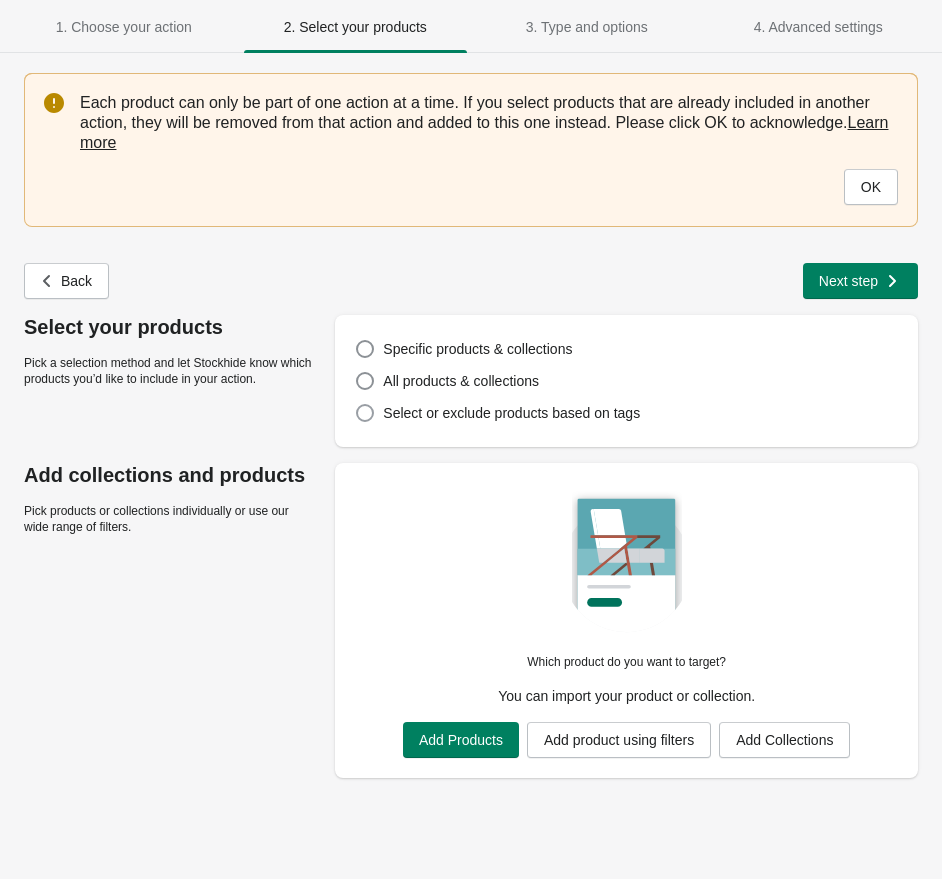 click on "Select or exclude products based on tags" at bounding box center (511, 413) 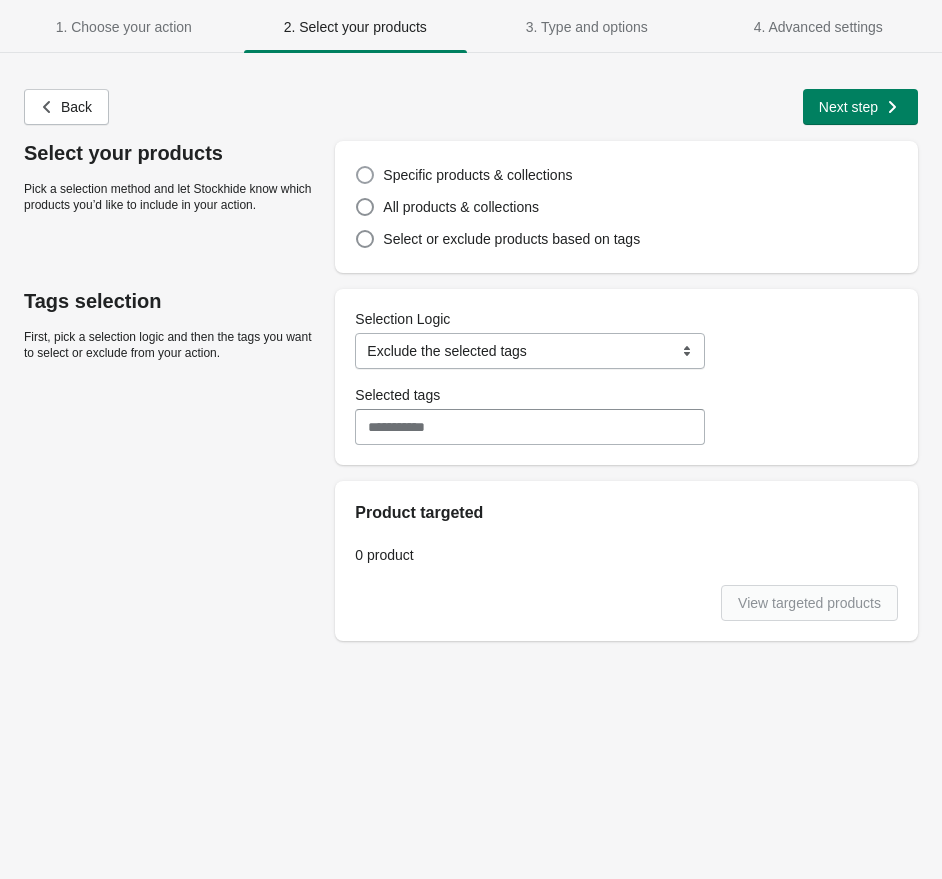 click on "Specific products & collections" at bounding box center [477, 175] 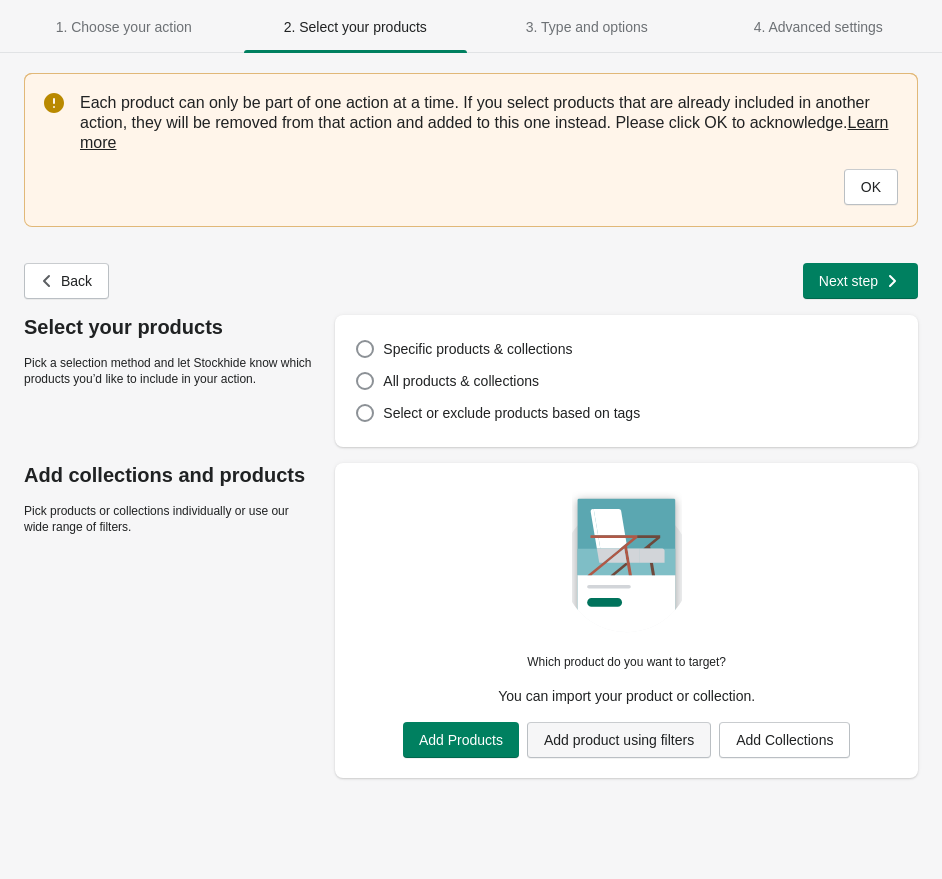 click on "Add product using filters" at bounding box center (619, 740) 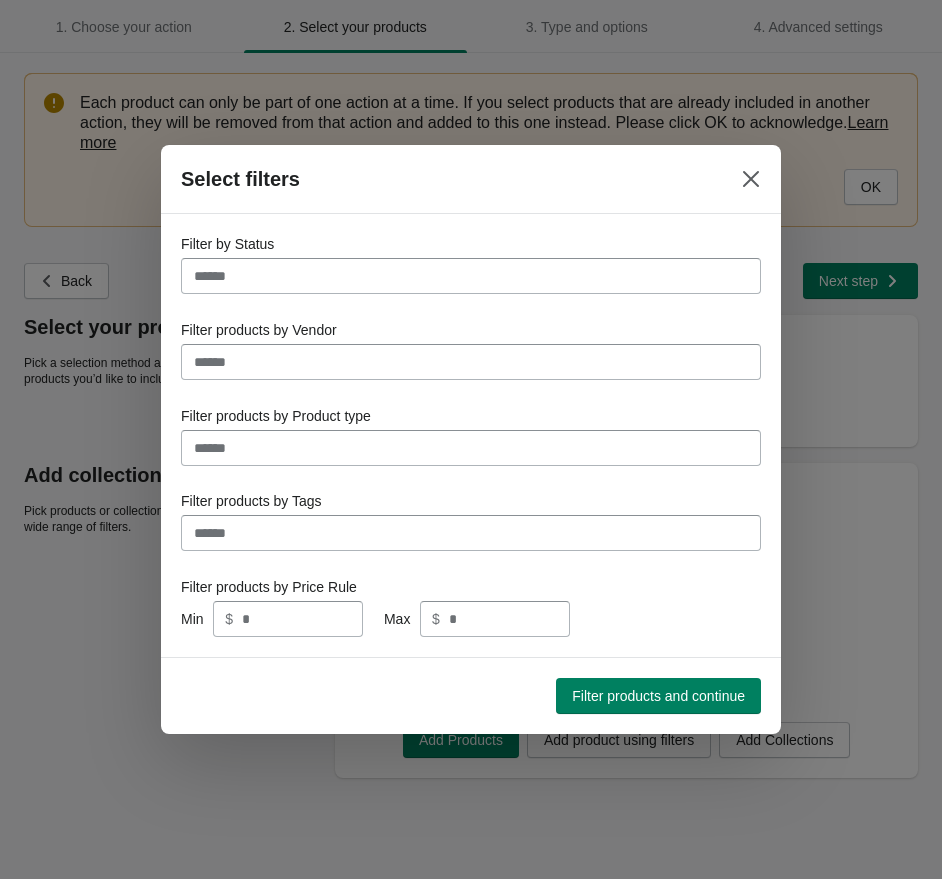 click on "Filter by Status" at bounding box center (471, 276) 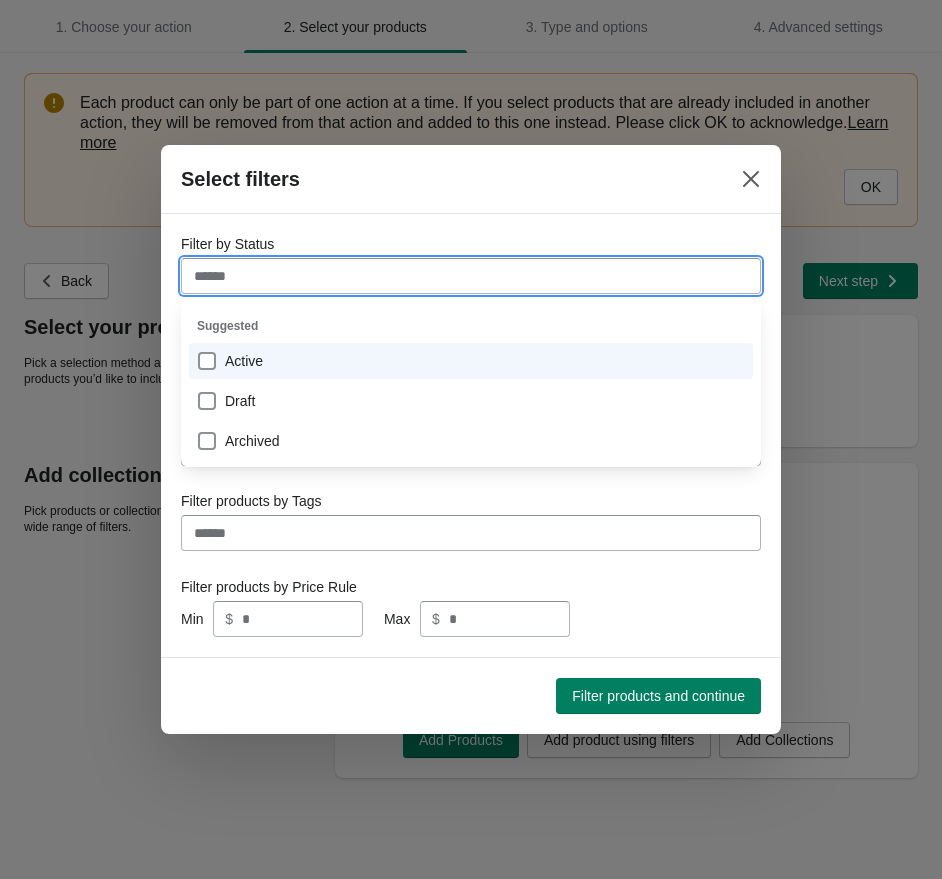 click on "Active" at bounding box center (471, 361) 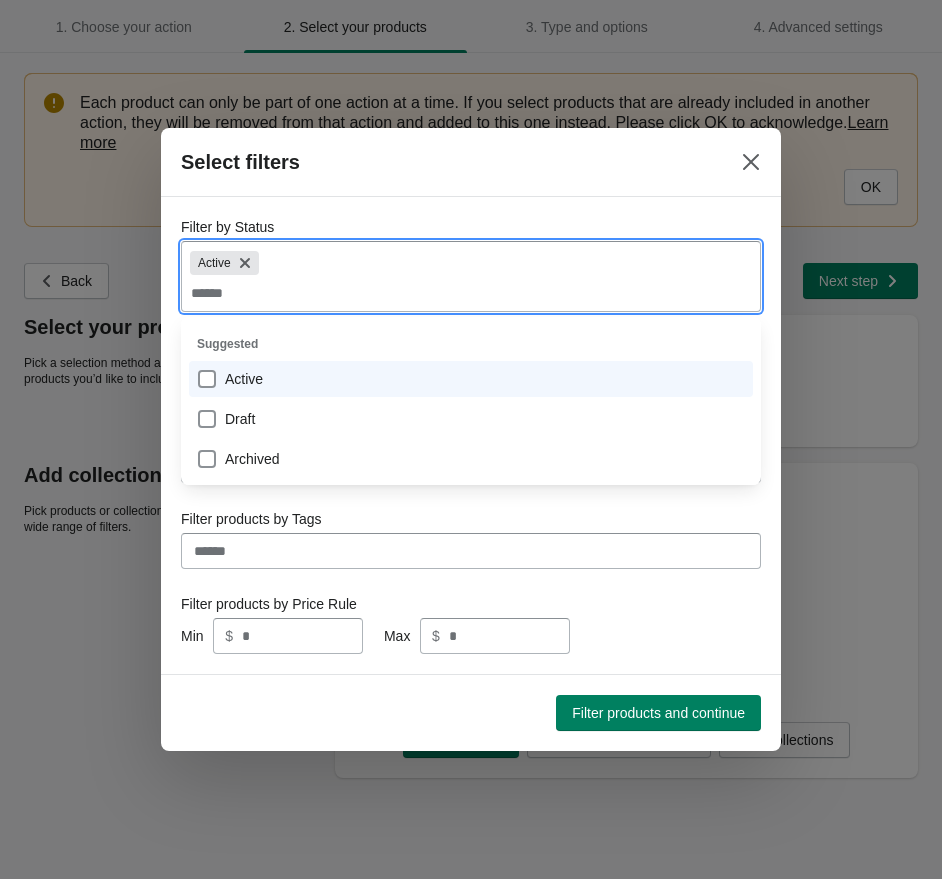 click on "Filter products and continue" at bounding box center (471, 713) 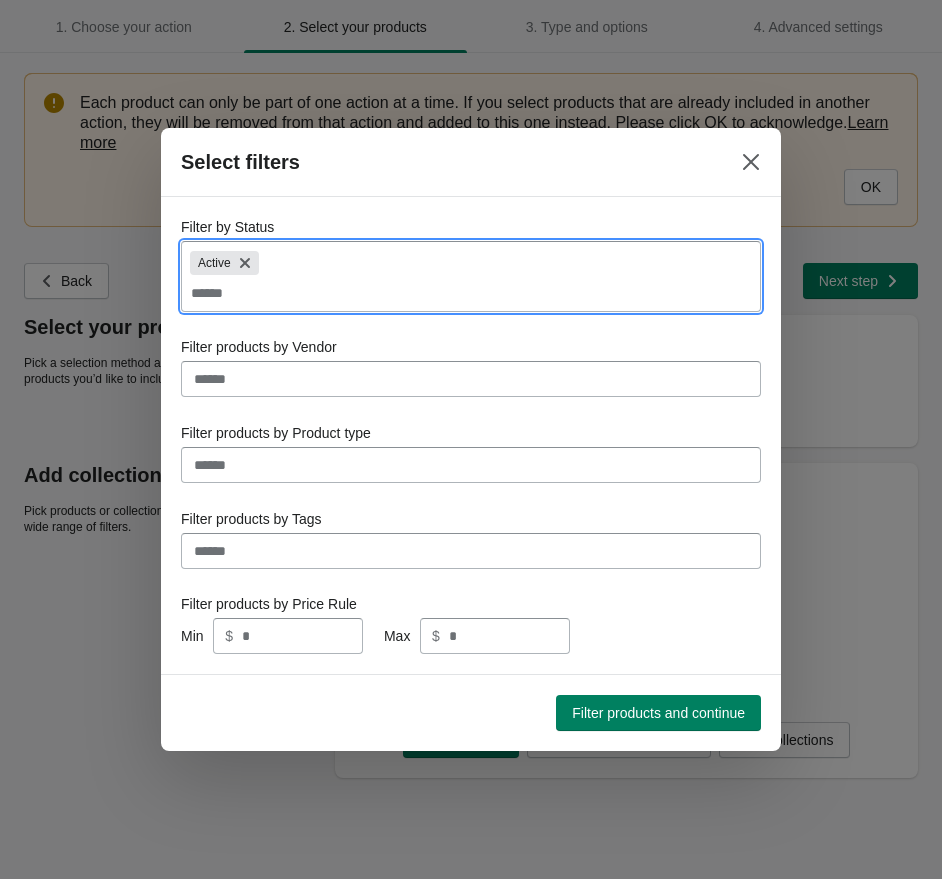 click on "Filter by Status" at bounding box center [471, 293] 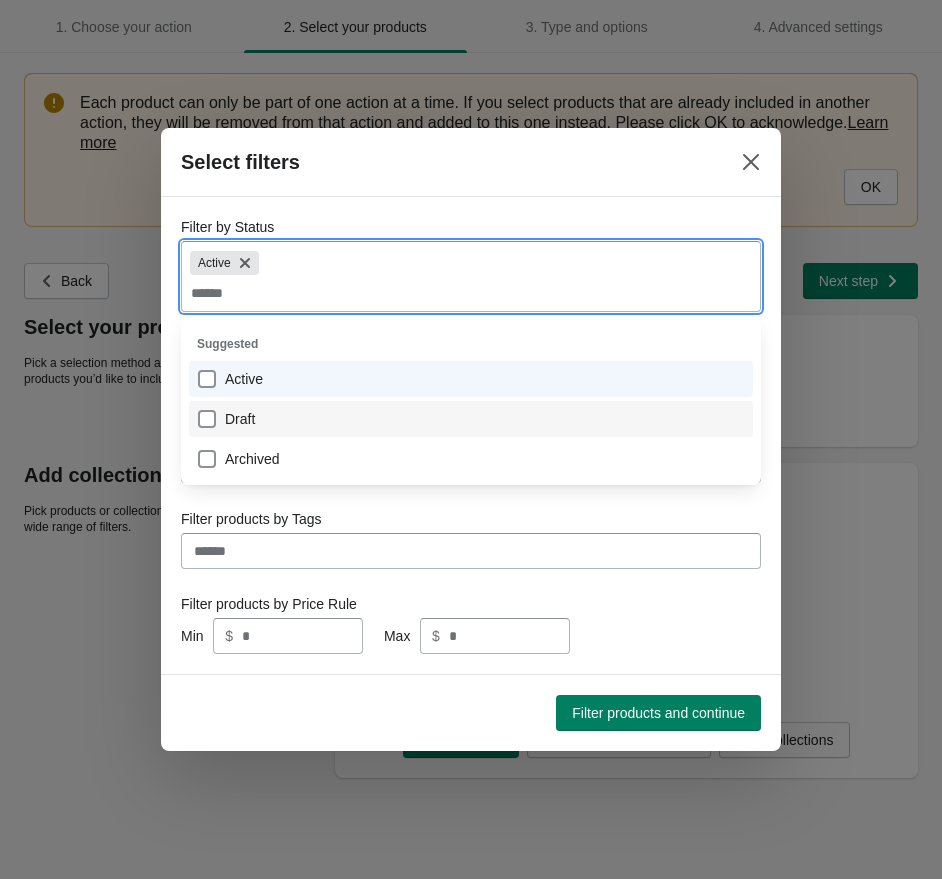 click on "Draft" at bounding box center (471, 419) 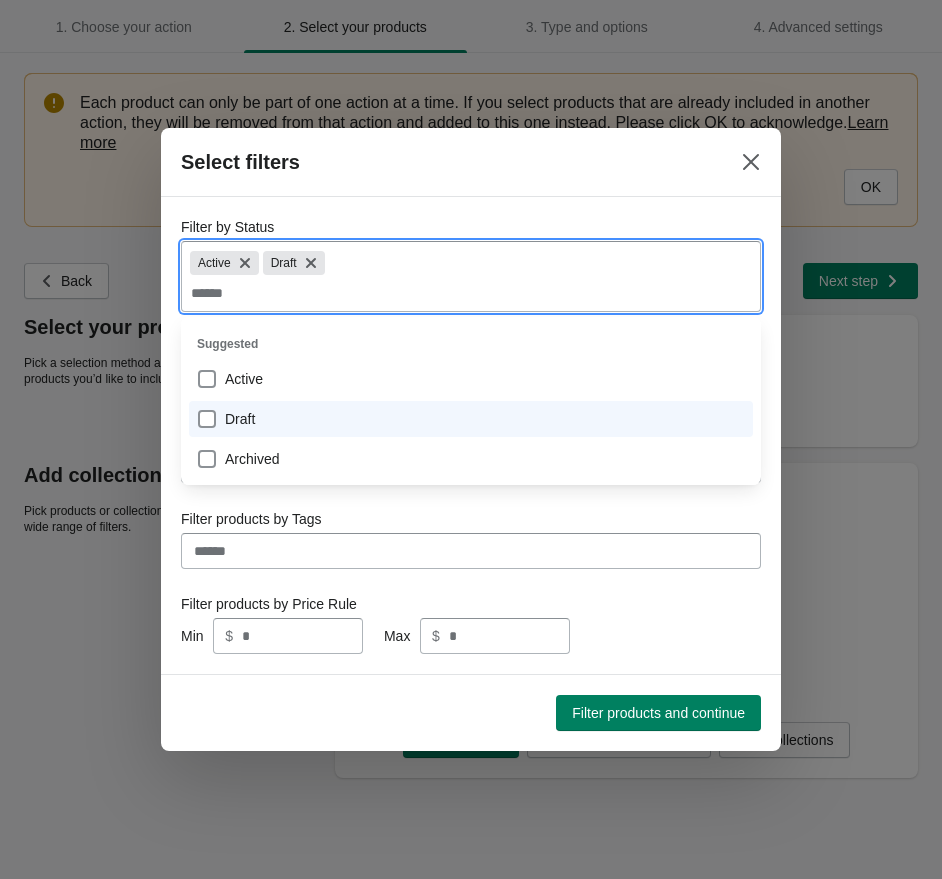 click on "Filter by Status Active Draft Filter products by Vendor Filter products by Product type Filter products by Tags Filter products by Price Rule Min $ Max $" at bounding box center [471, 435] 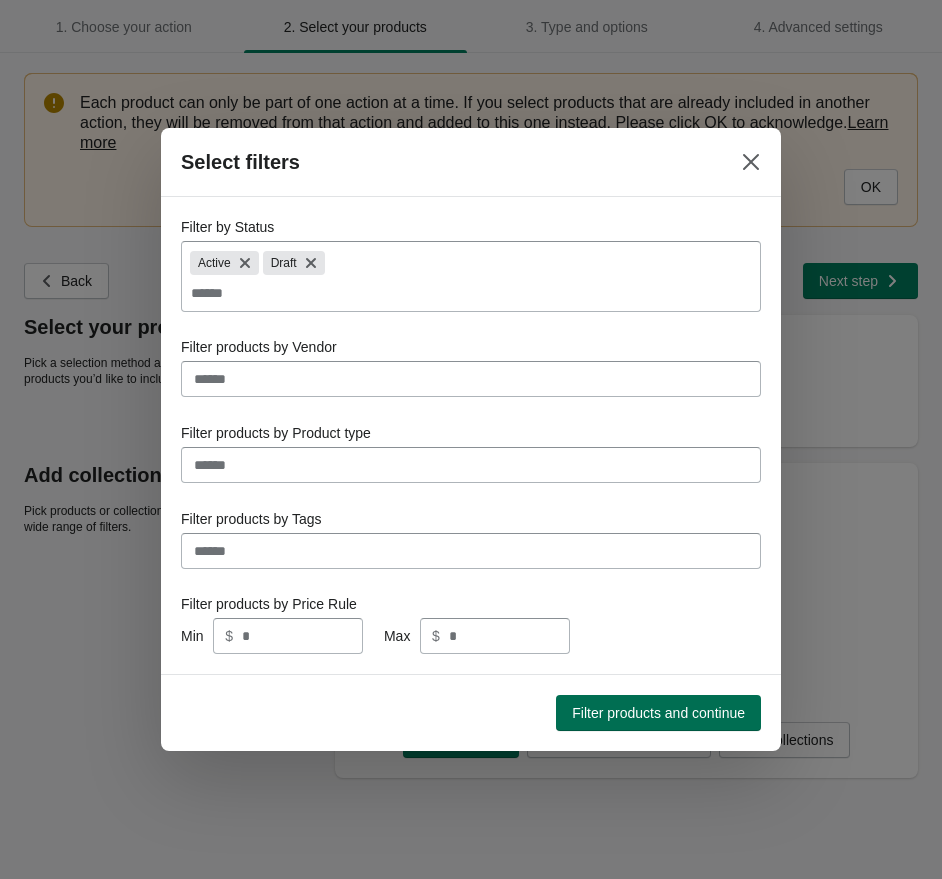 click on "Filter products and continue" at bounding box center [658, 713] 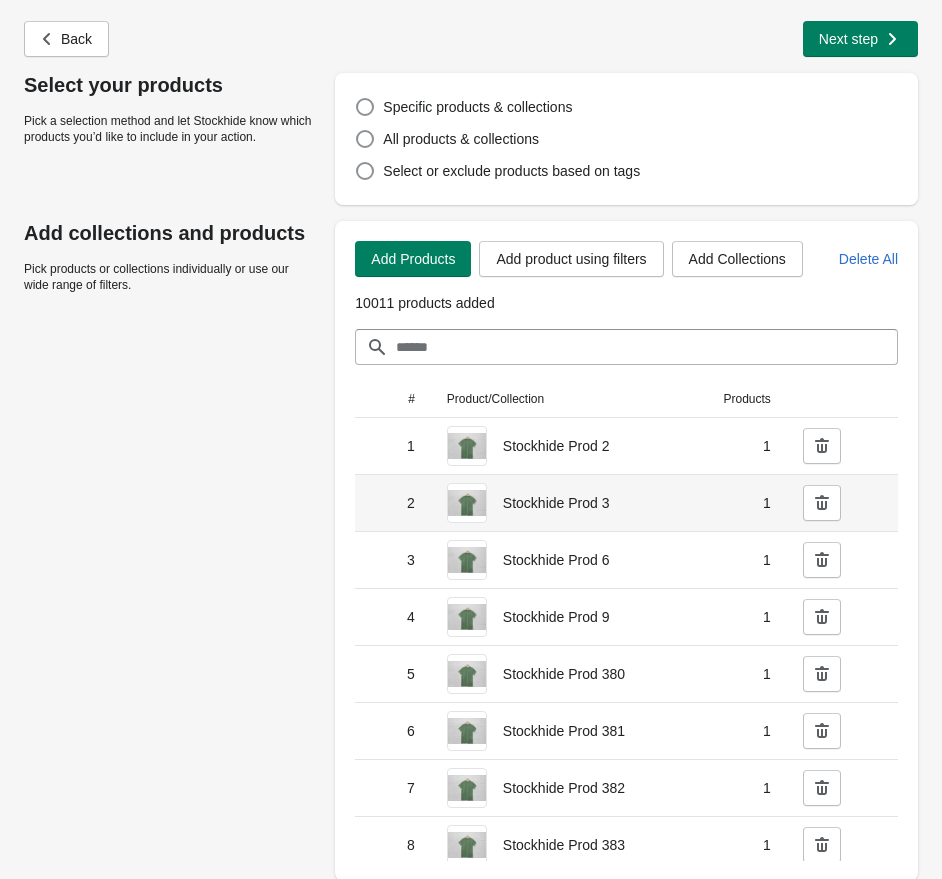 scroll, scrollTop: 241, scrollLeft: 0, axis: vertical 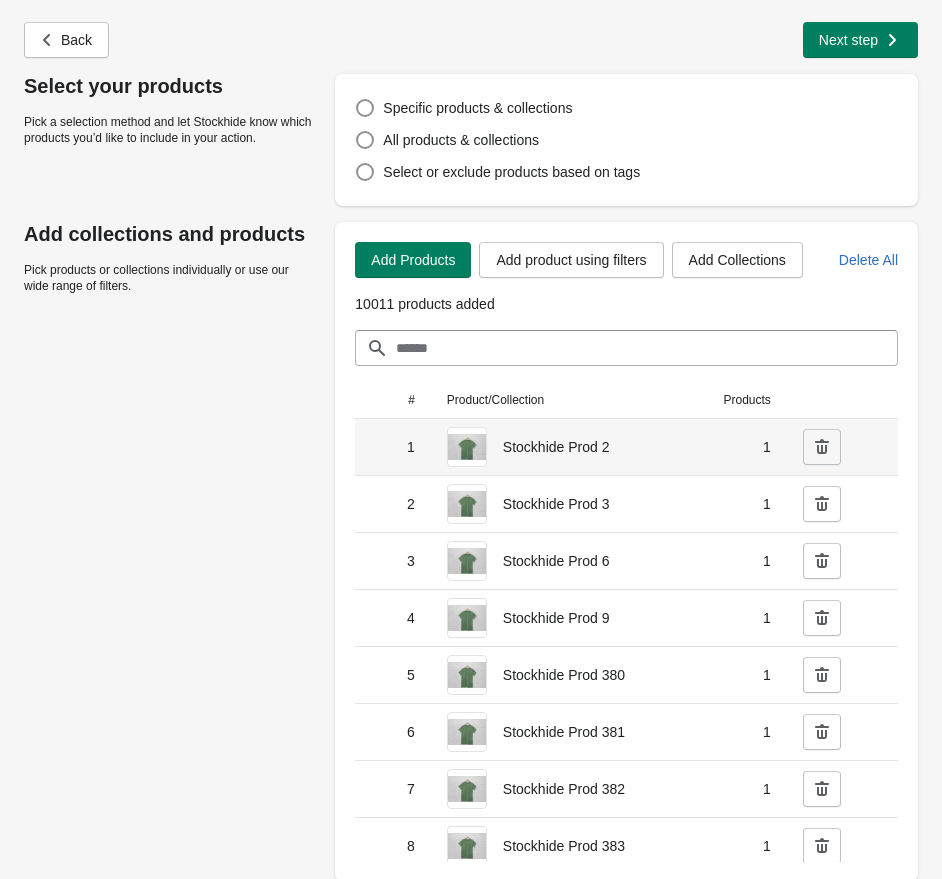 click 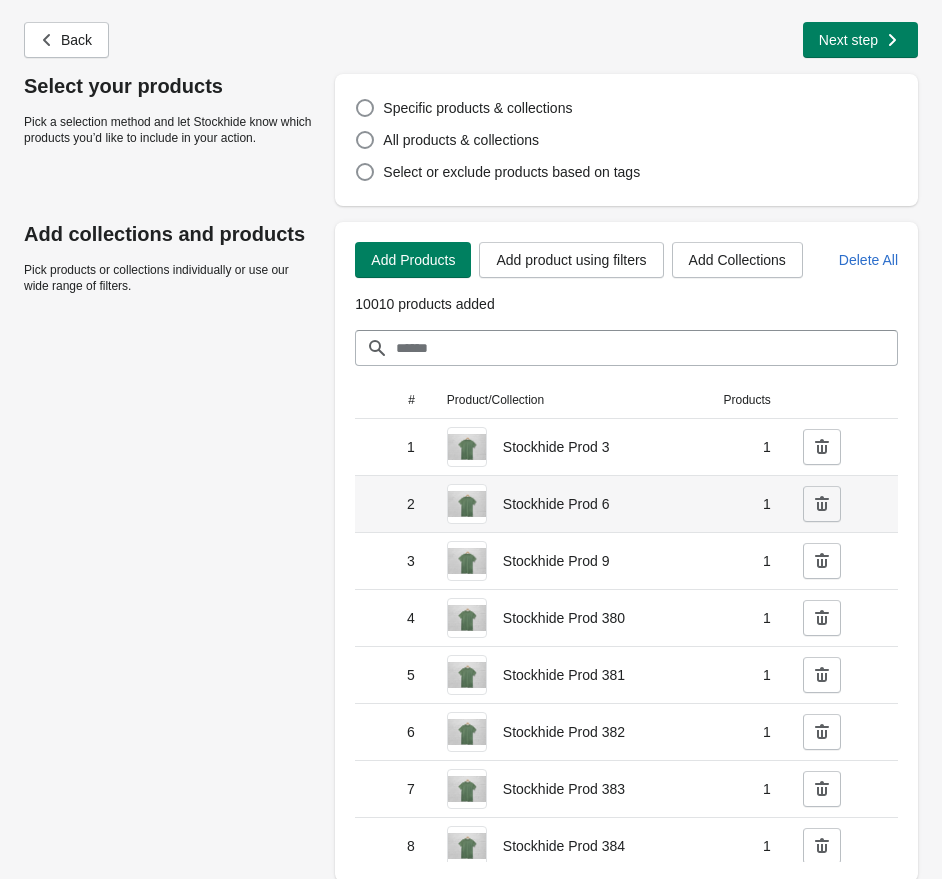 click 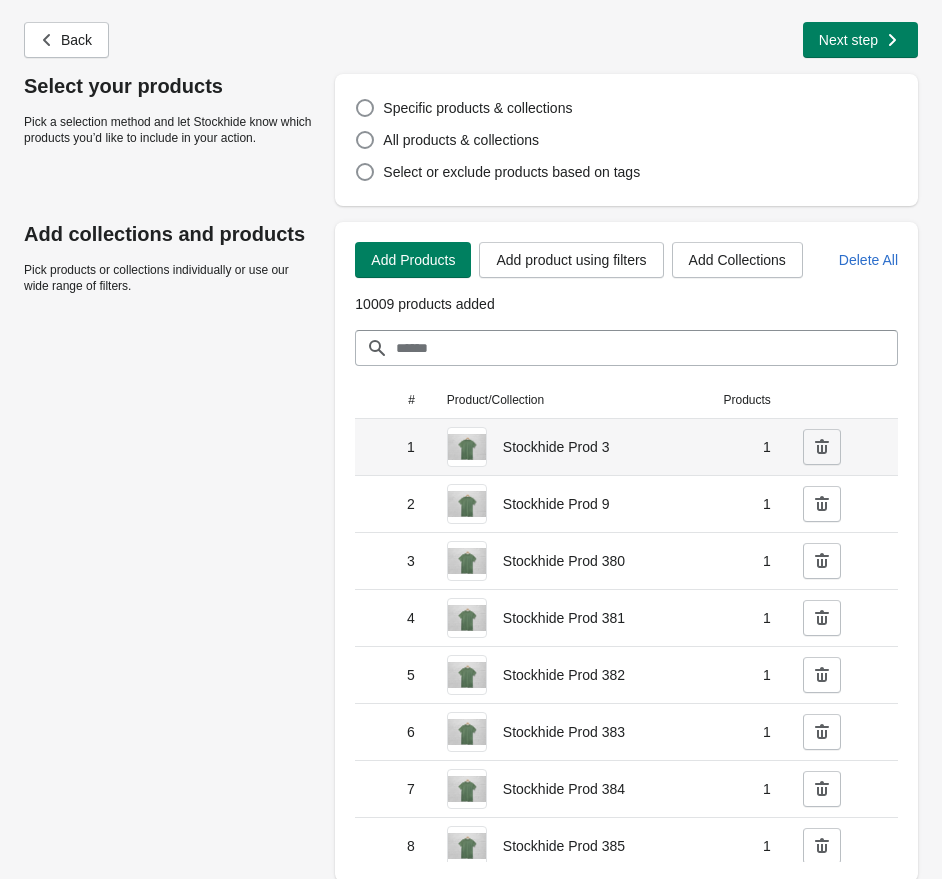 click 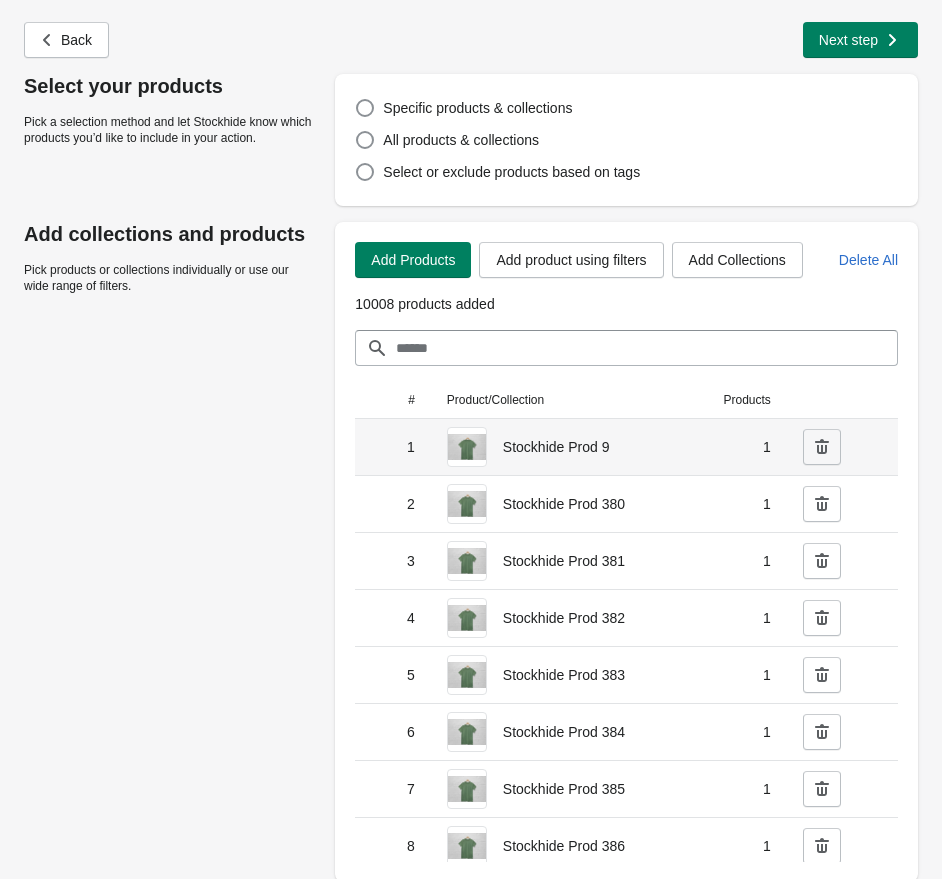 click 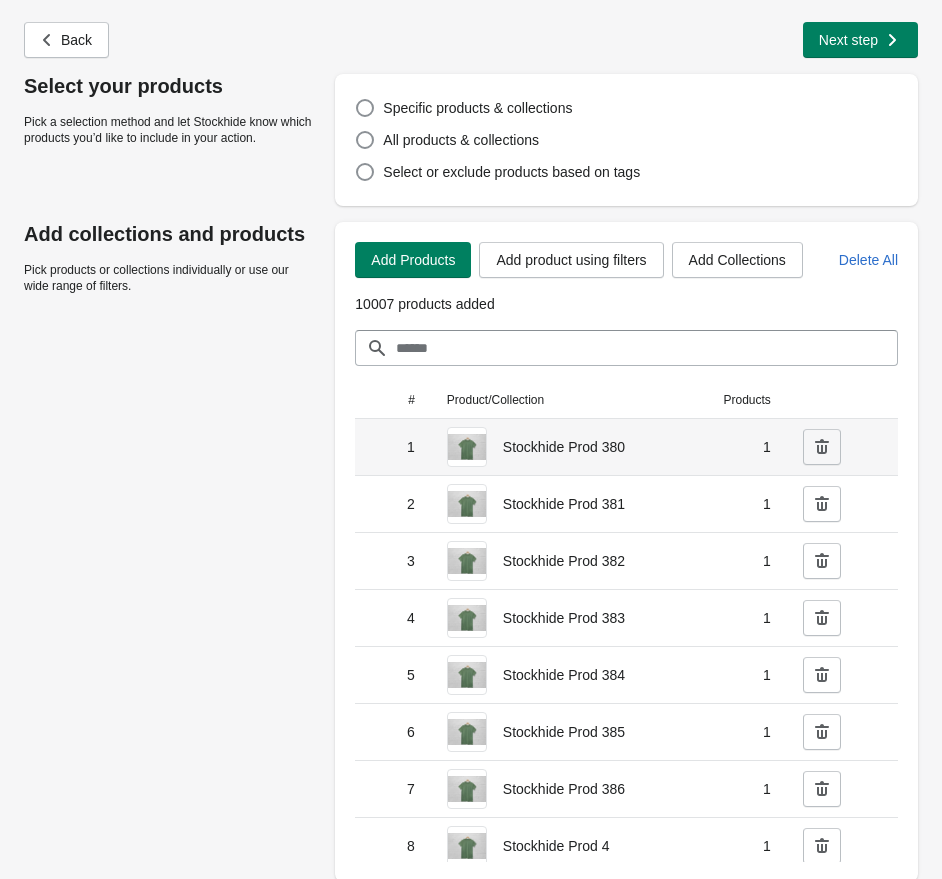 click 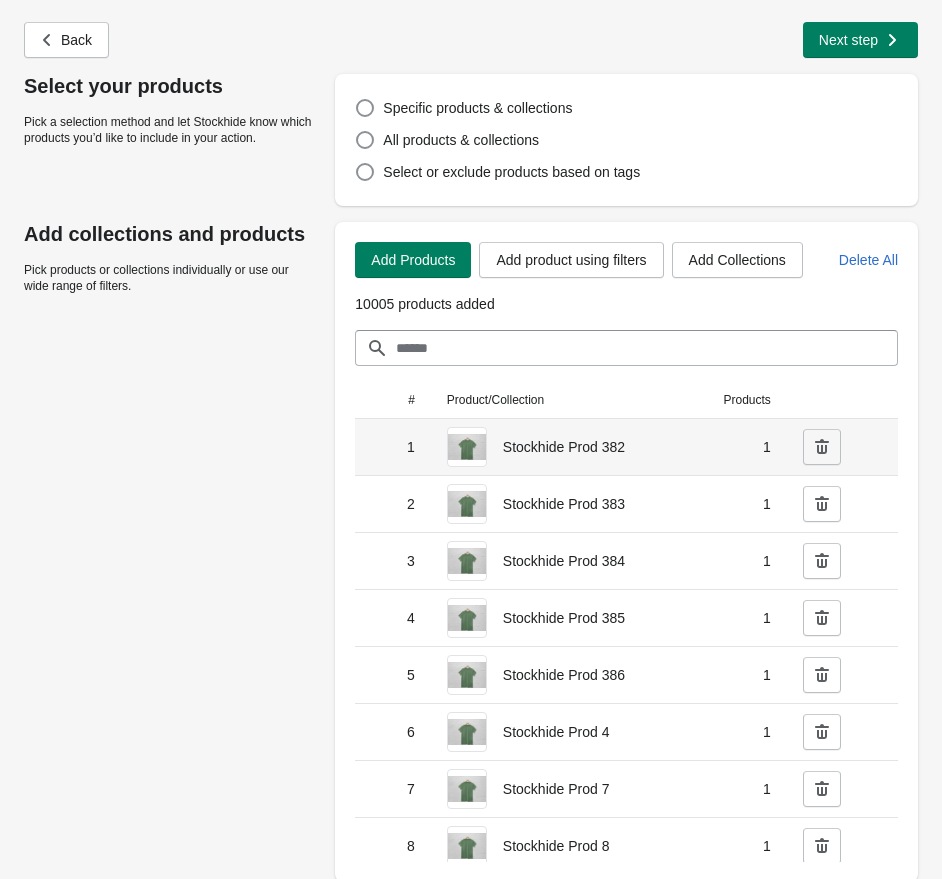 click 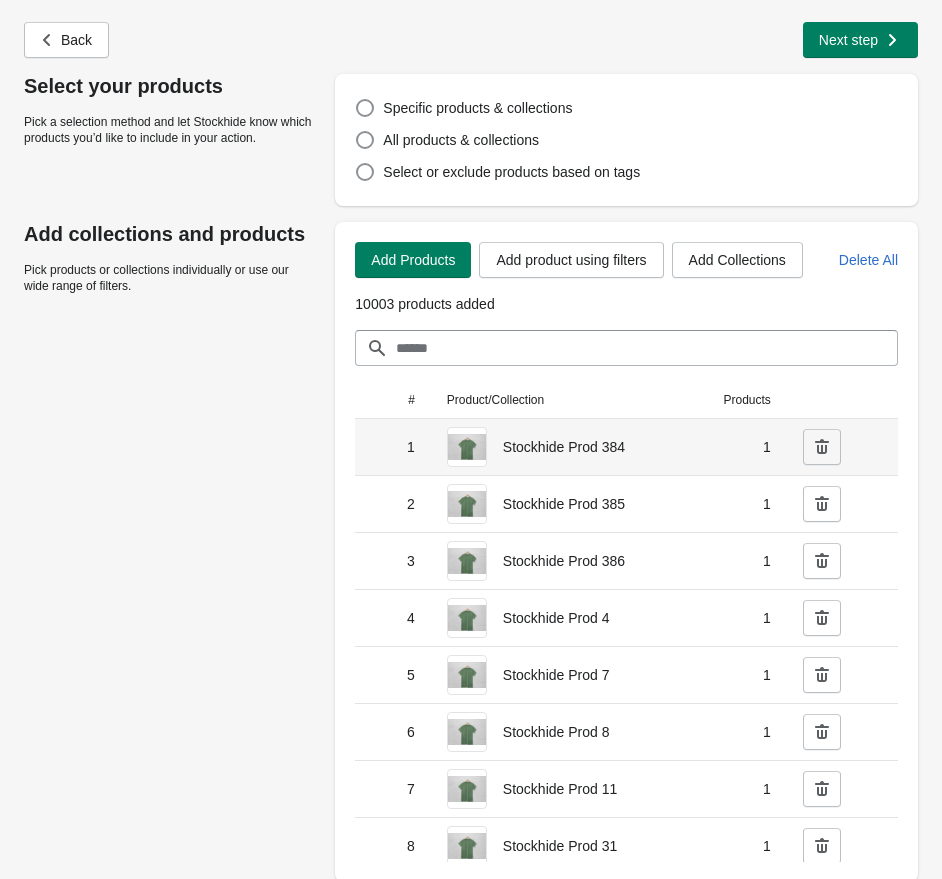 click 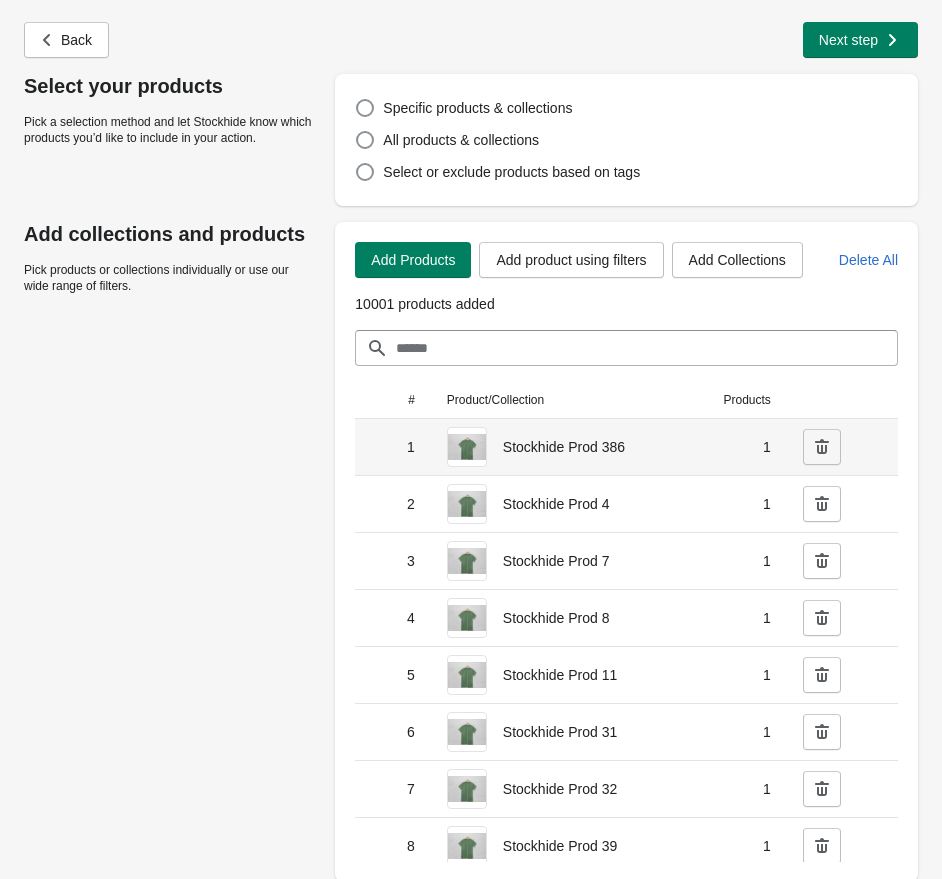 click 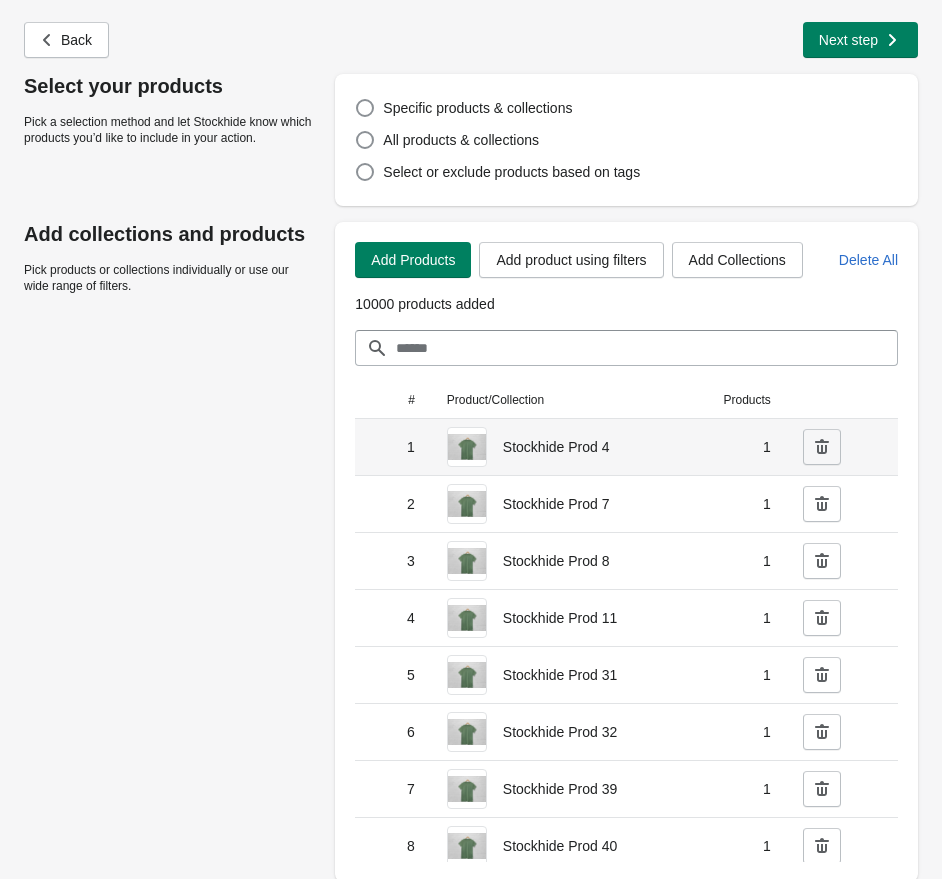 click 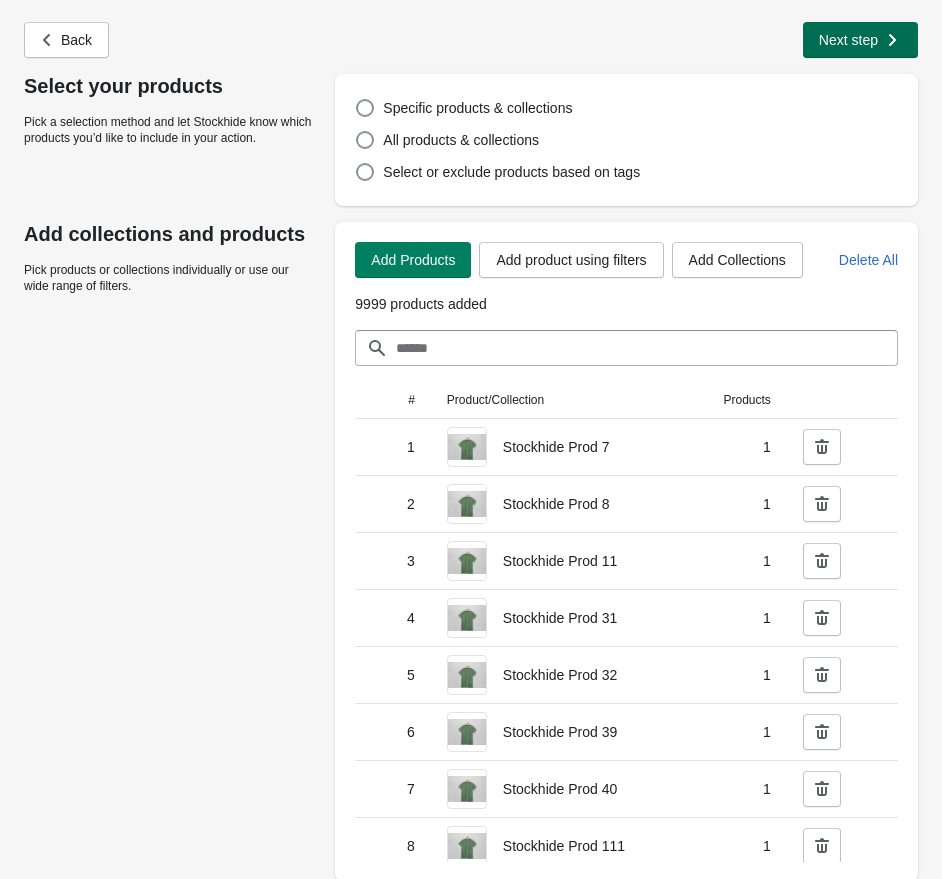 click on "Next step" at bounding box center (858, 38) 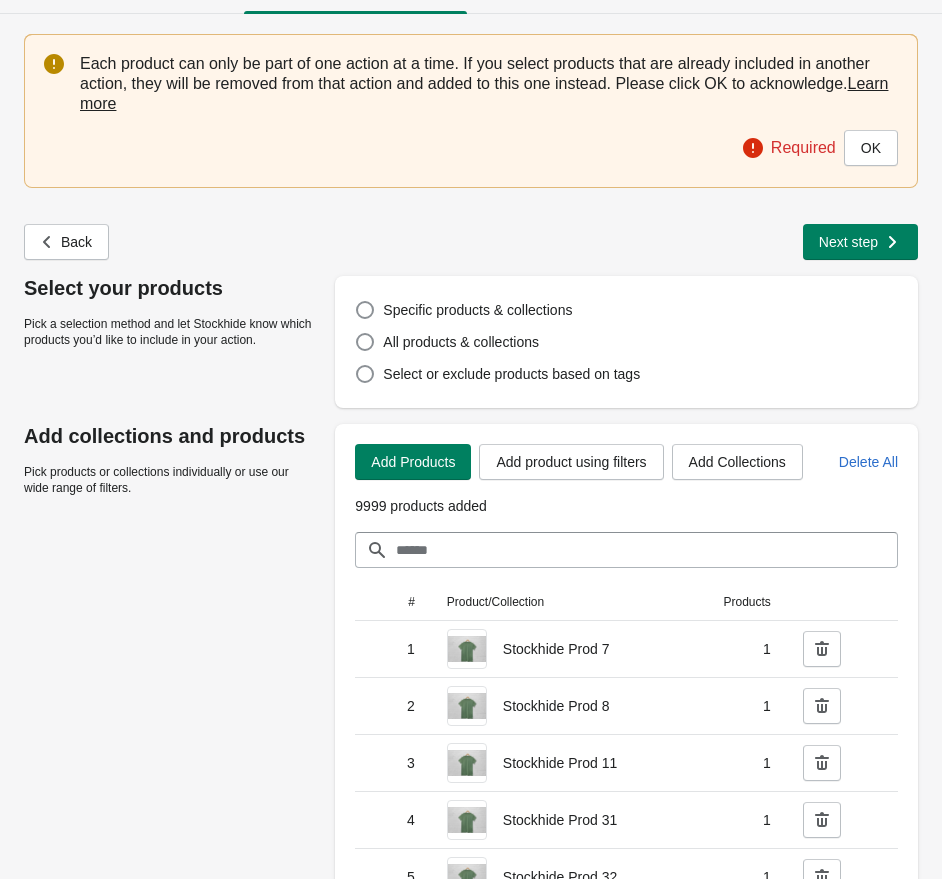 scroll, scrollTop: 29, scrollLeft: 0, axis: vertical 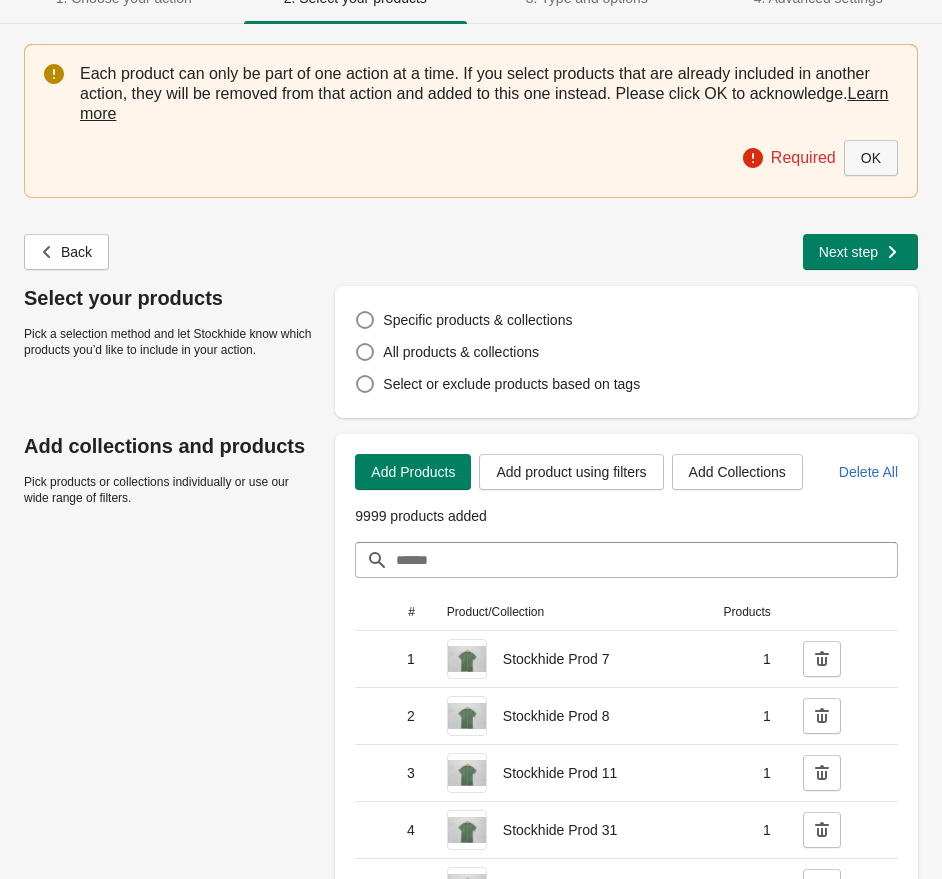 click on "OK" at bounding box center (871, 158) 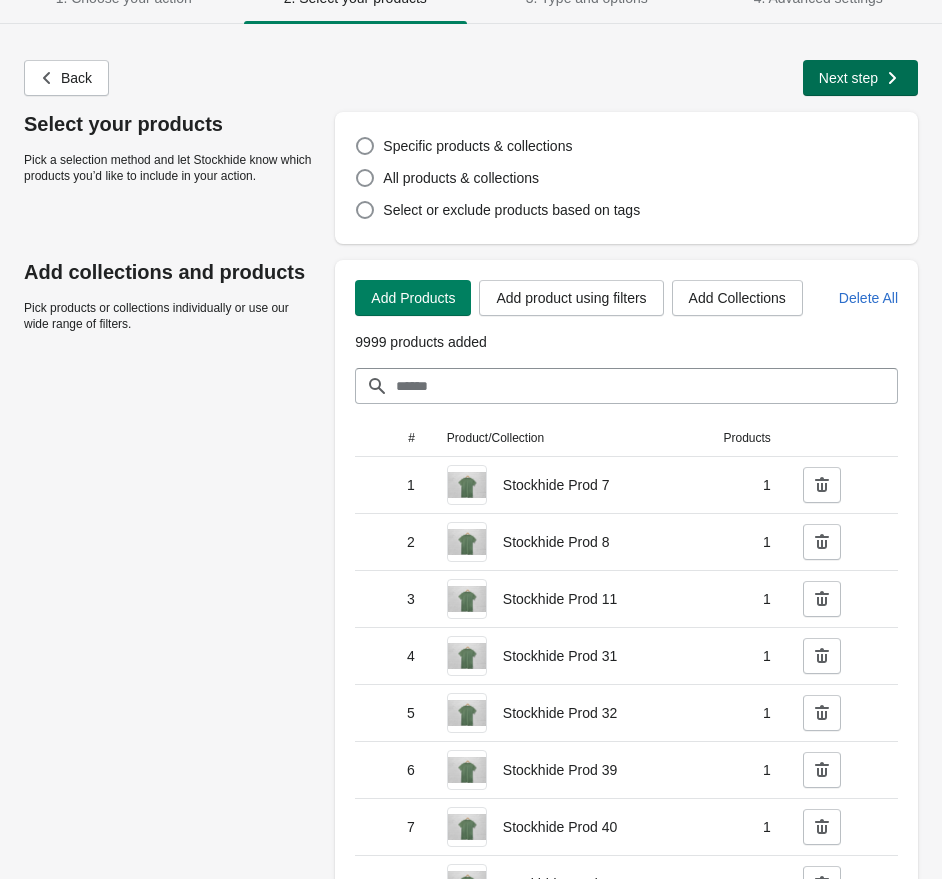 click on "Next step" at bounding box center [848, 78] 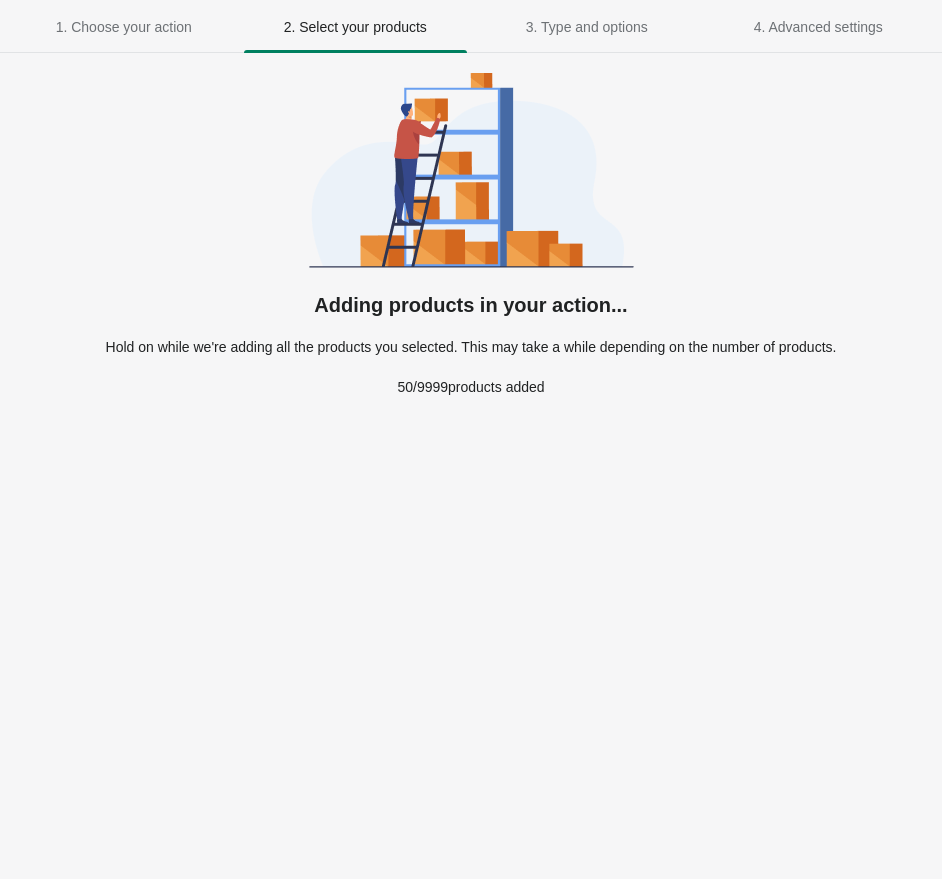 scroll, scrollTop: 0, scrollLeft: 0, axis: both 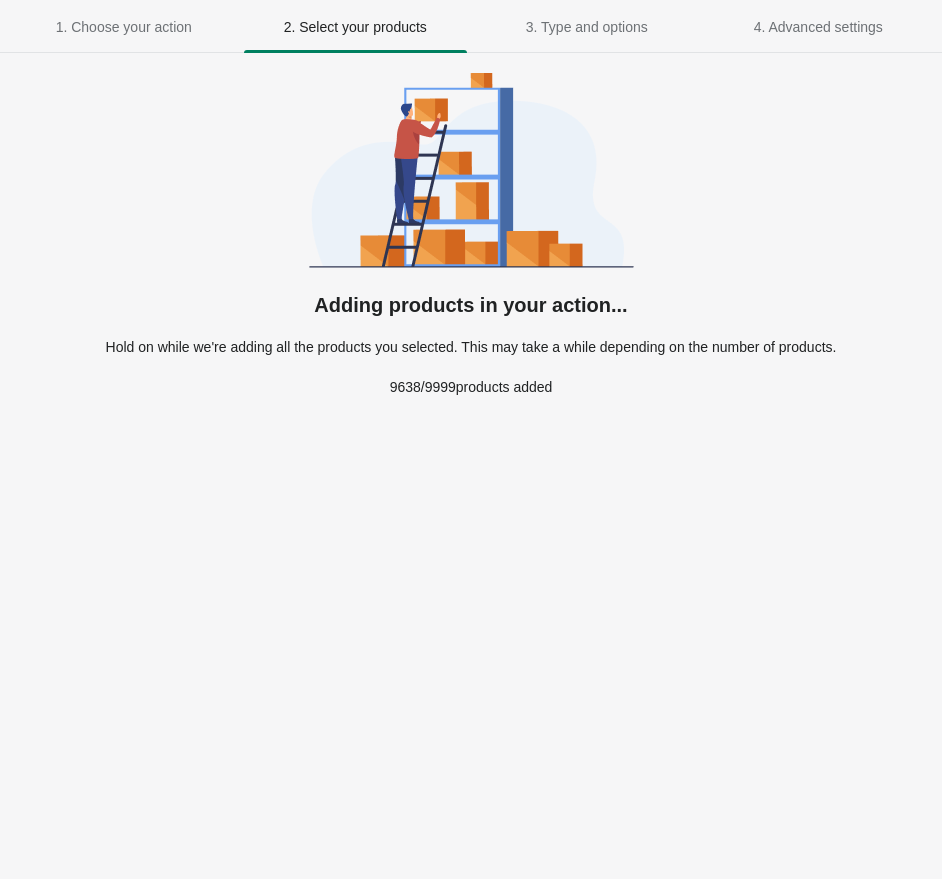 select on "**********" 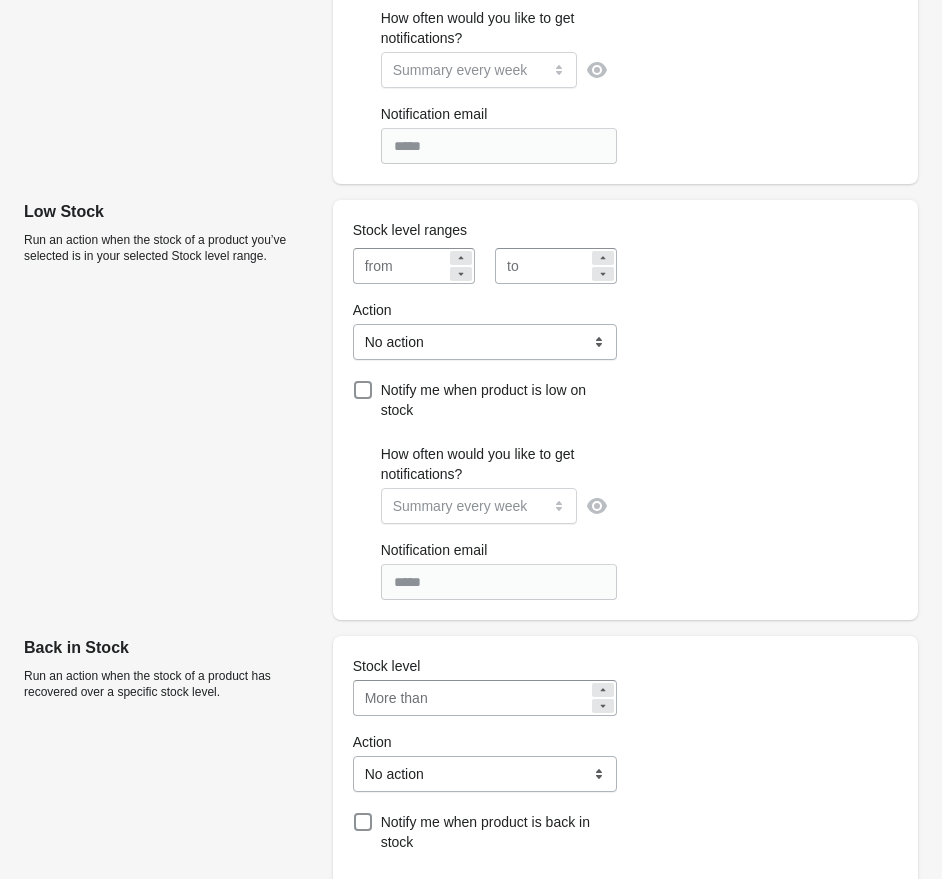 scroll, scrollTop: 0, scrollLeft: 0, axis: both 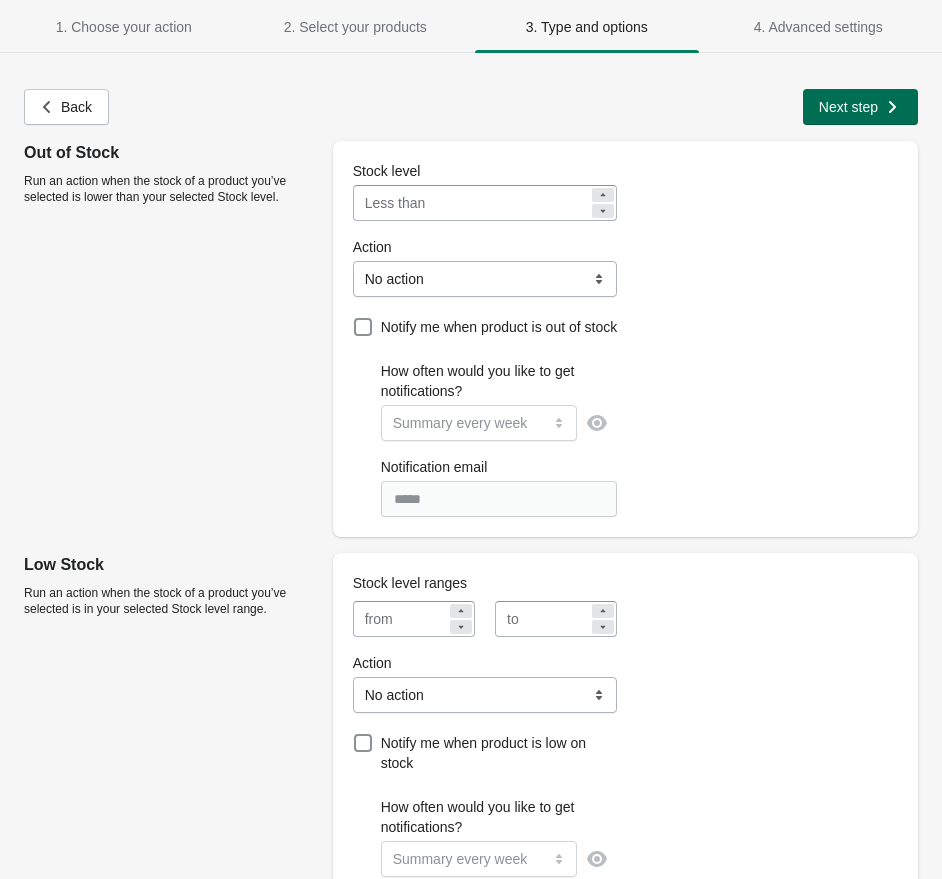click on "Next step" at bounding box center (858, 105) 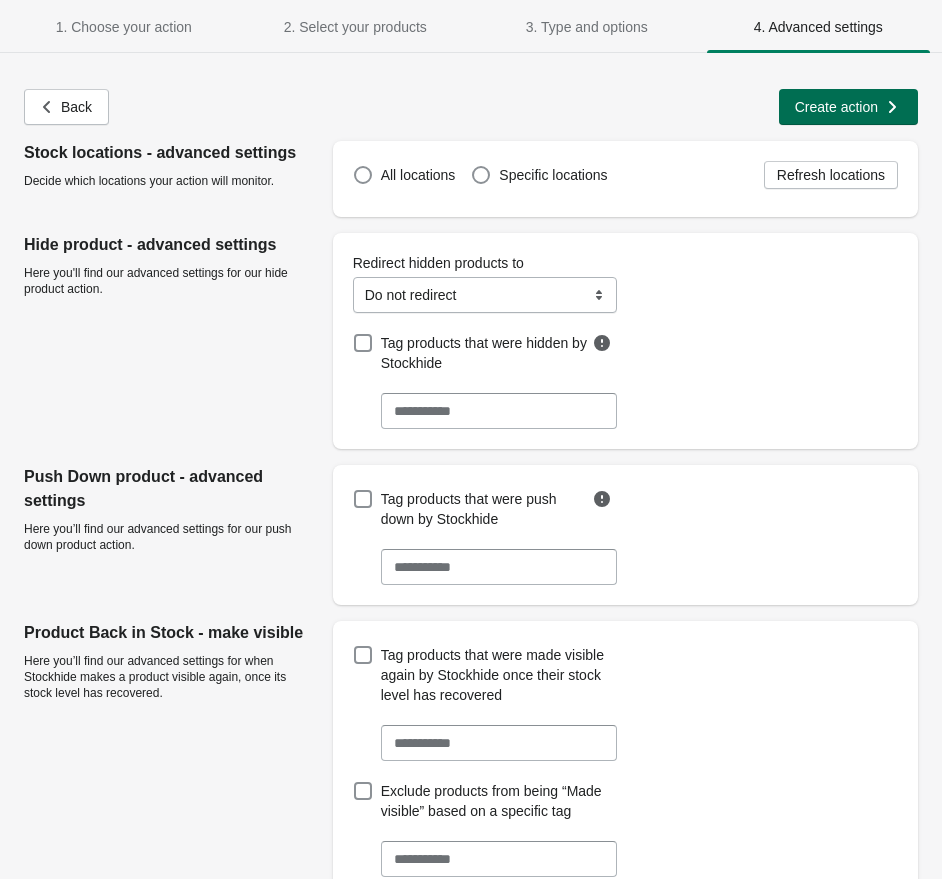 click on "Create action" at bounding box center [836, 107] 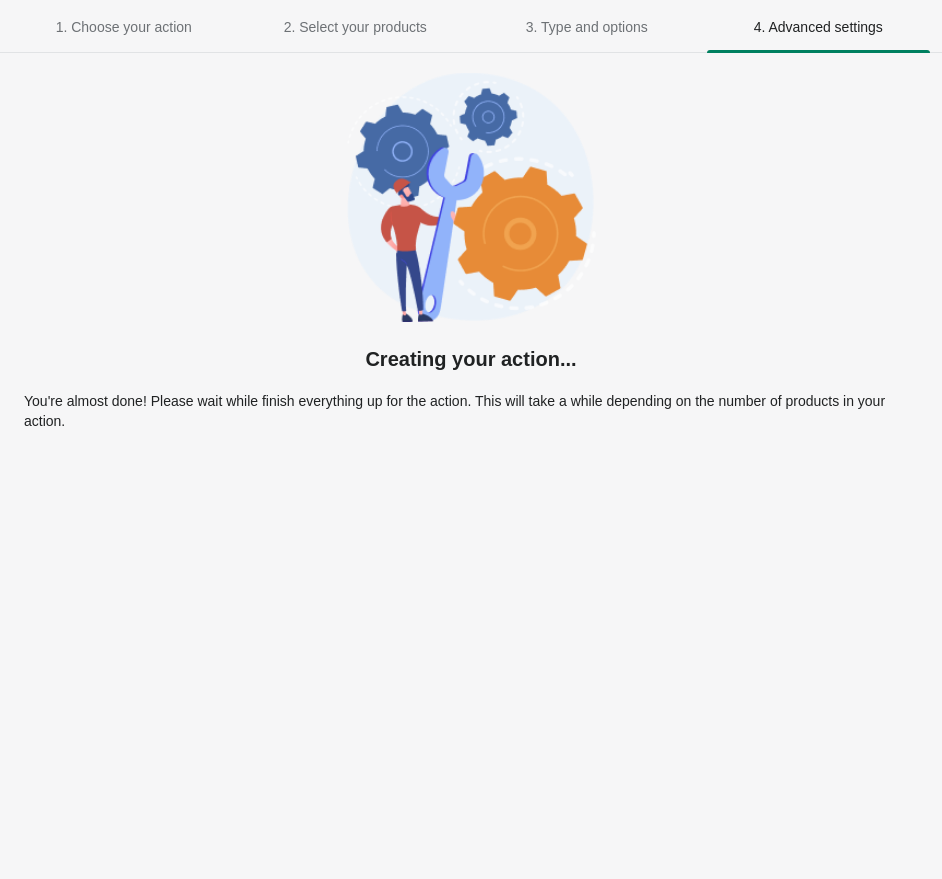 click on "Creating your action... You're almost done! Please wait while finish everything up for the action. This will take a while depending on the number of products in your action." at bounding box center [471, 242] 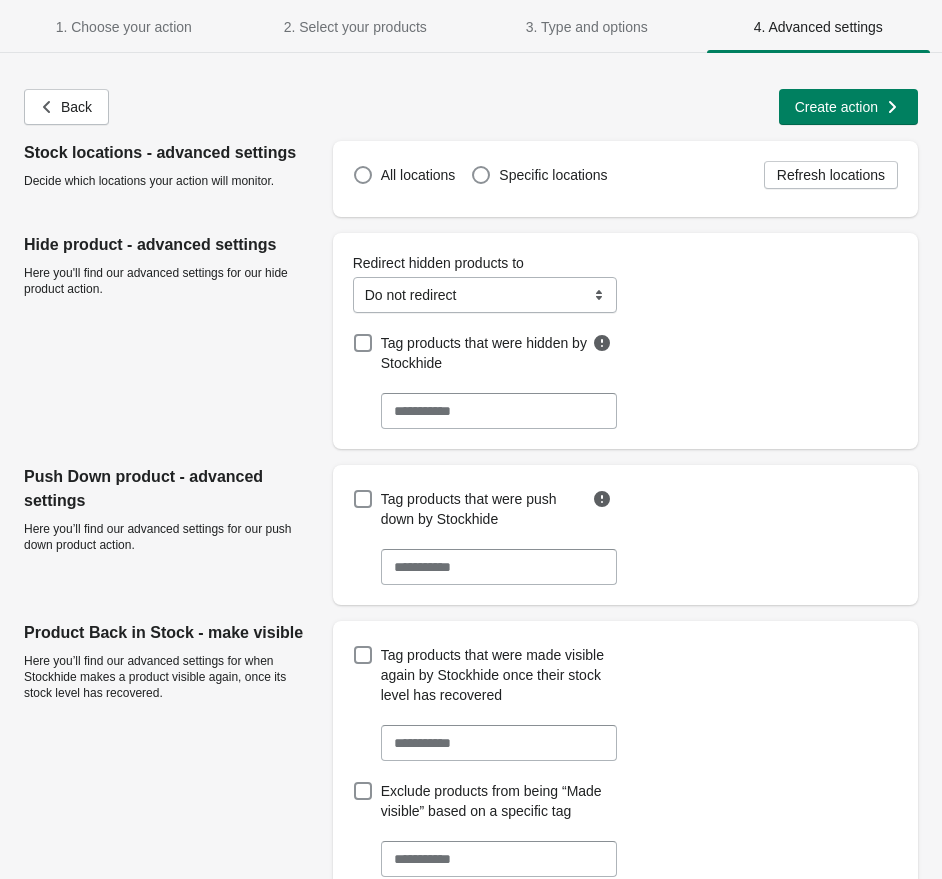 select on "**********" 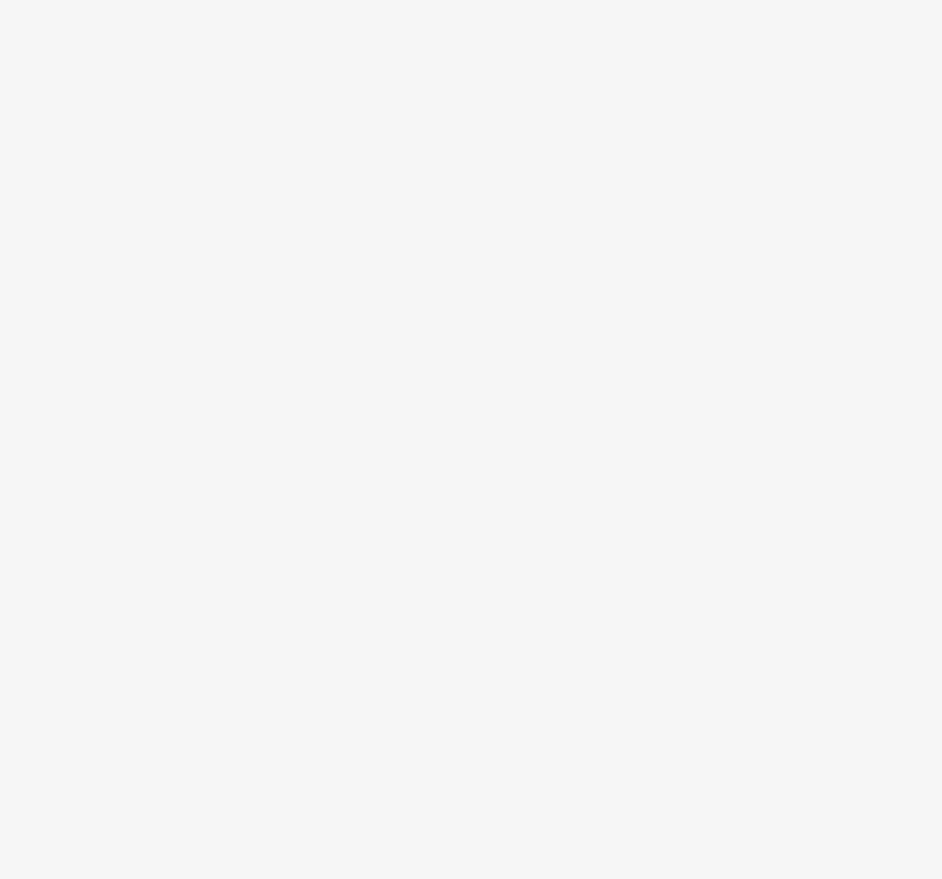 scroll, scrollTop: 0, scrollLeft: 0, axis: both 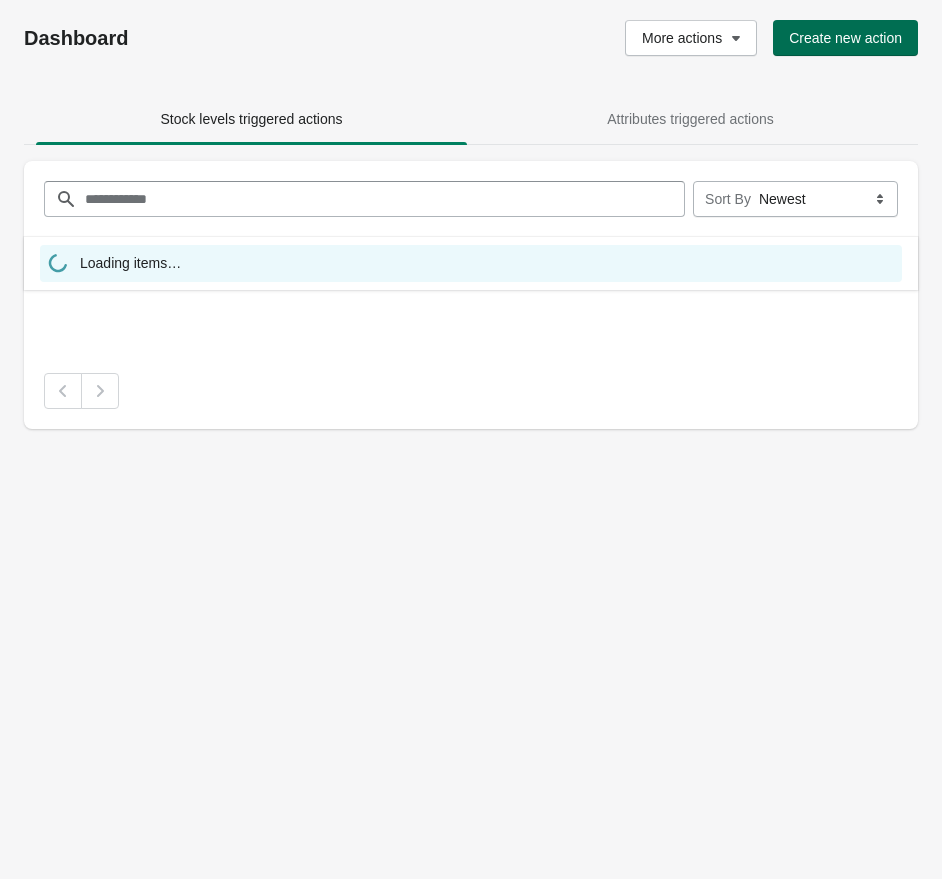 click on "Create new action" at bounding box center [845, 38] 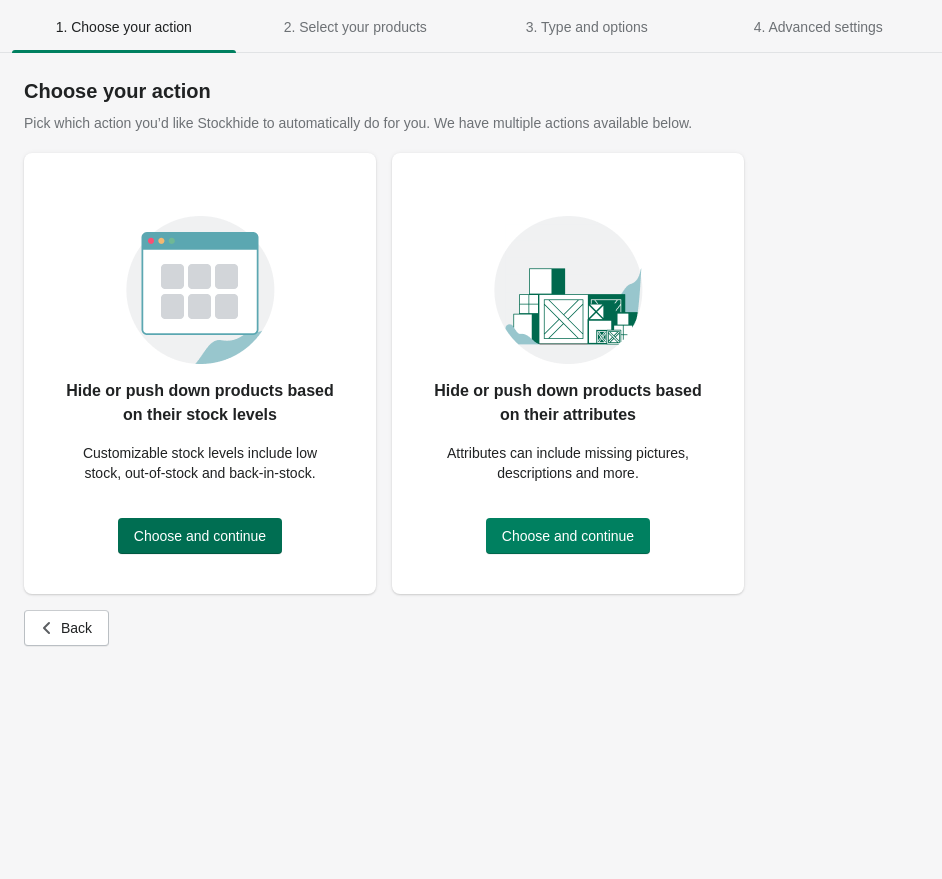 click on "Choose and continue" at bounding box center (200, 536) 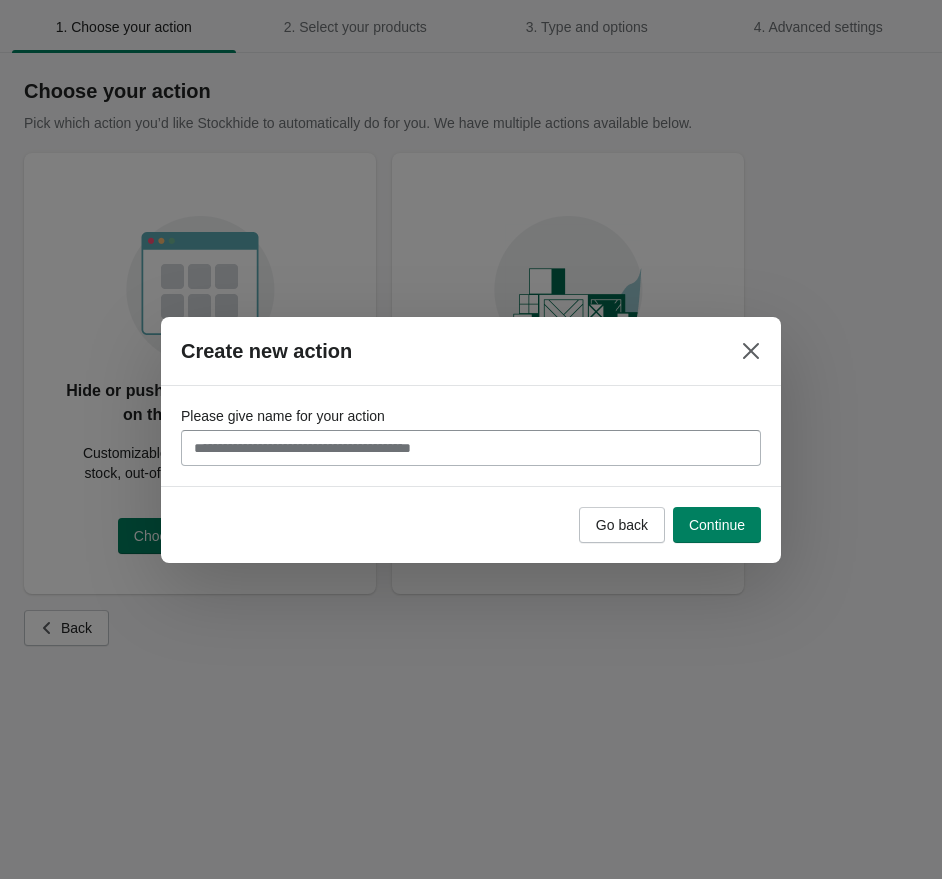 click on "Please give name for your action" at bounding box center [471, 448] 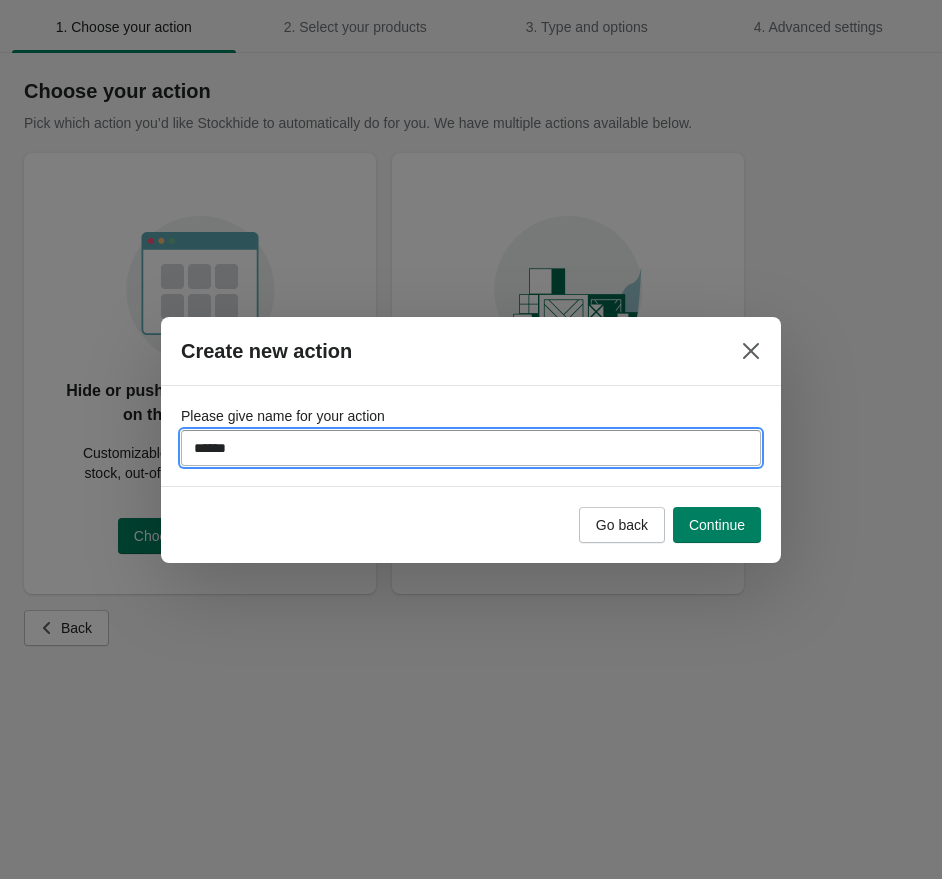type on "******" 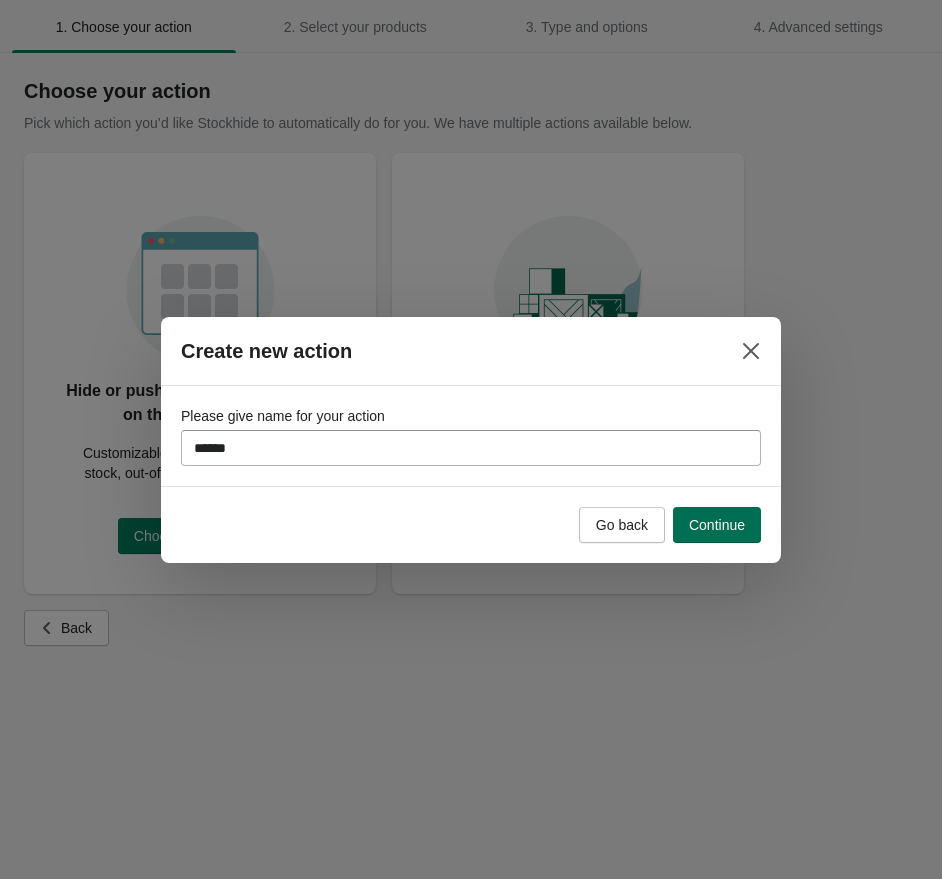 click on "Continue" at bounding box center [717, 525] 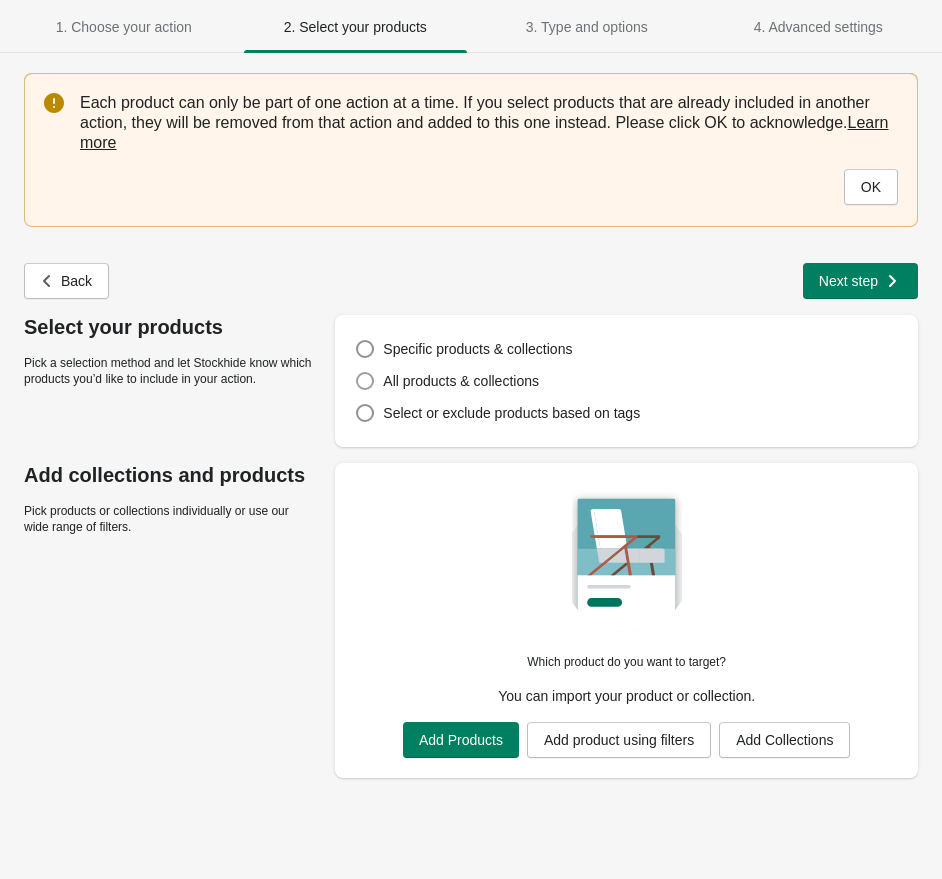 click on "All products & collections" at bounding box center [461, 381] 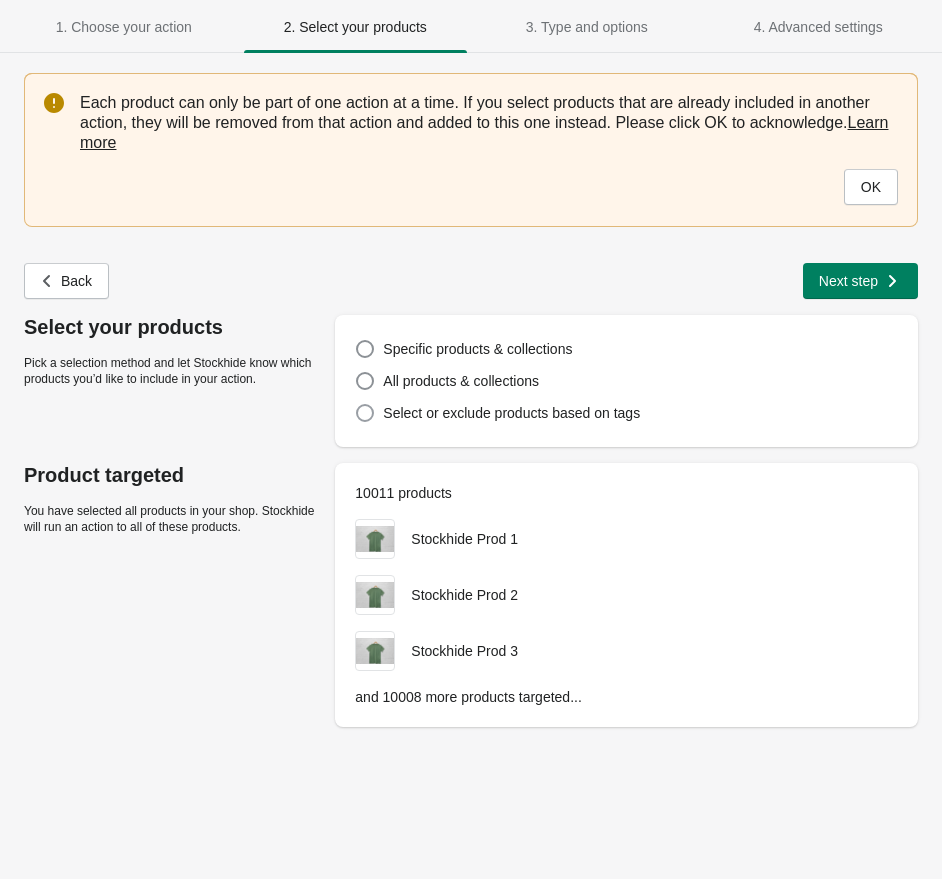 click on "Select or exclude products based on tags" at bounding box center (511, 413) 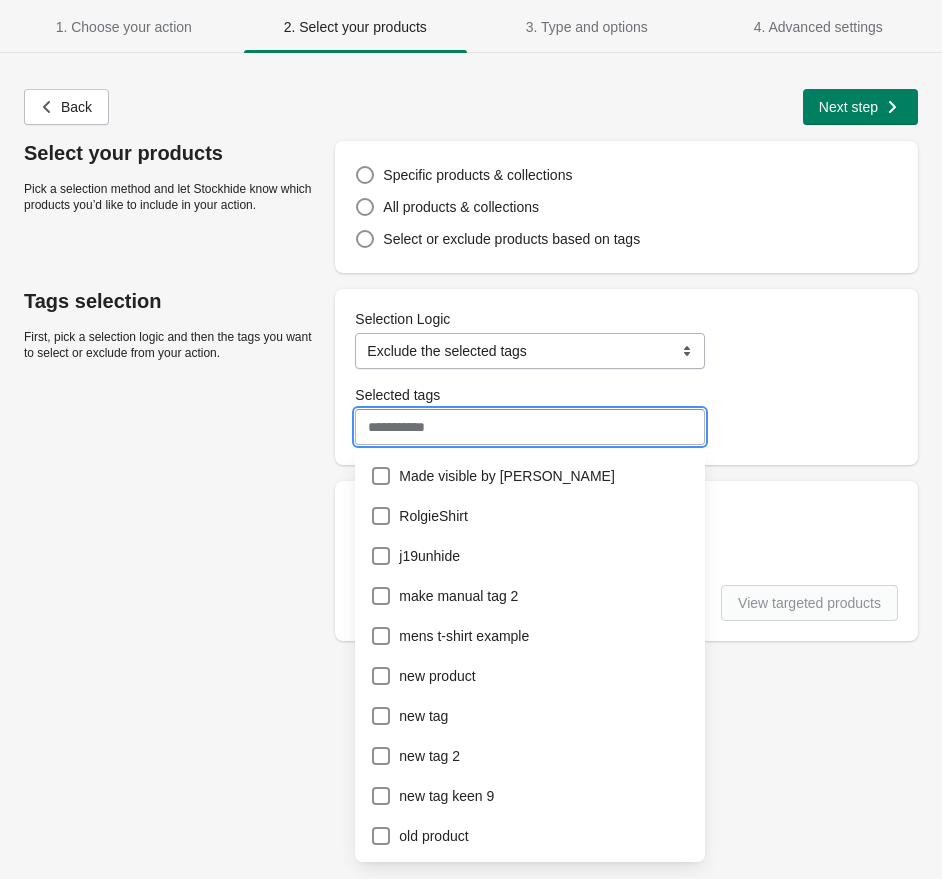 click on "Selected tags" at bounding box center [530, 427] 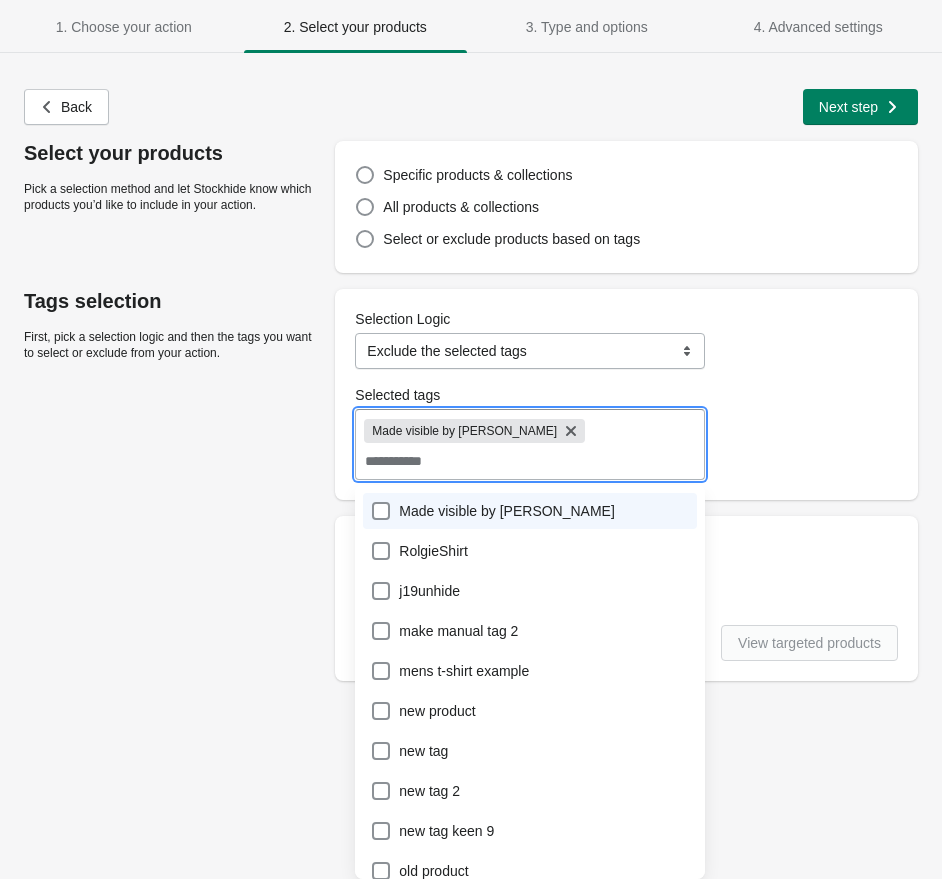 click on "Made visible by [PERSON_NAME]" at bounding box center (530, 511) 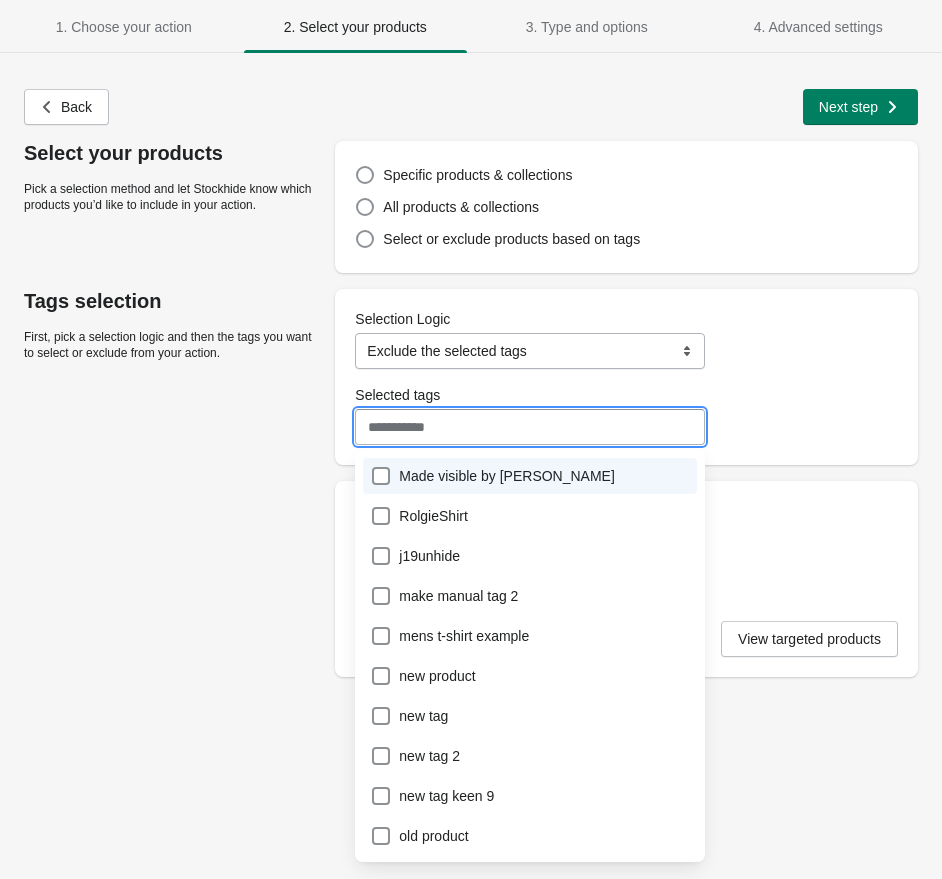 click on "**********" at bounding box center (461, 475) 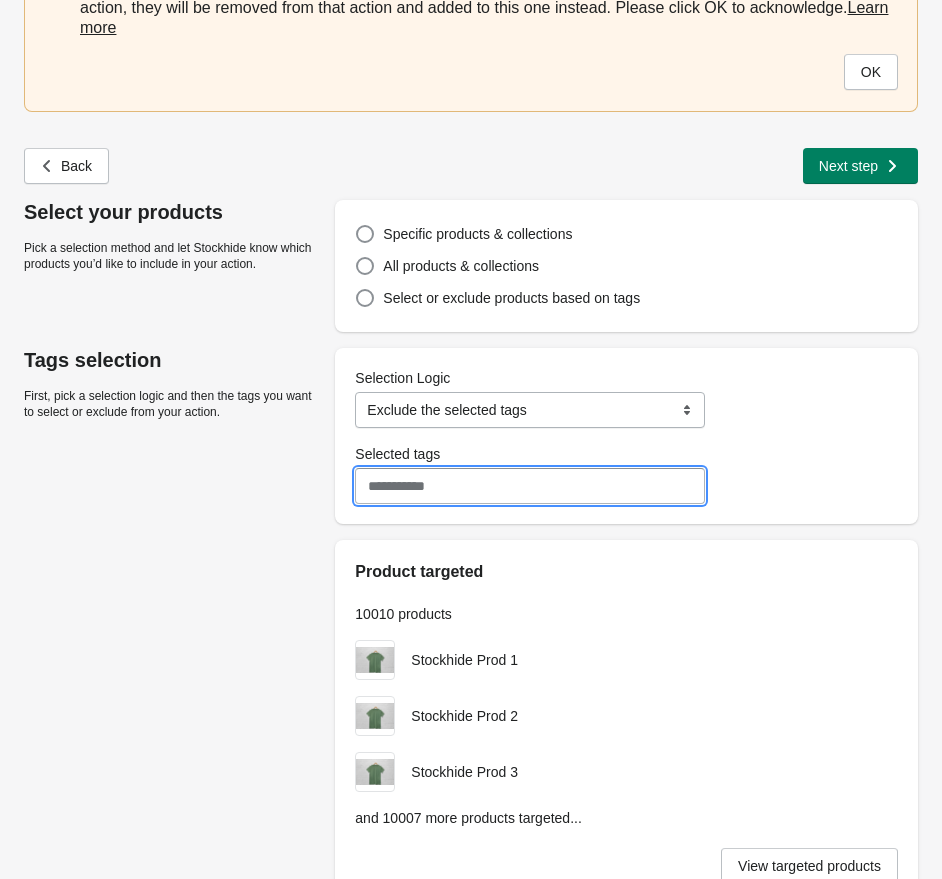 scroll, scrollTop: 148, scrollLeft: 0, axis: vertical 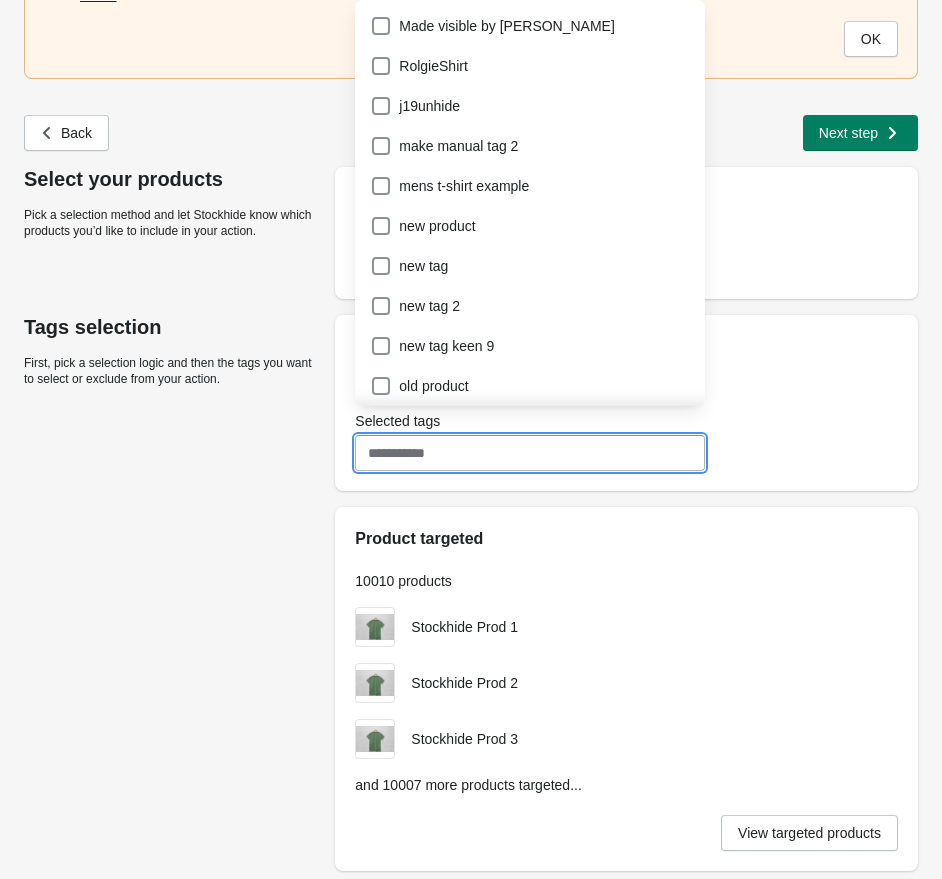 click on "Selected tags" at bounding box center [530, 453] 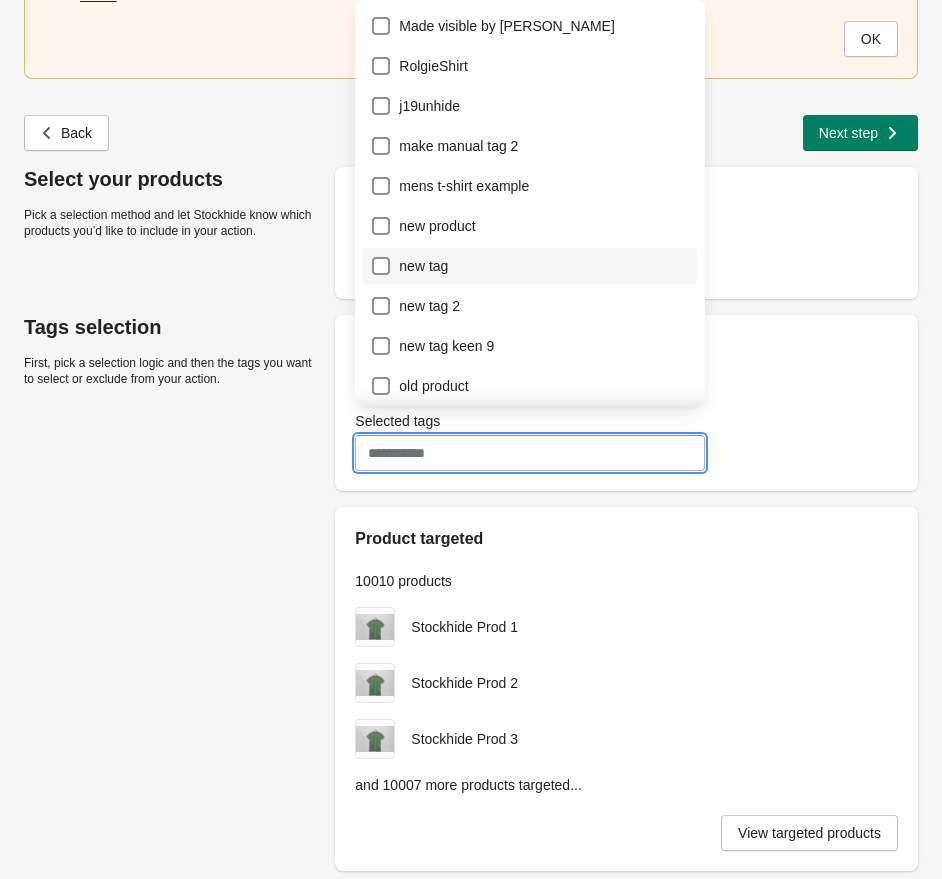 click on "new tag" at bounding box center (530, 266) 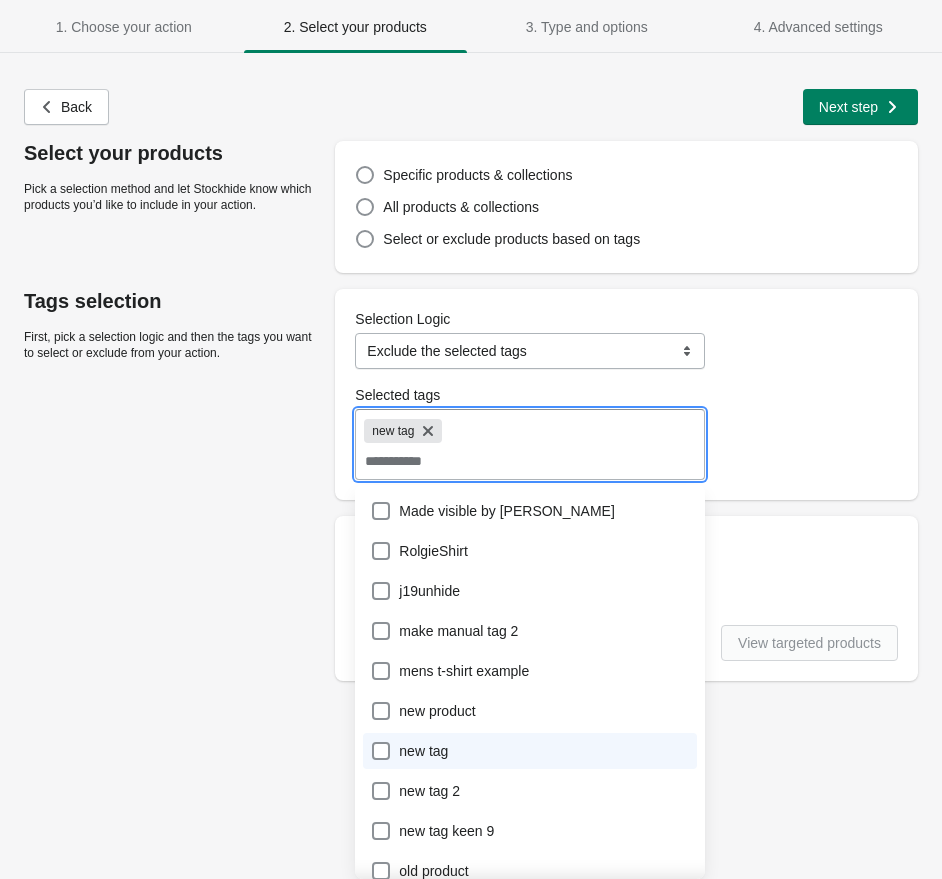click on "**********" at bounding box center (461, 477) 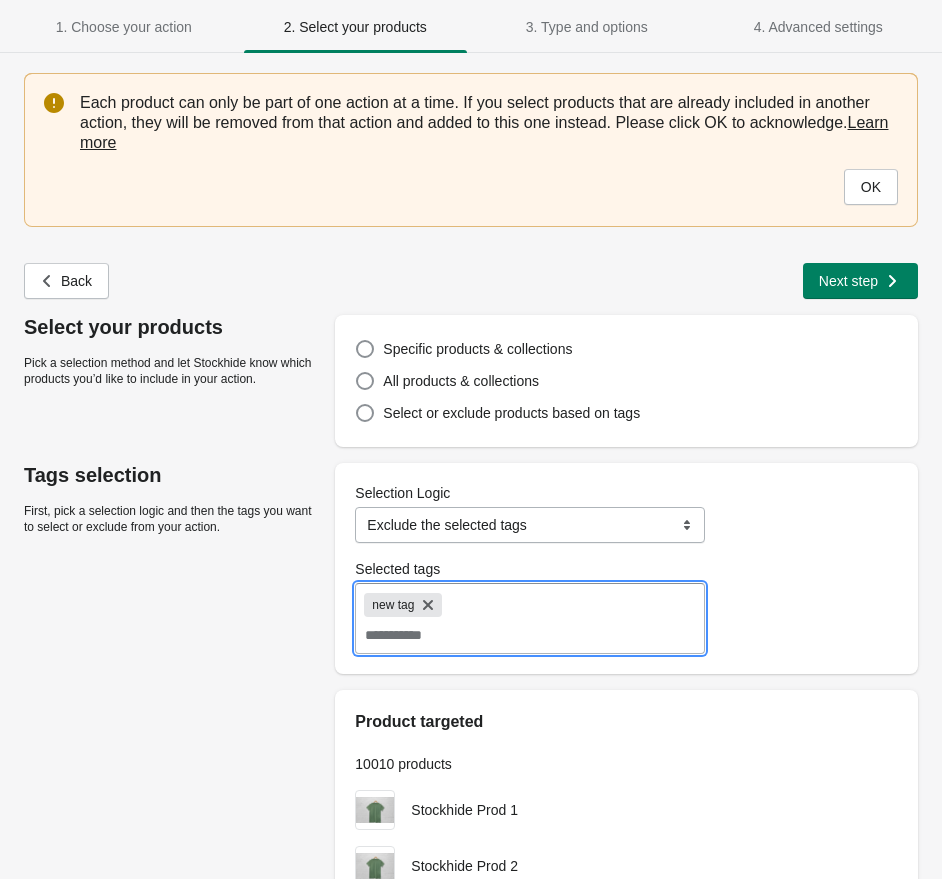 click on "Selected tags" at bounding box center [530, 635] 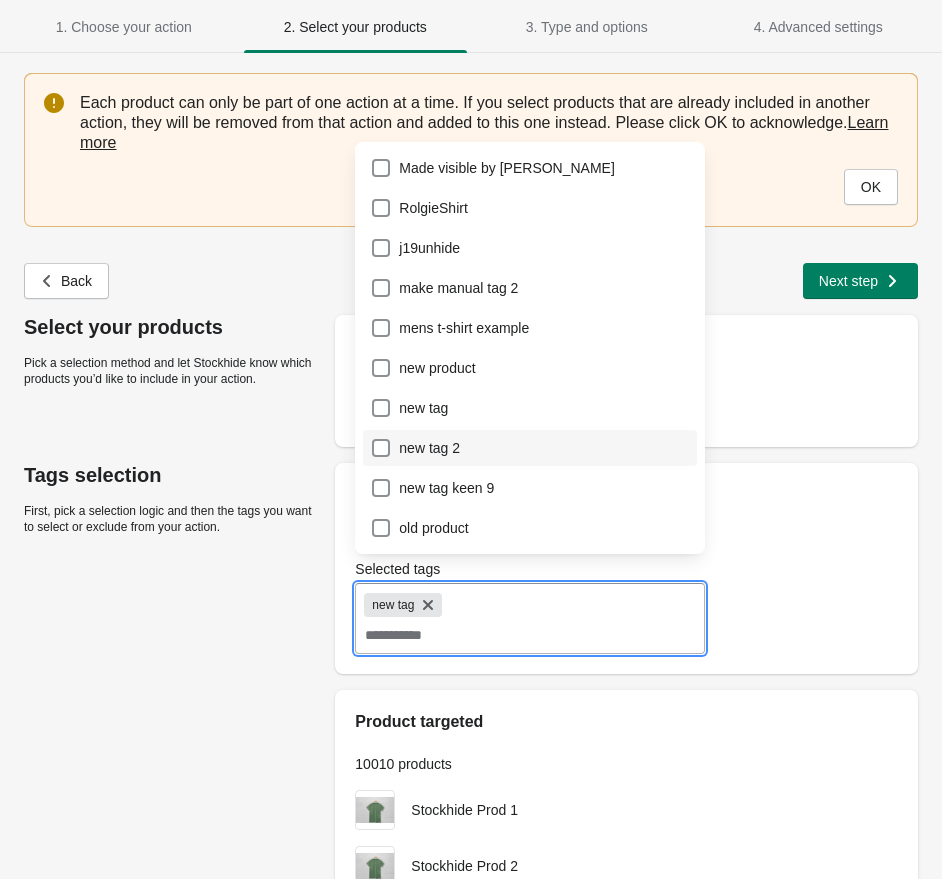 click on "new tag 2" at bounding box center (530, 448) 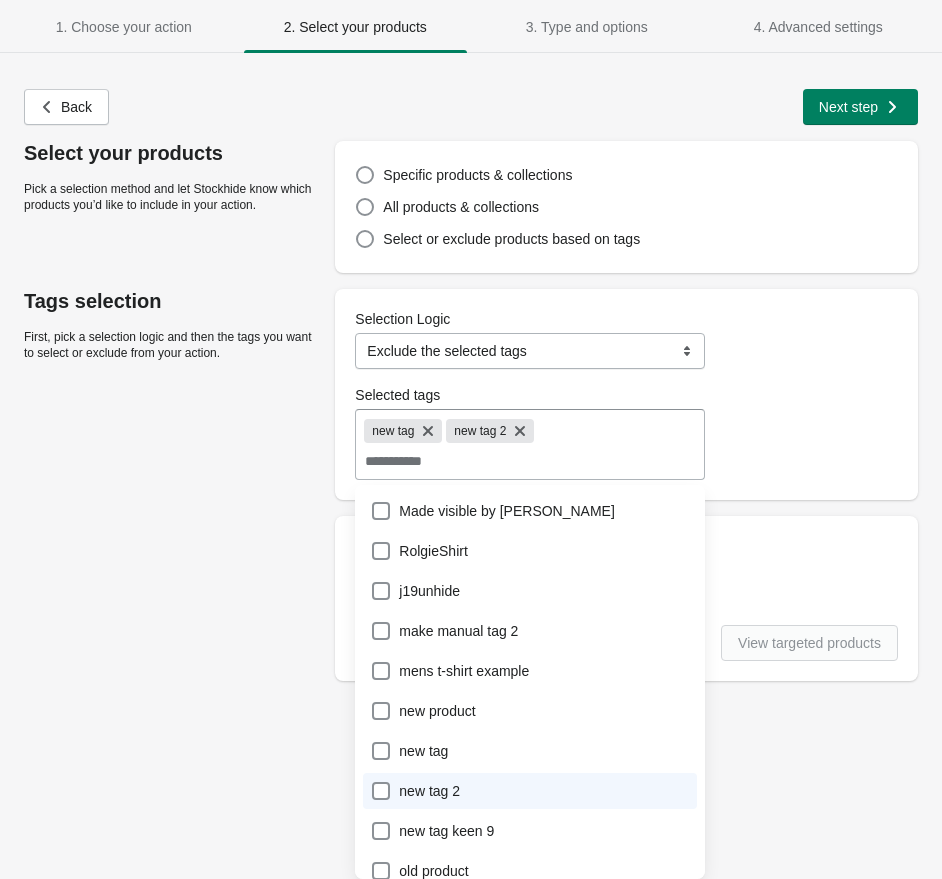 click on "**********" at bounding box center (461, 477) 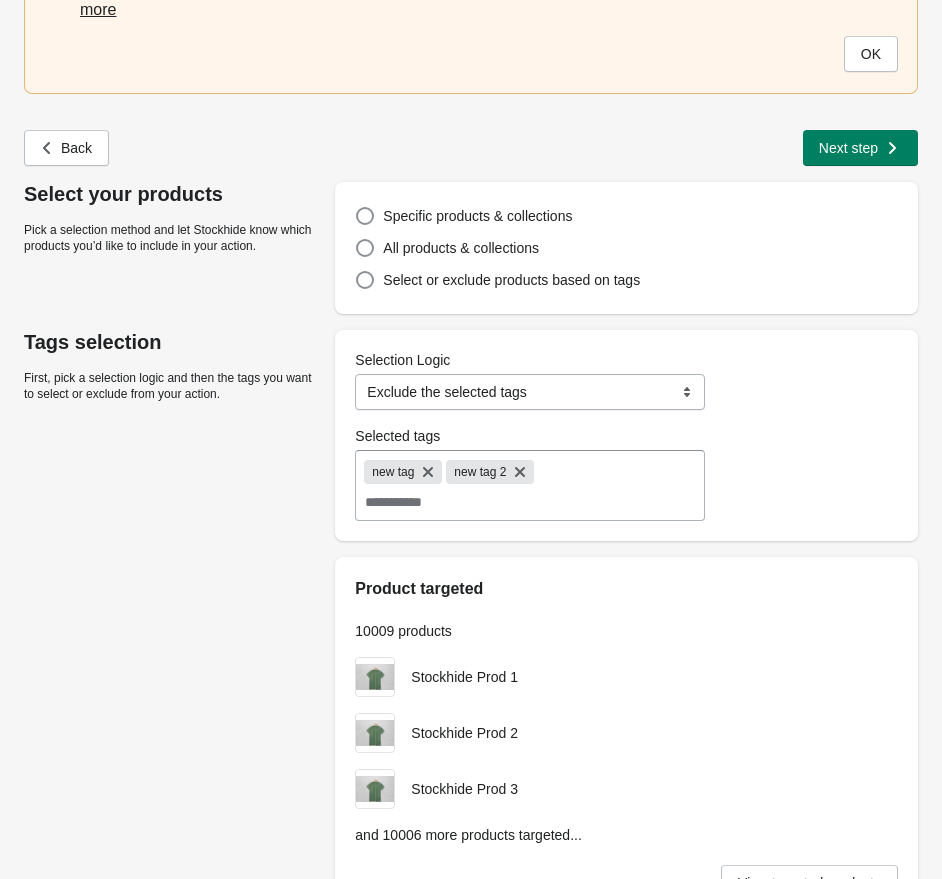 scroll, scrollTop: 182, scrollLeft: 0, axis: vertical 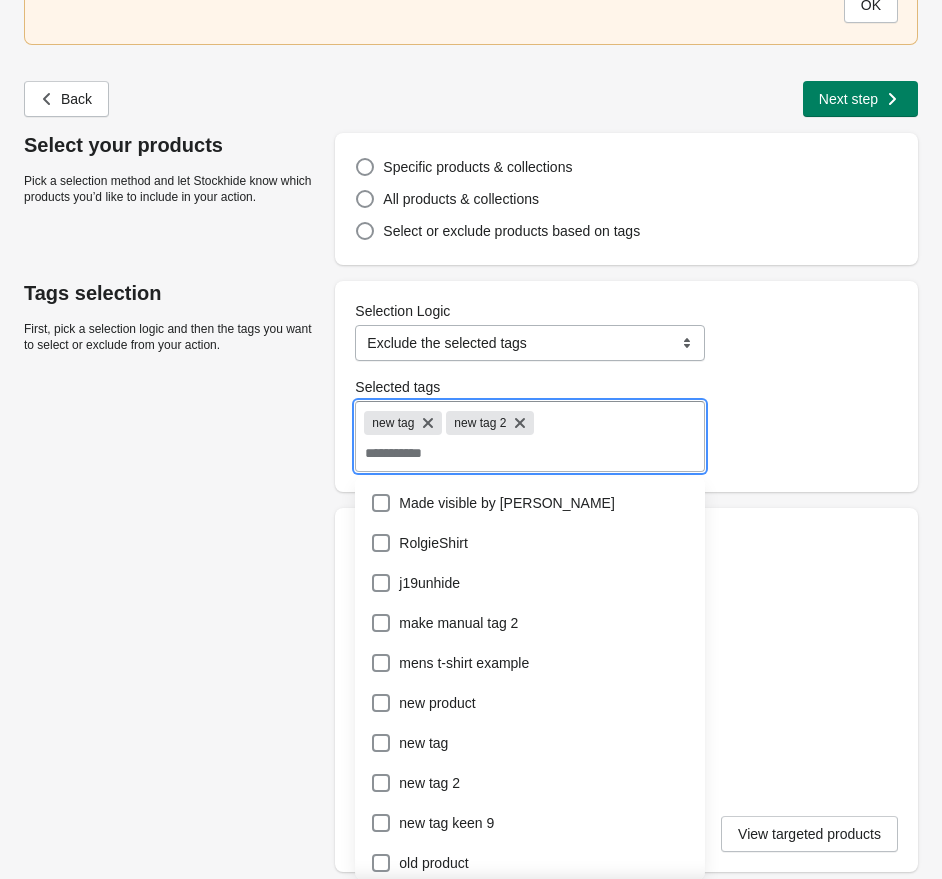 click on "Selected tags" at bounding box center (530, 453) 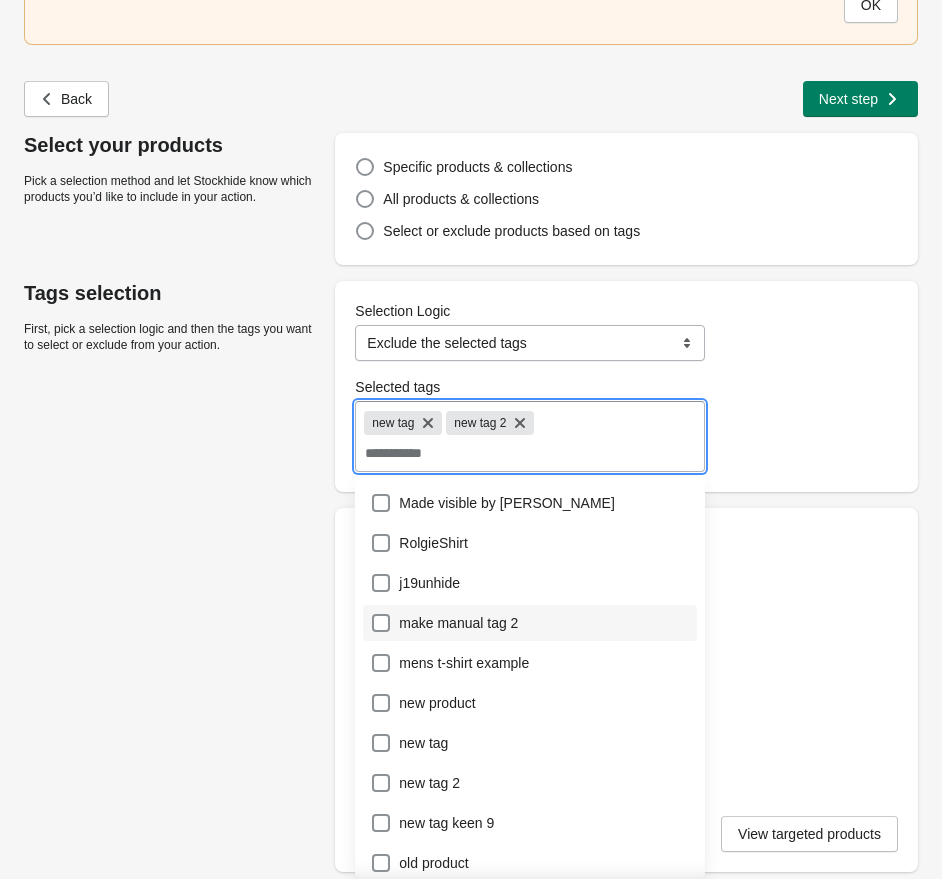 scroll, scrollTop: 9, scrollLeft: 0, axis: vertical 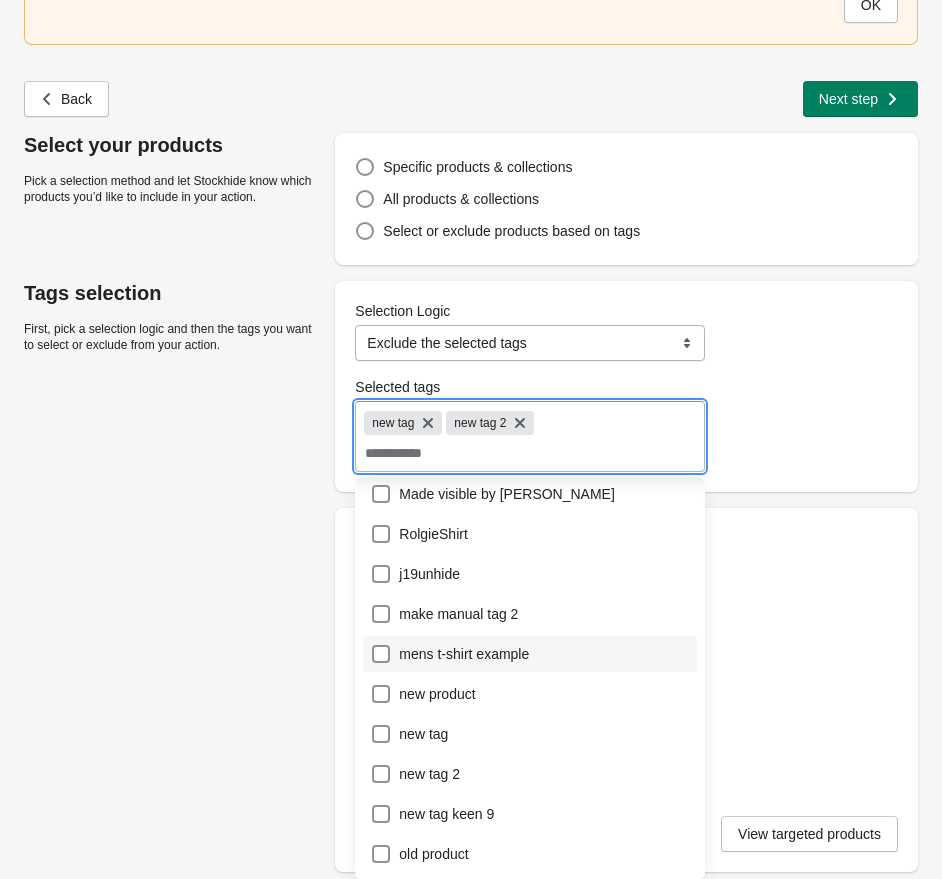 click on "mens t-shirt example" at bounding box center (530, 654) 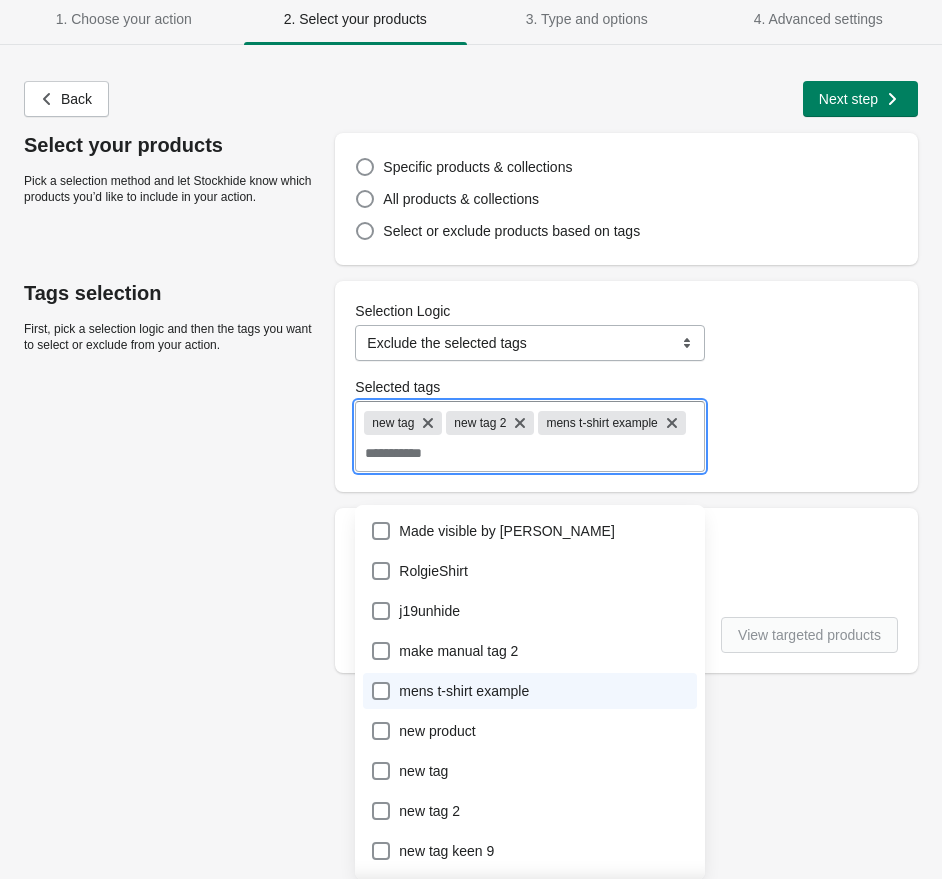 click on "**********" at bounding box center [461, 469] 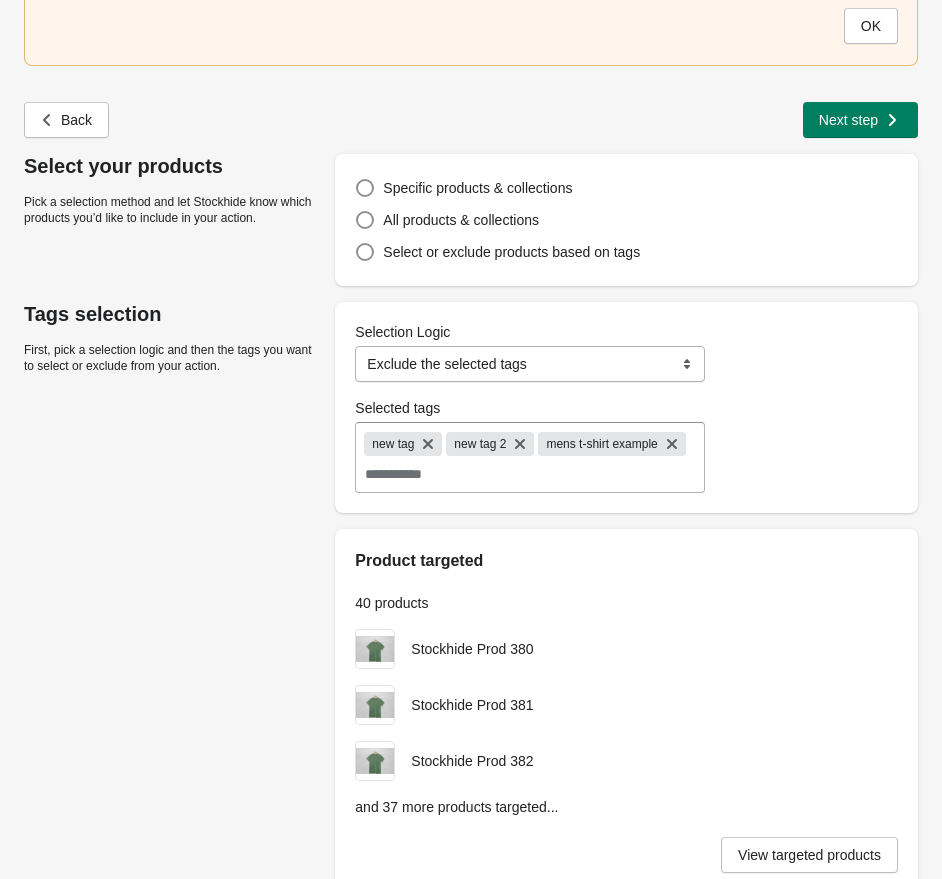 scroll, scrollTop: 206, scrollLeft: 0, axis: vertical 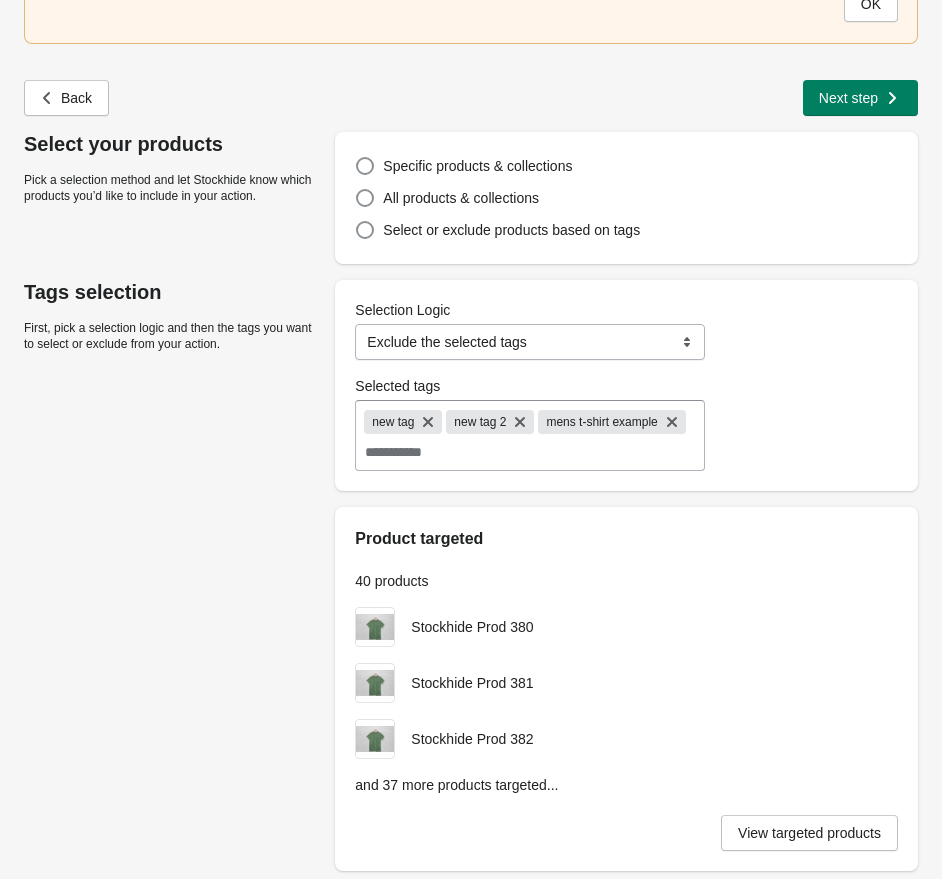 click 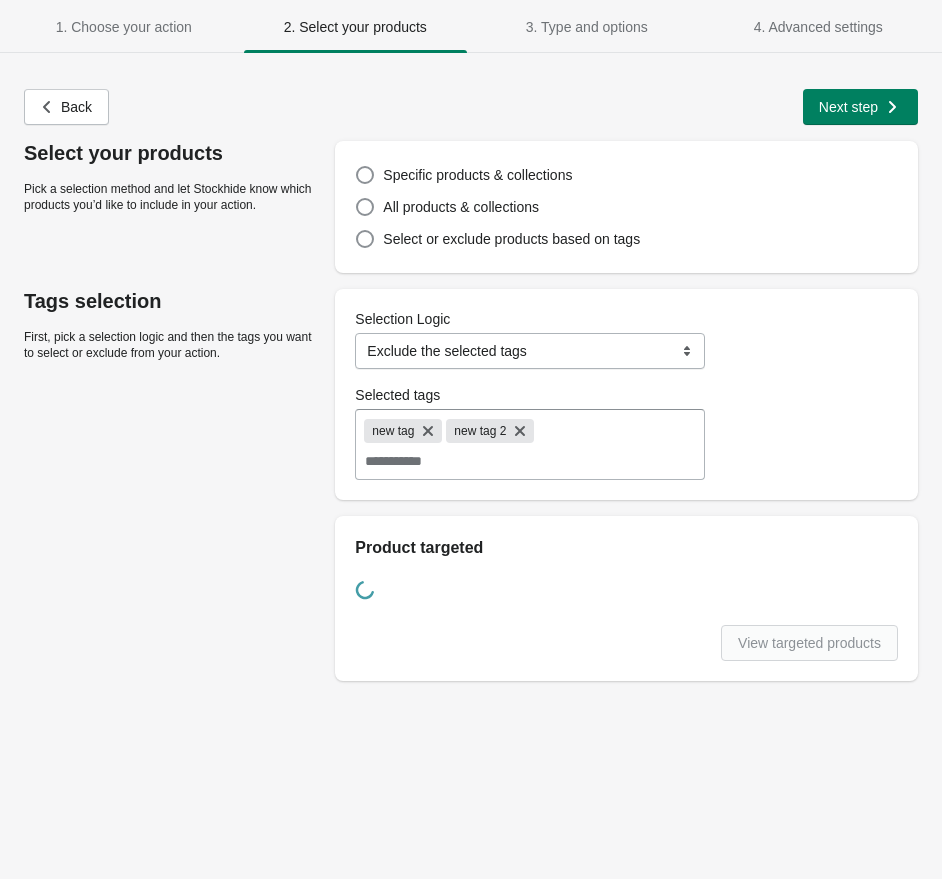 click on "Selected tags" at bounding box center (530, 461) 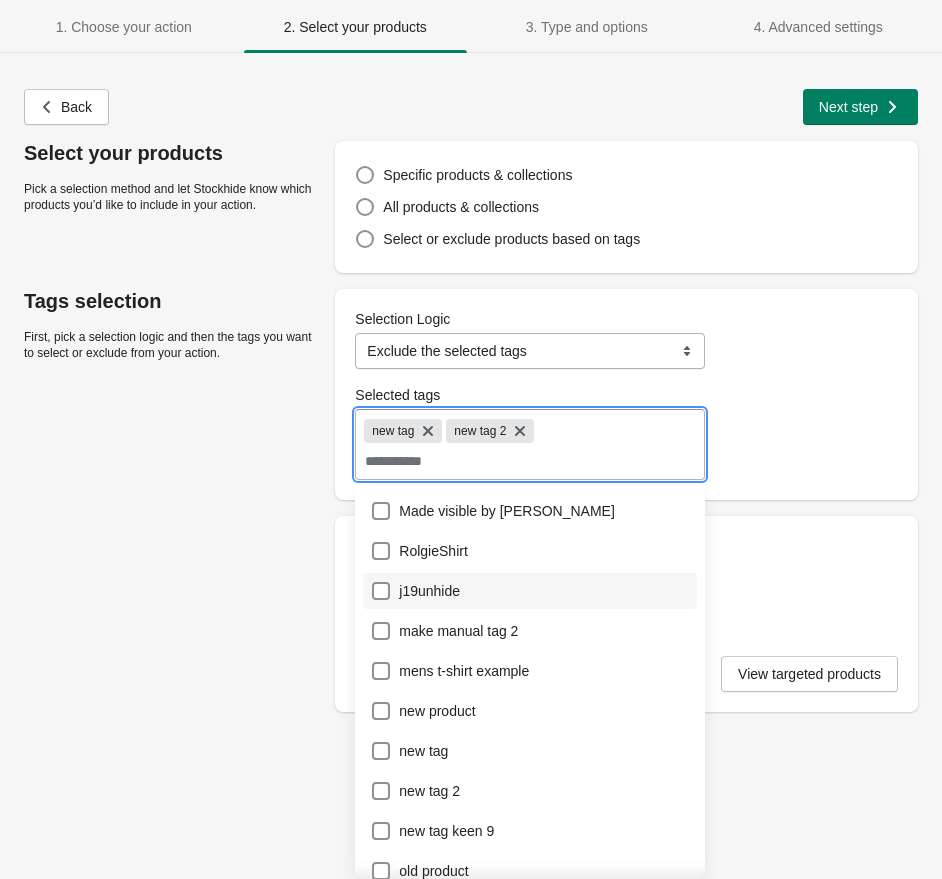 click on "j19unhide" at bounding box center (530, 591) 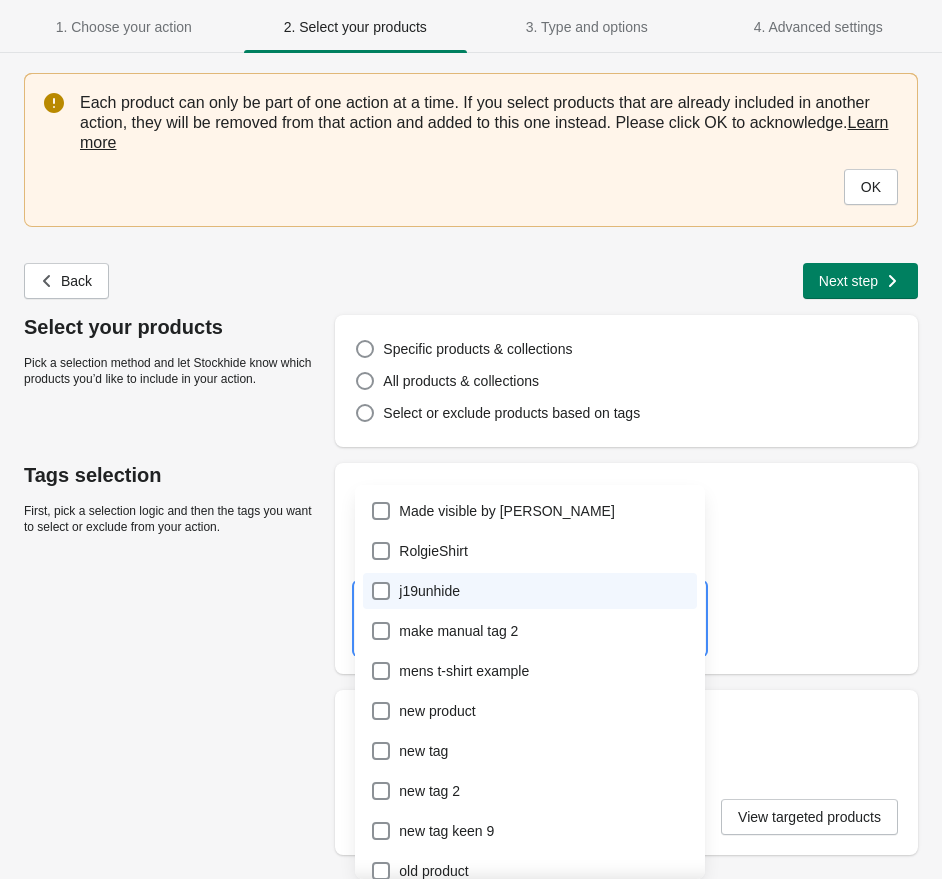 click on "**********" at bounding box center (461, 651) 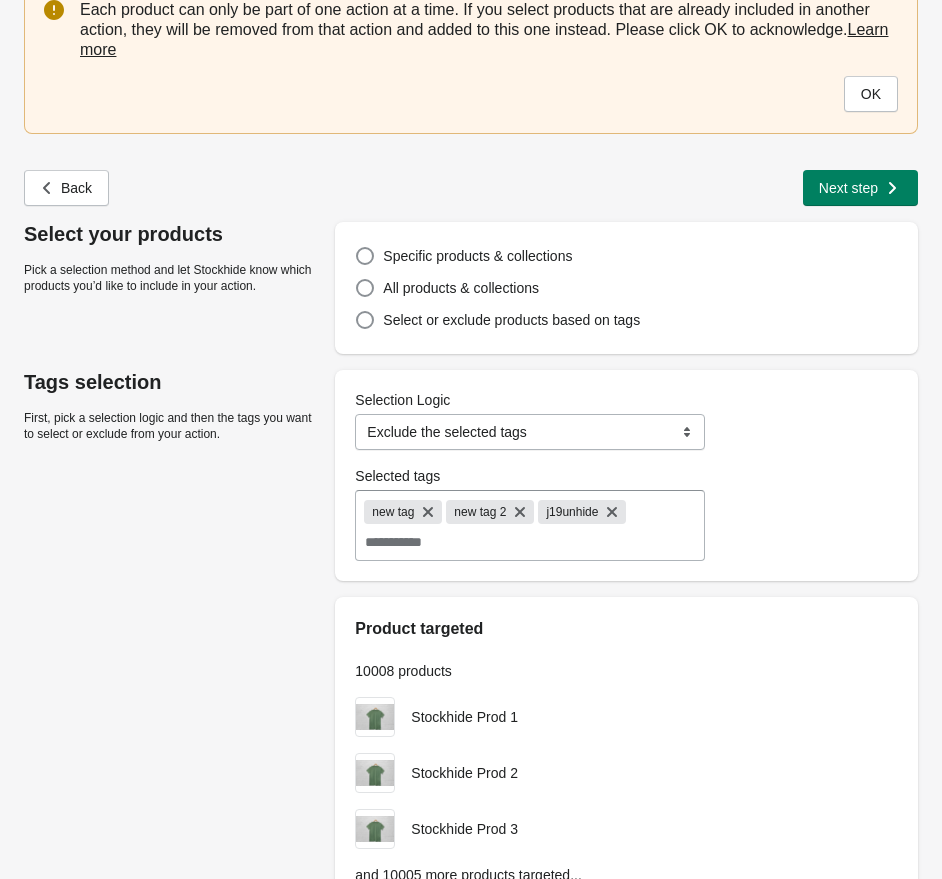 scroll, scrollTop: 157, scrollLeft: 0, axis: vertical 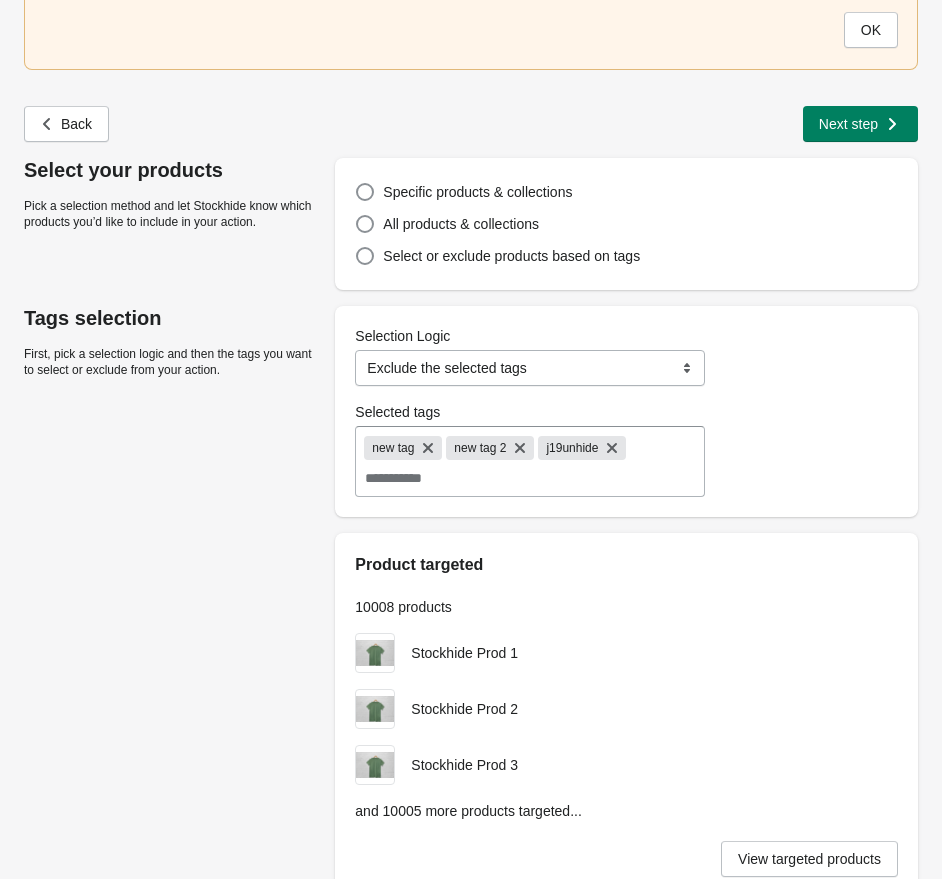 click on "Selected tags" at bounding box center [530, 478] 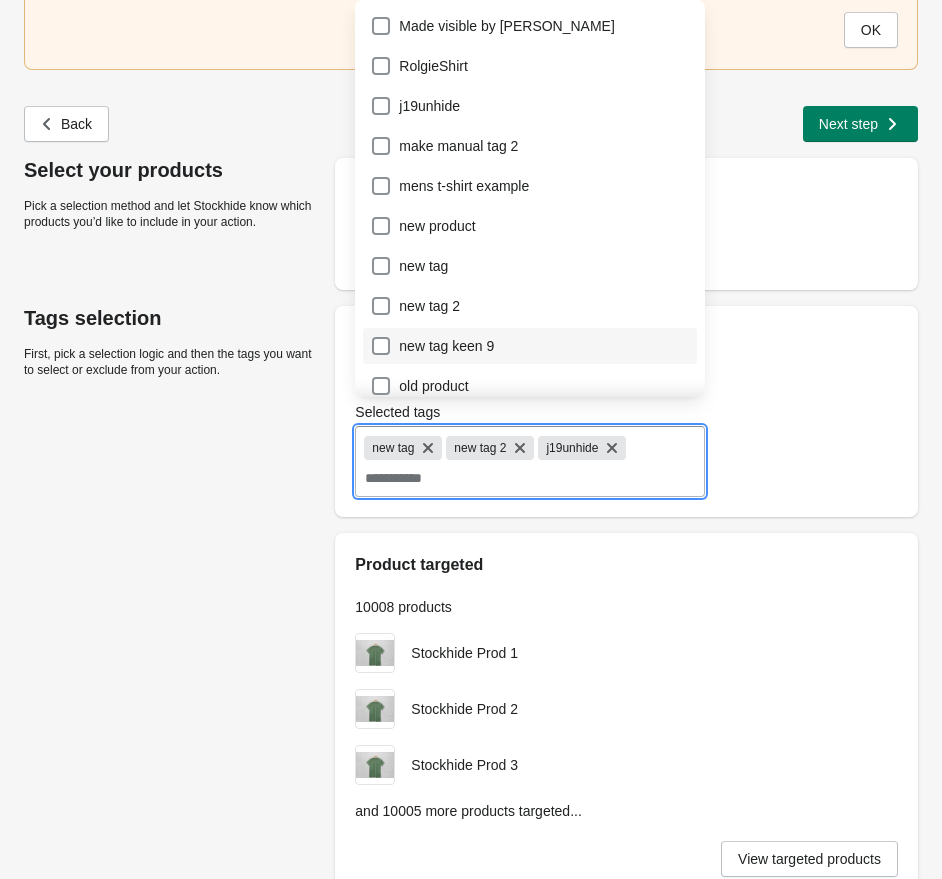 scroll, scrollTop: 15, scrollLeft: 0, axis: vertical 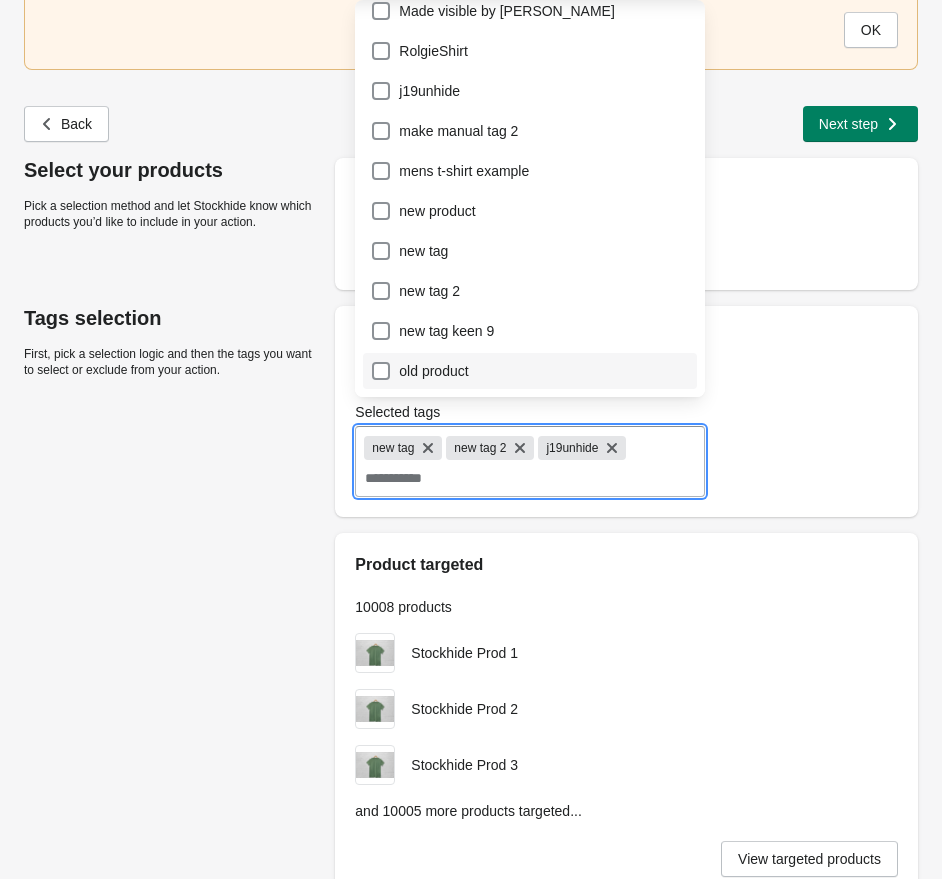 click on "old product" at bounding box center [530, 371] 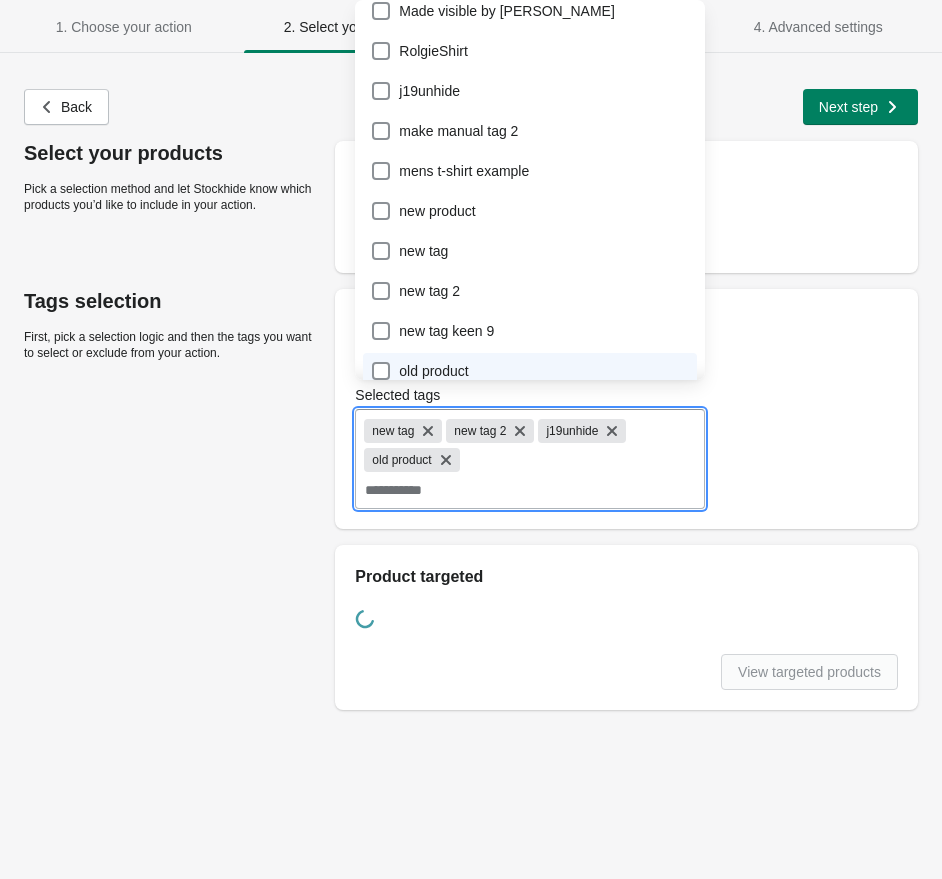 scroll, scrollTop: 0, scrollLeft: 0, axis: both 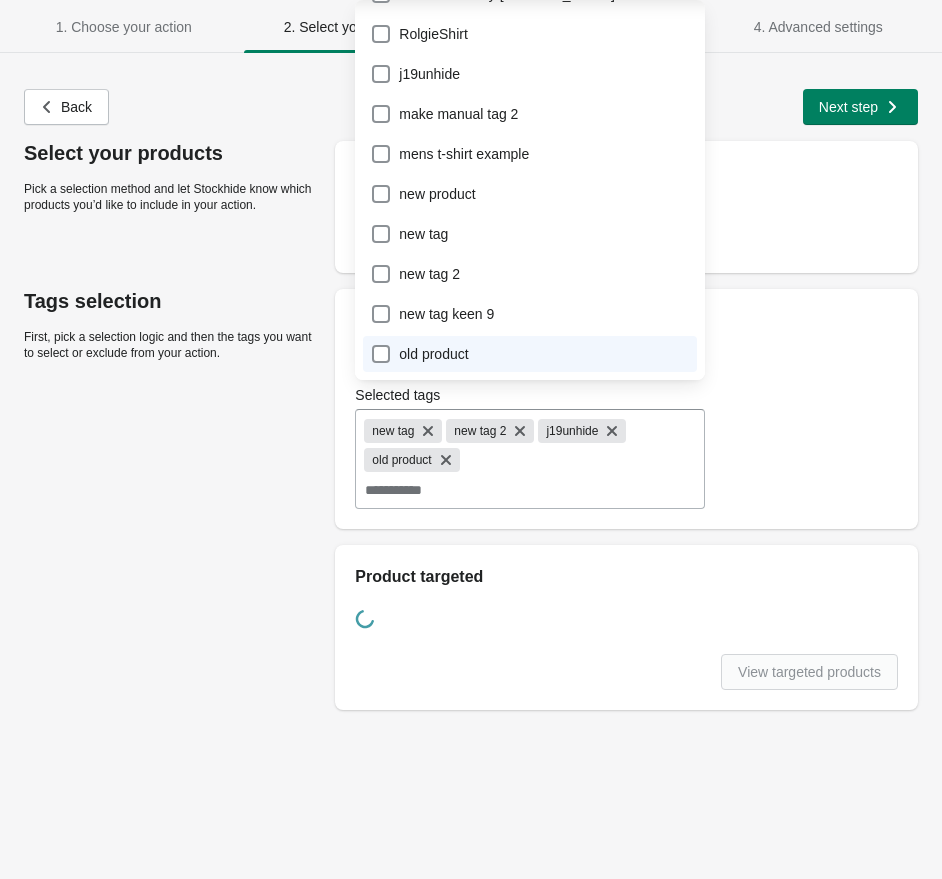 click on "**********" at bounding box center (461, 491) 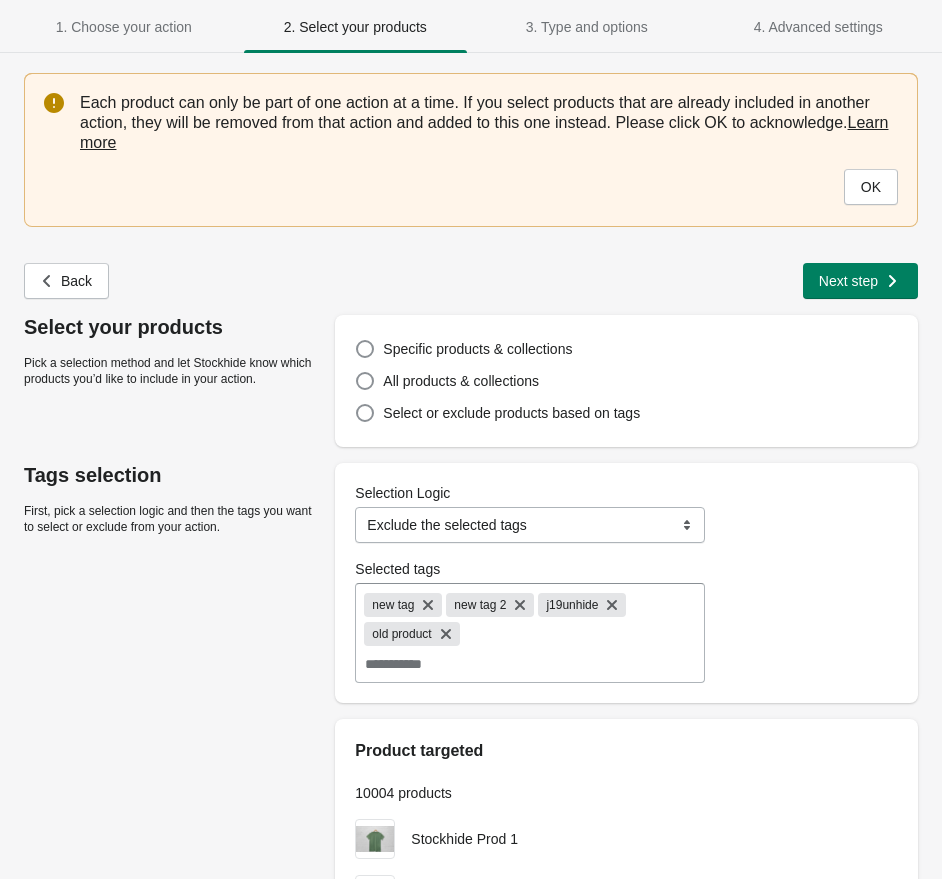 click on "Selected tags" at bounding box center (530, 664) 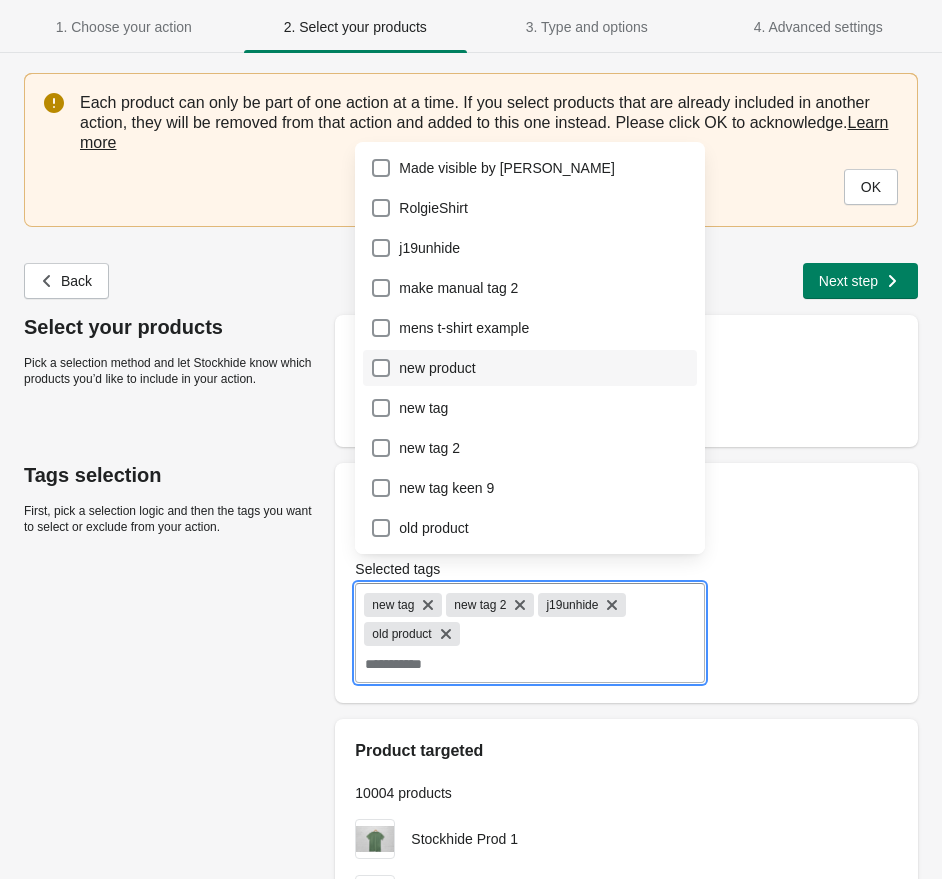 click on "new product" at bounding box center [530, 368] 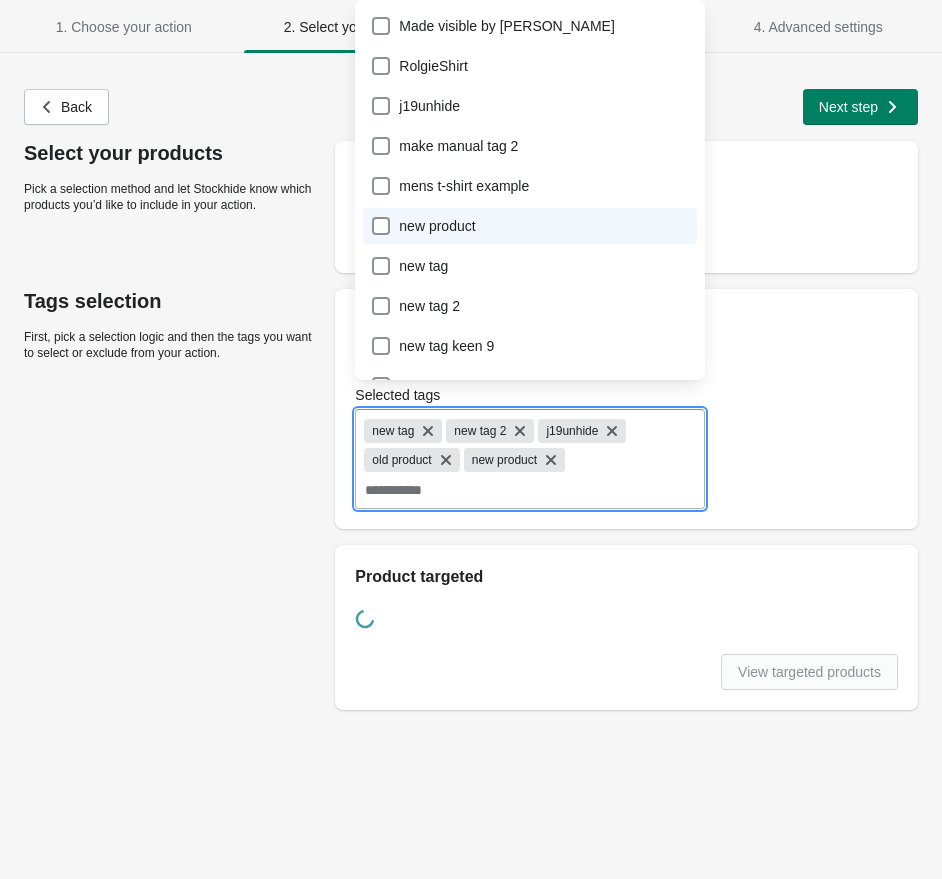 click on "**********" at bounding box center [461, 491] 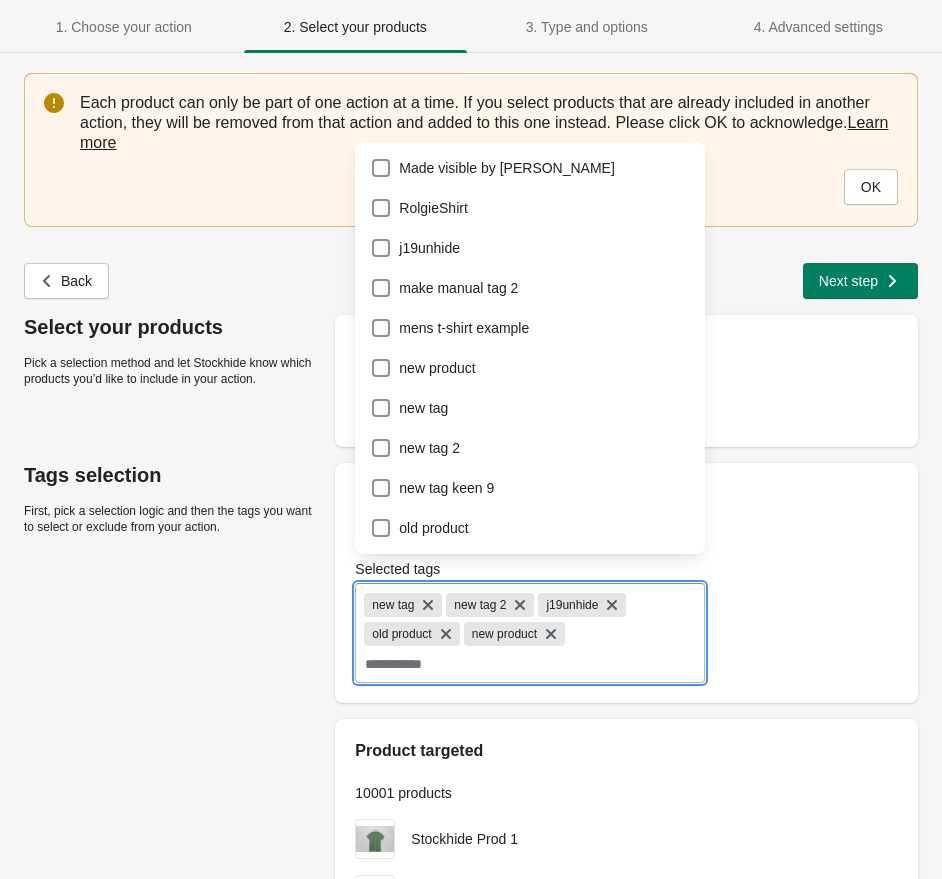 click on "Selected tags" at bounding box center [530, 664] 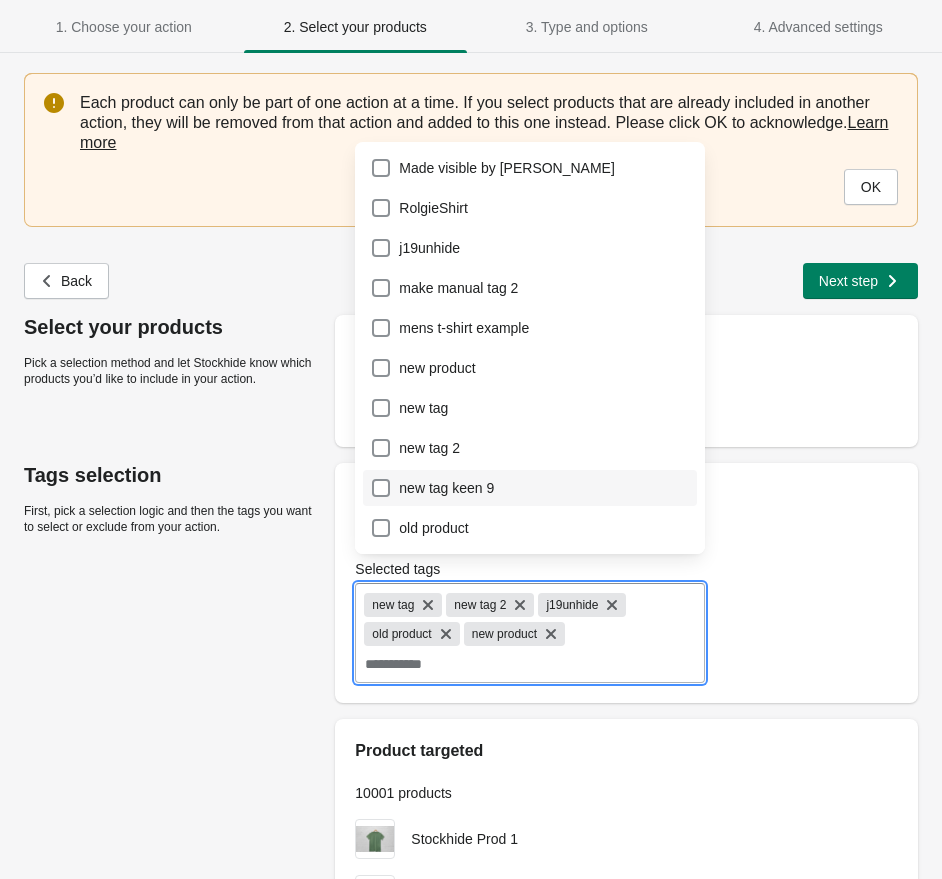 click on "new tag keen 9" at bounding box center [530, 488] 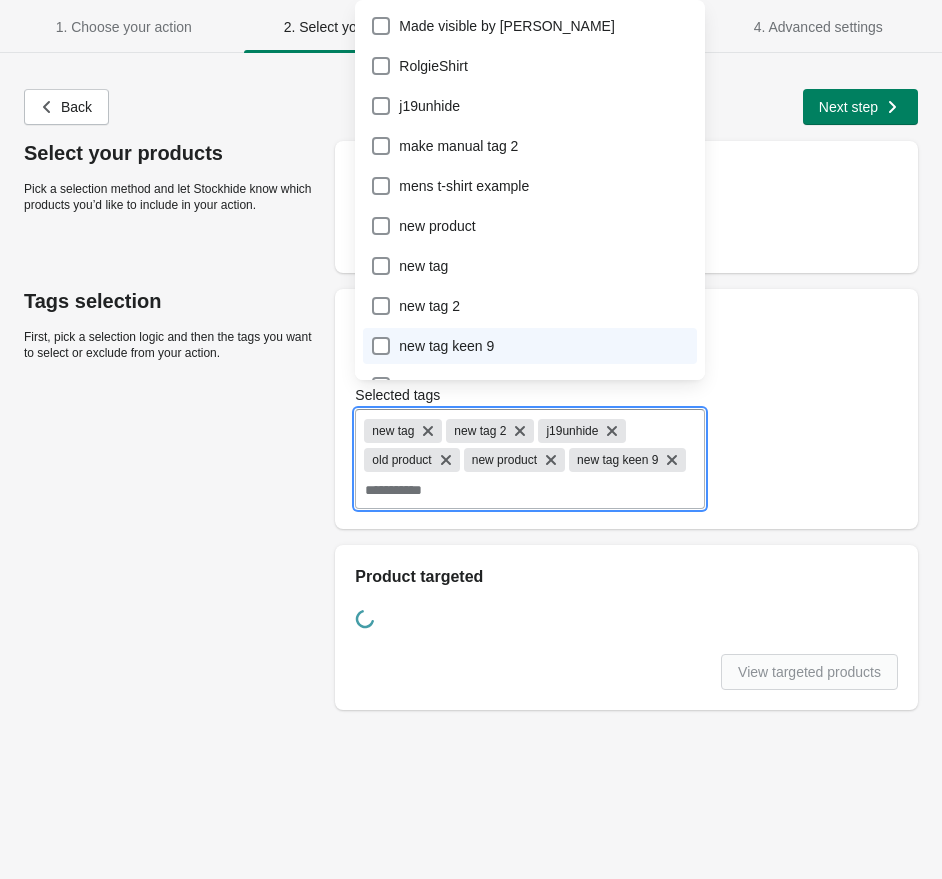 click on "**********" at bounding box center [461, 491] 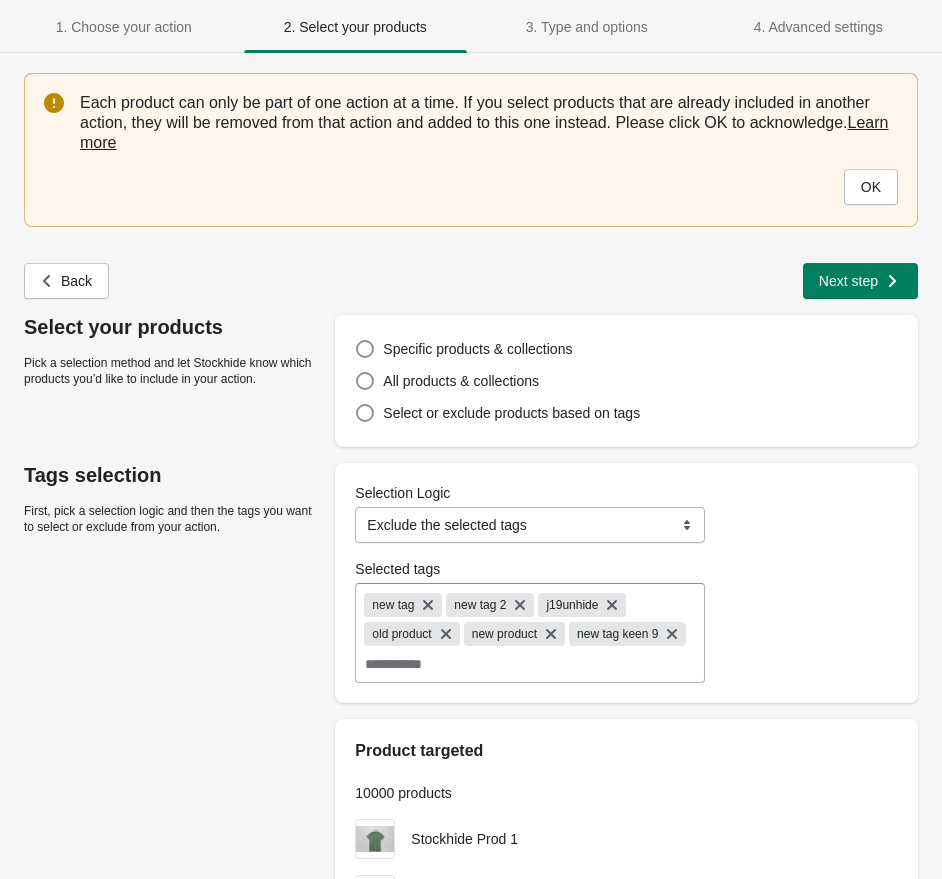 scroll, scrollTop: 239, scrollLeft: 0, axis: vertical 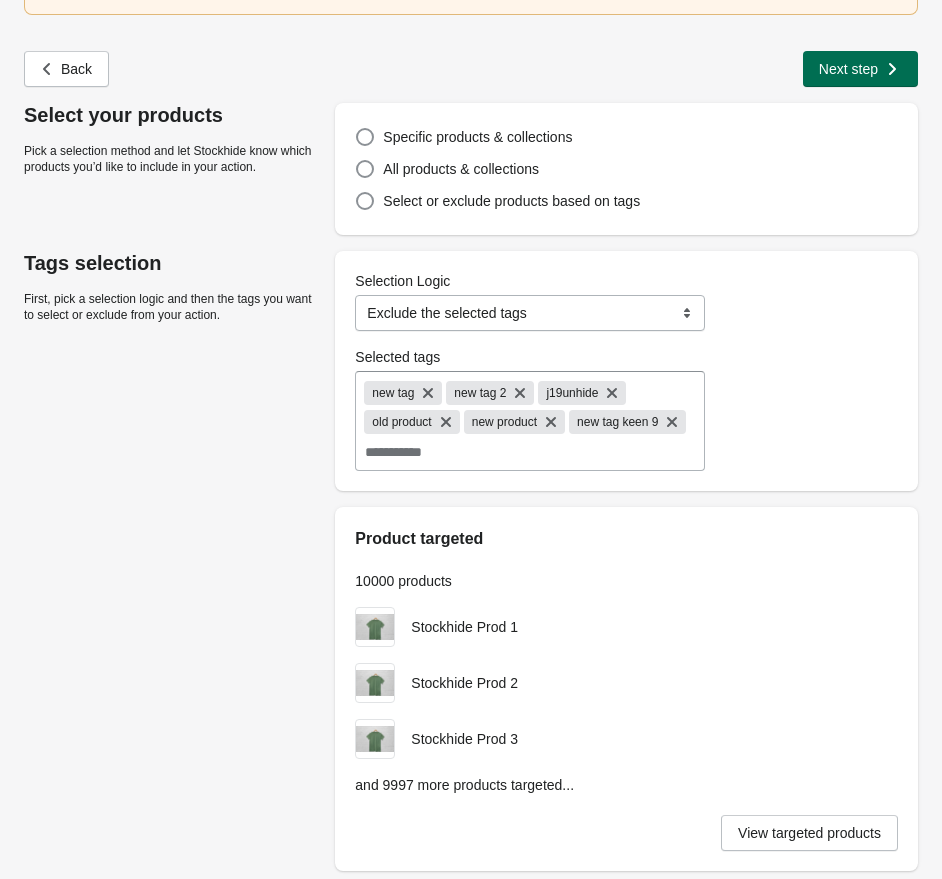 click on "Next step" at bounding box center [848, 69] 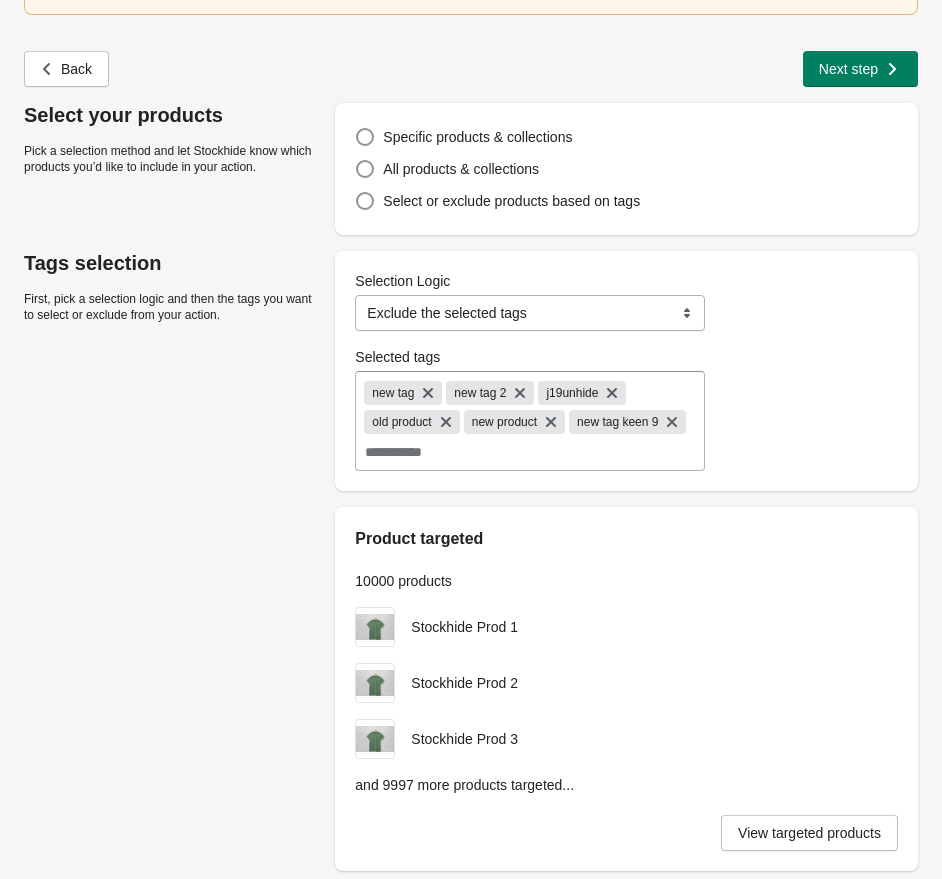 scroll, scrollTop: 0, scrollLeft: 0, axis: both 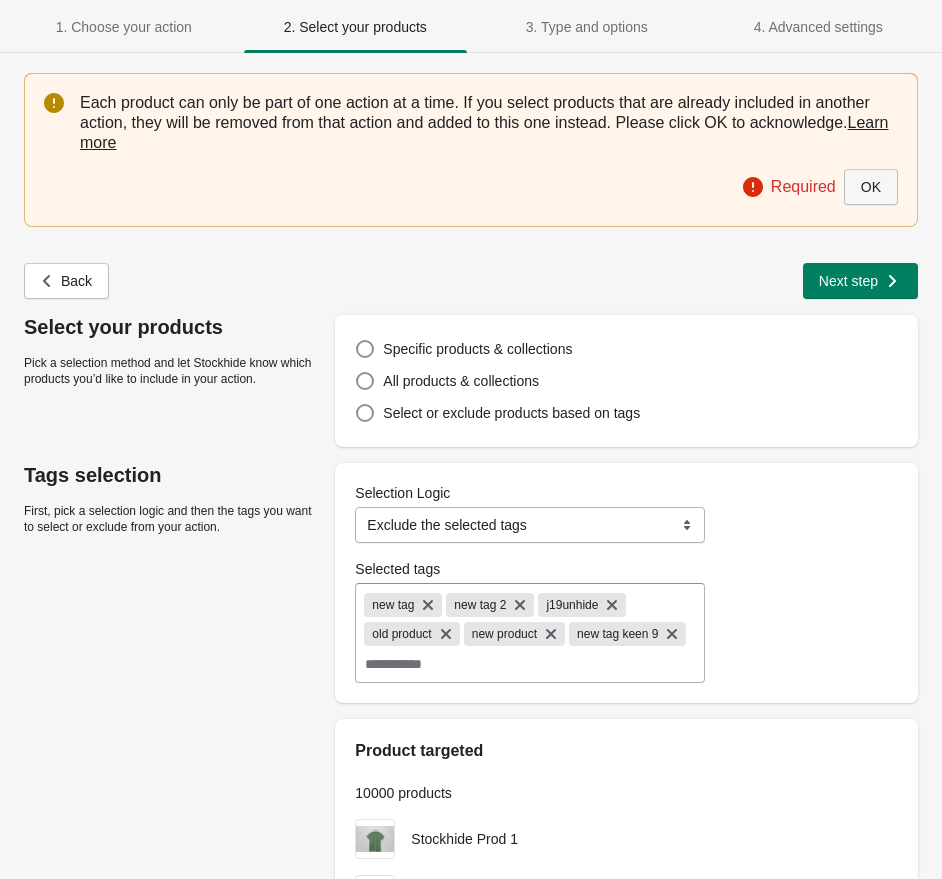 click on "OK" at bounding box center (871, 187) 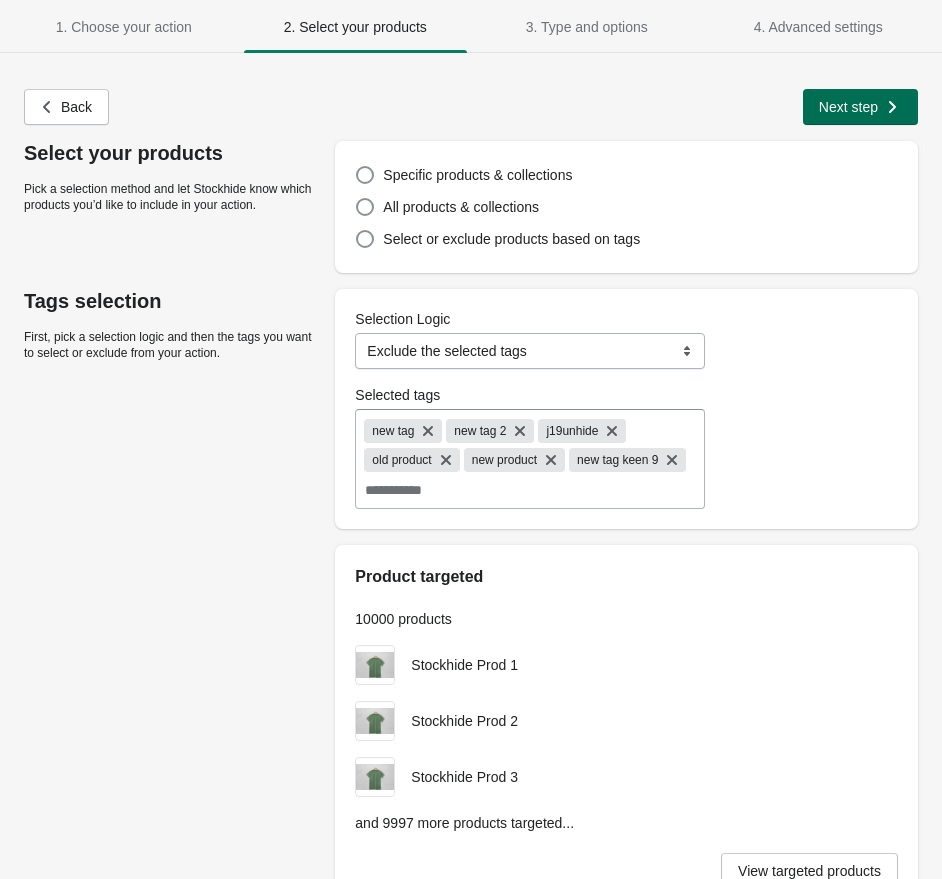 click on "Next step" at bounding box center (860, 107) 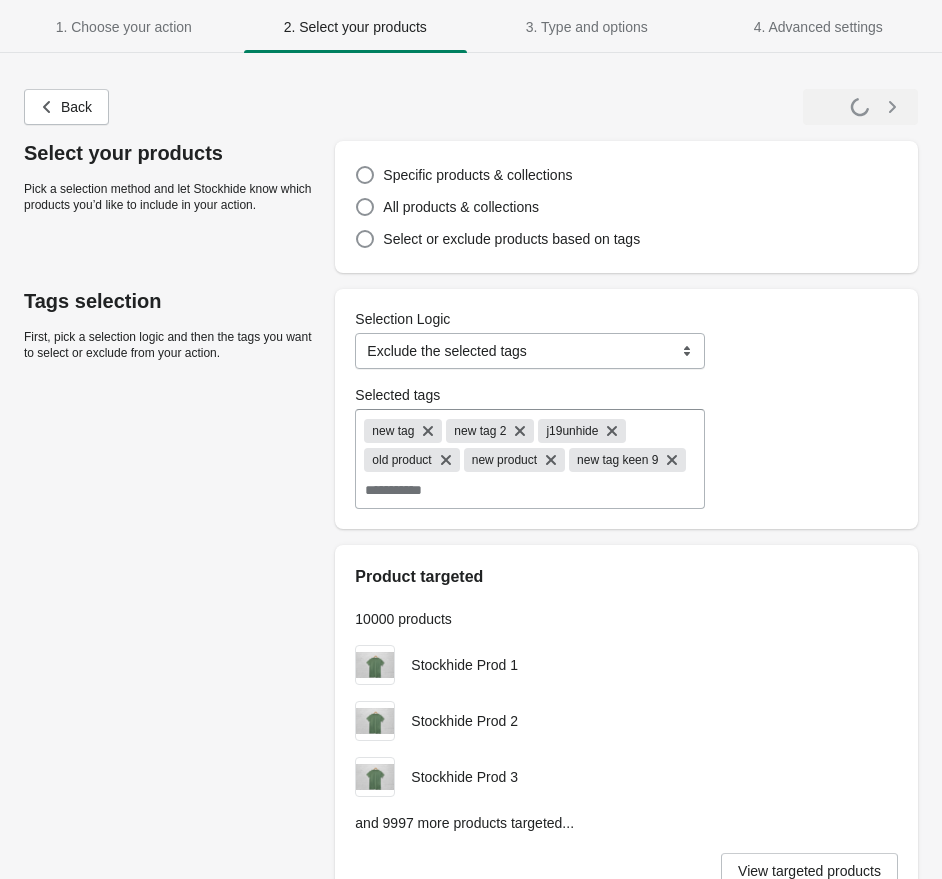 select on "**********" 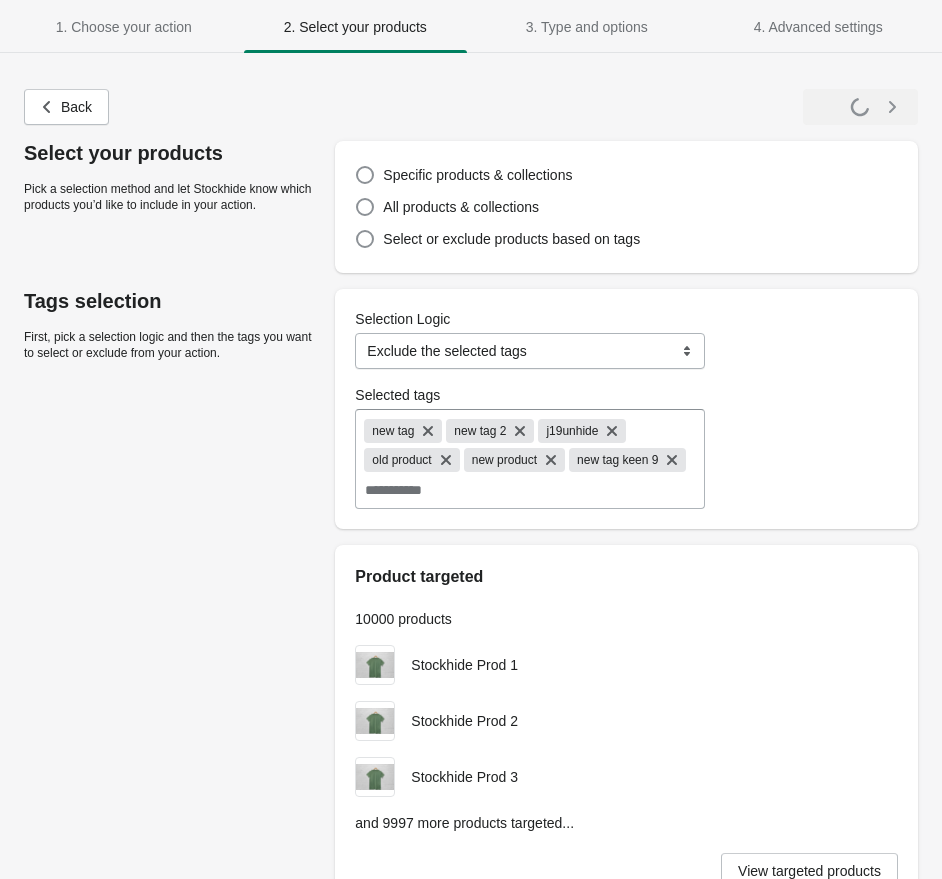 select on "*********" 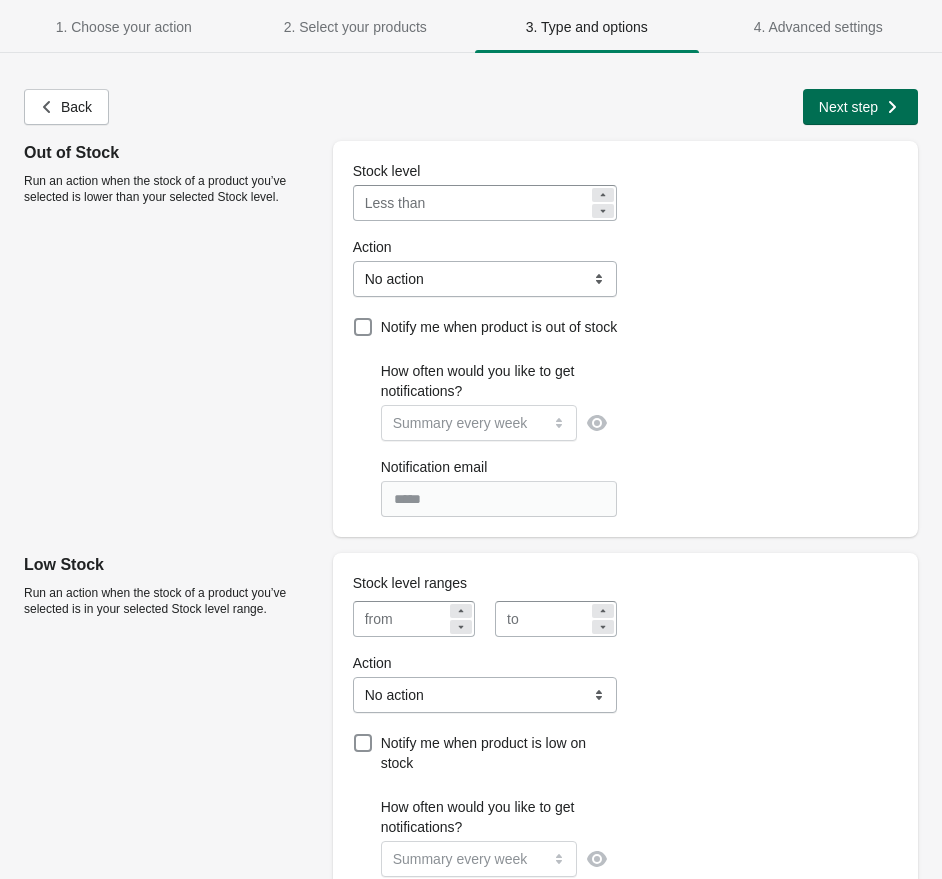 click on "Next step" at bounding box center (860, 107) 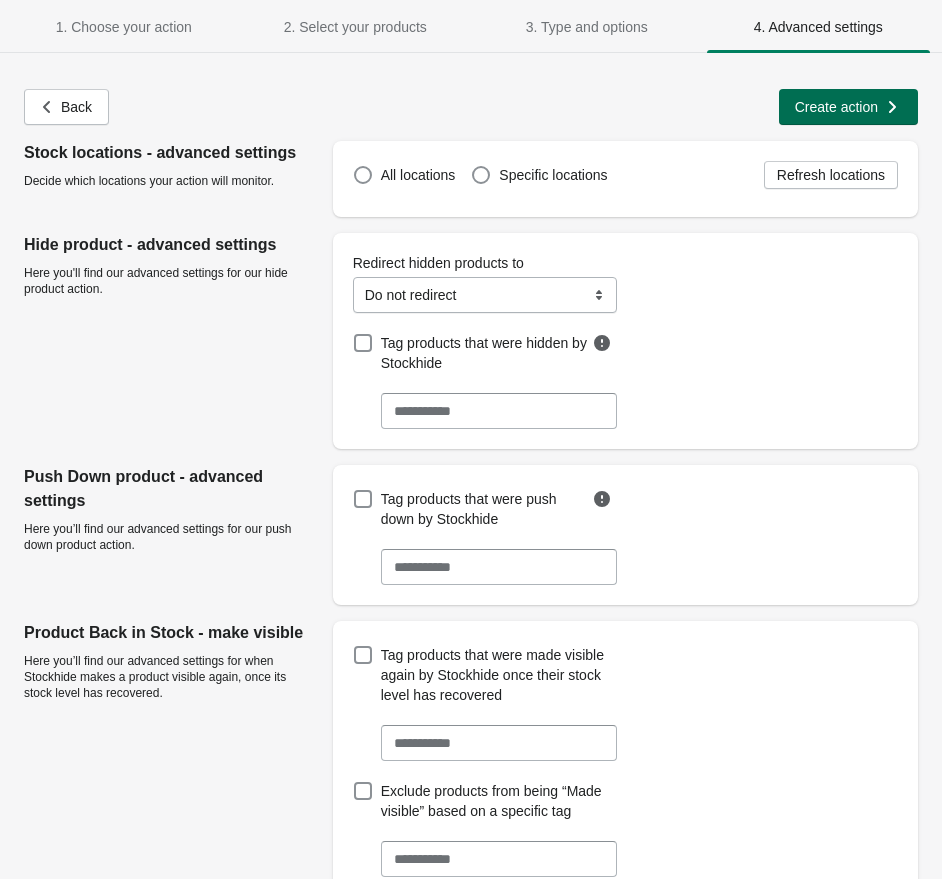 click on "Create action" at bounding box center [836, 107] 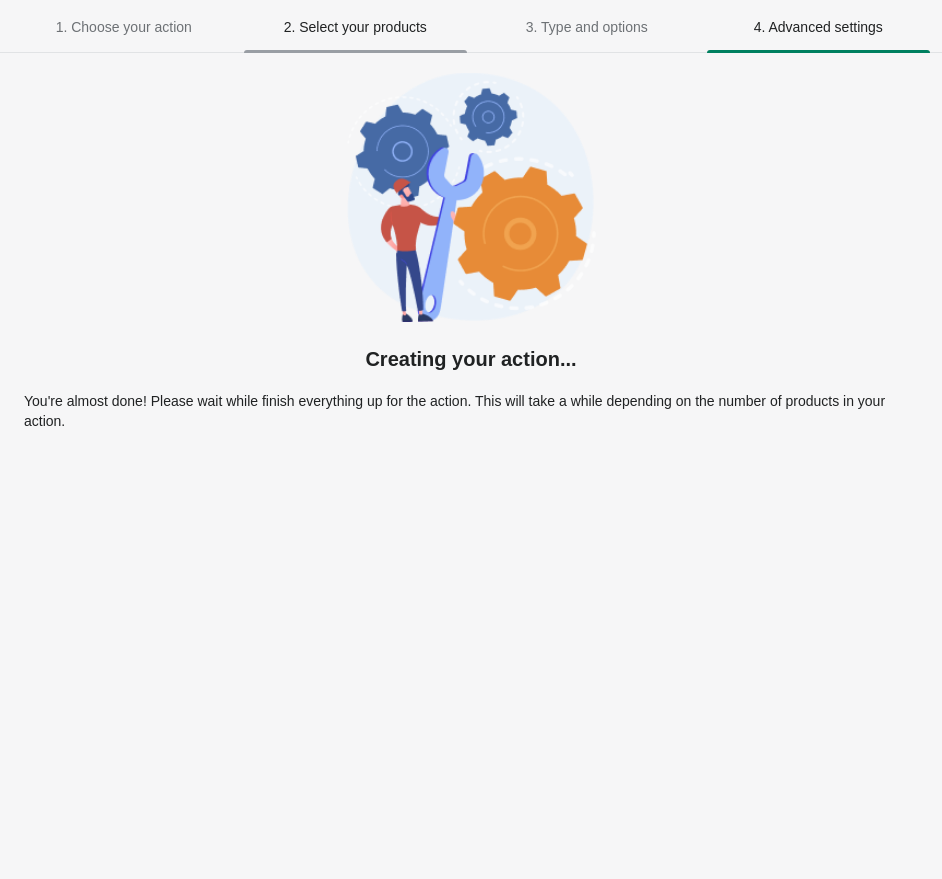 select on "**********" 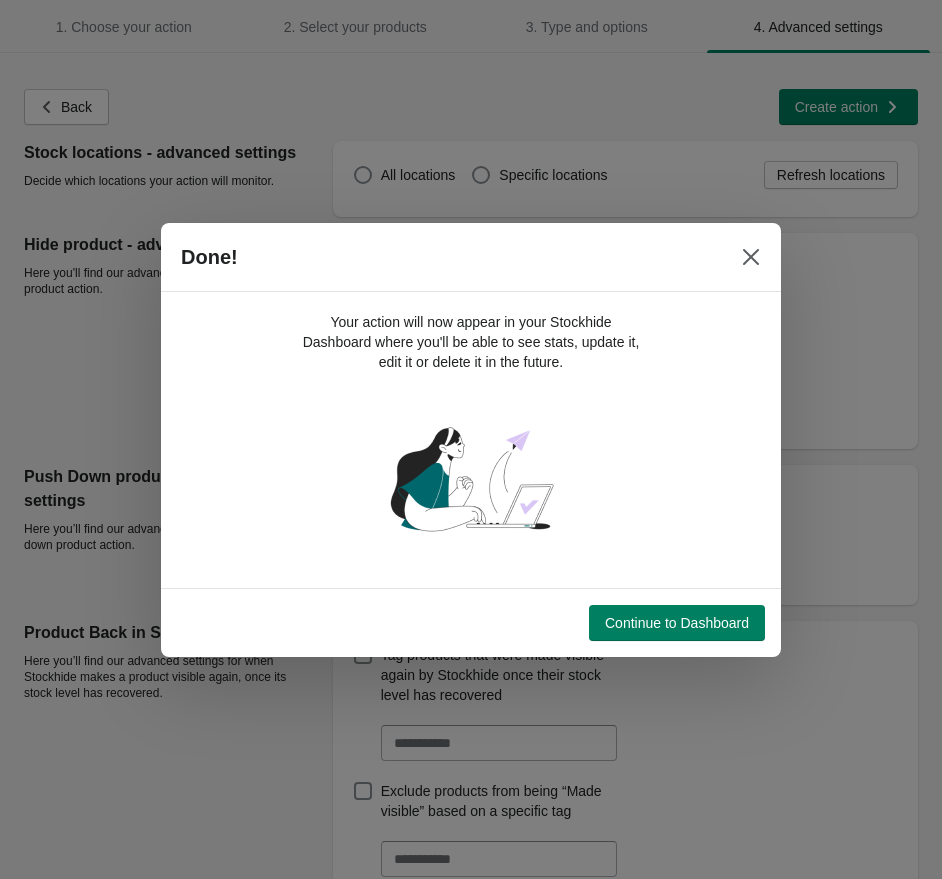 click on "Continue to Dashboard" at bounding box center (677, 623) 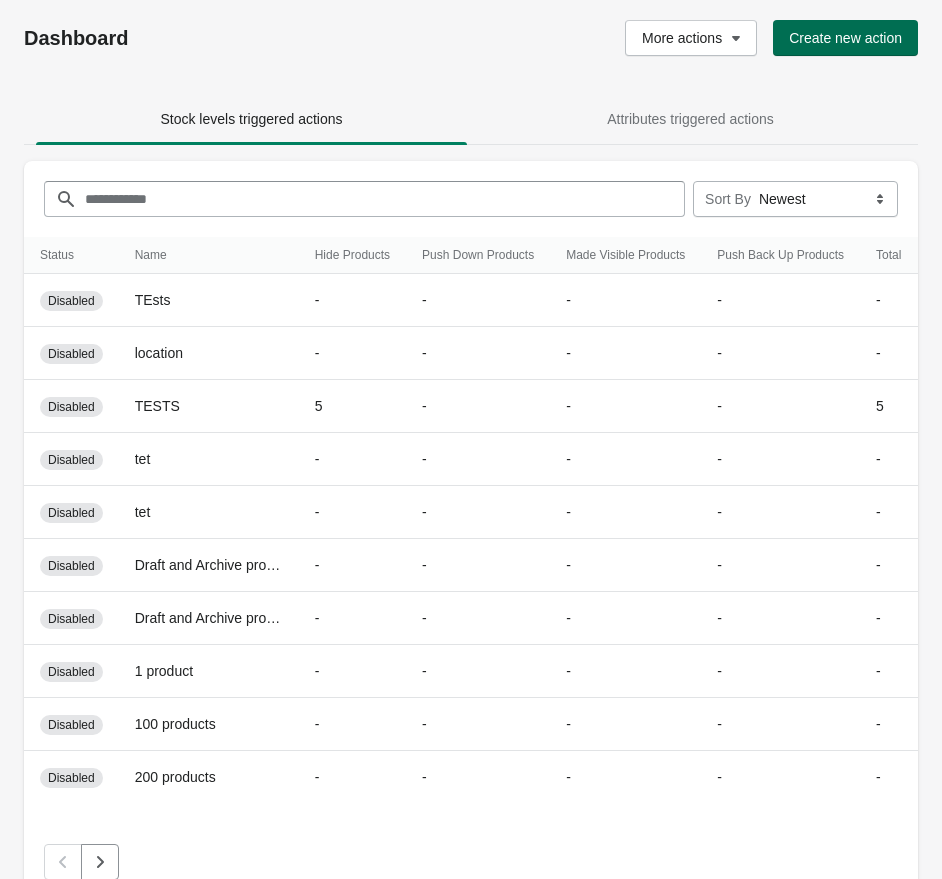 click on "Create new action" at bounding box center (845, 38) 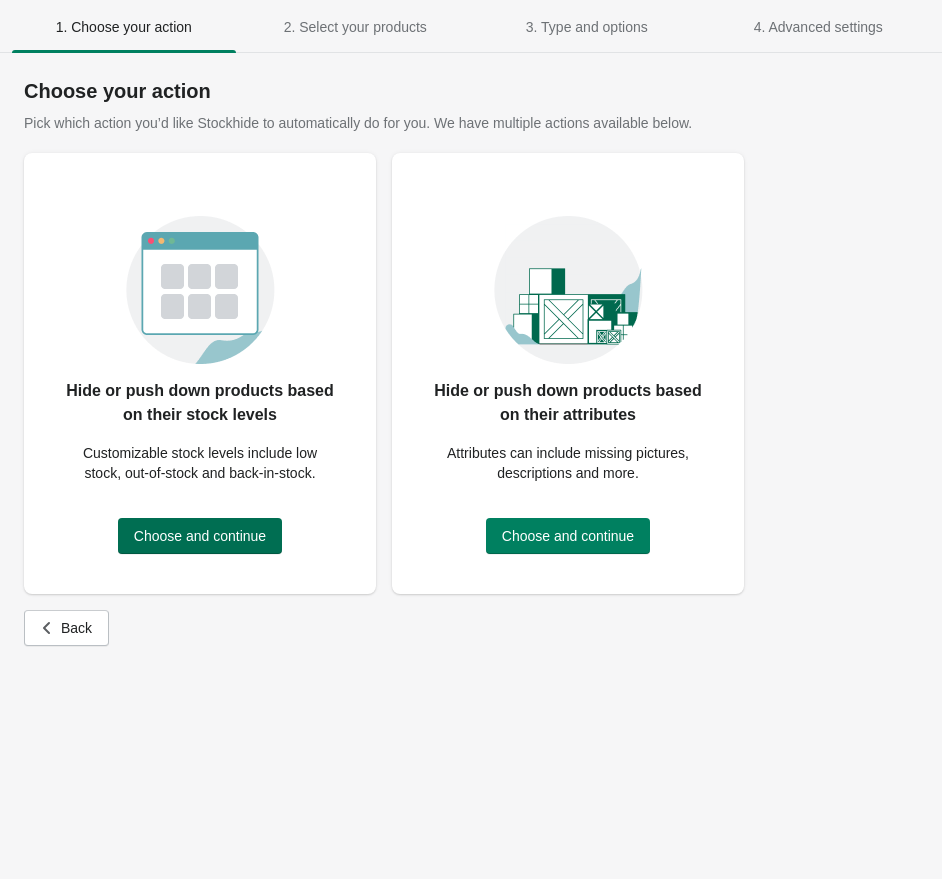 click on "Choose and continue" at bounding box center [200, 536] 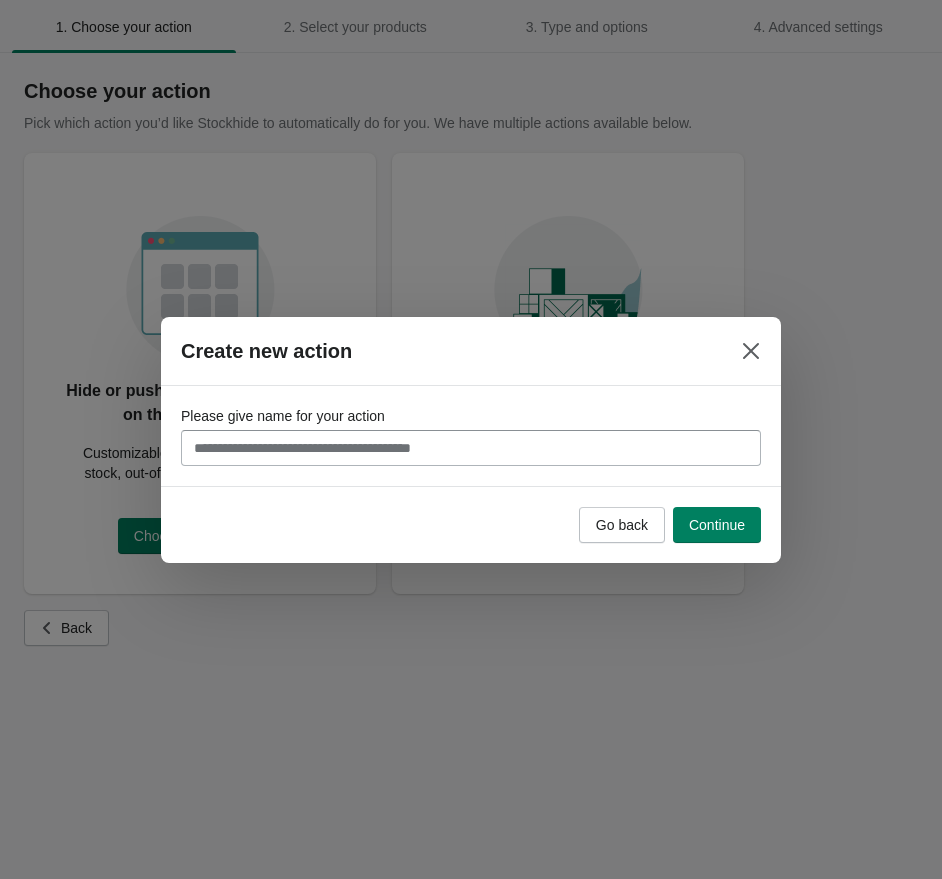 click on "Please give name for your action" at bounding box center (471, 448) 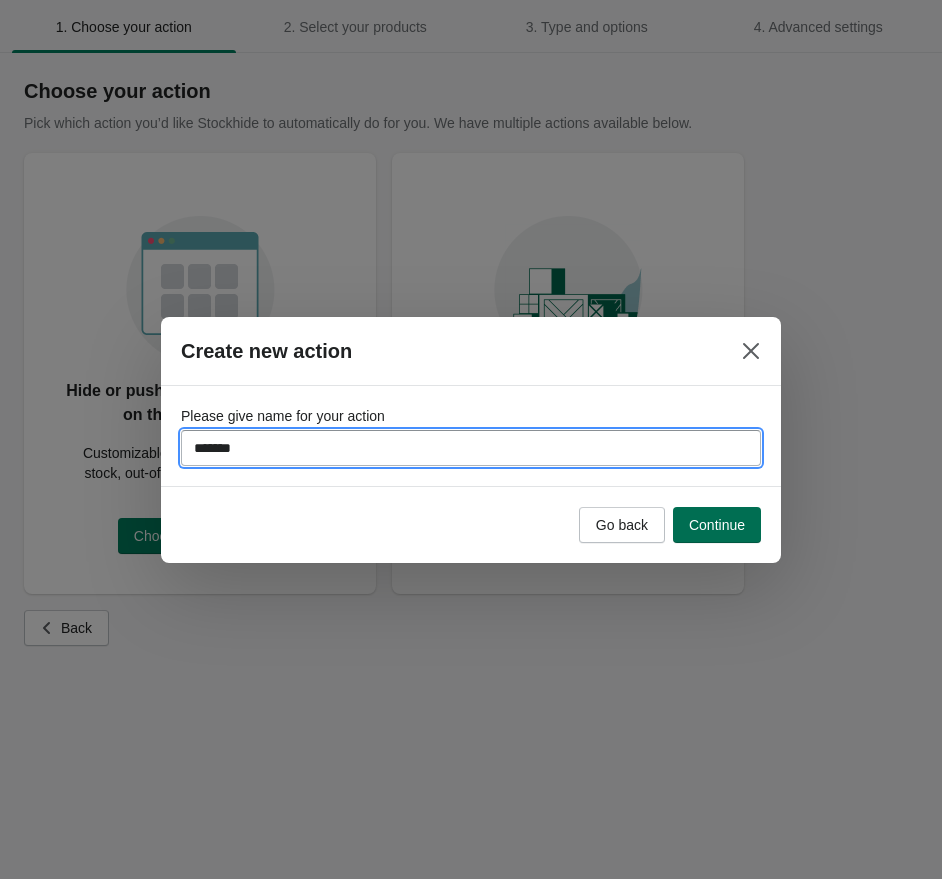 type on "*******" 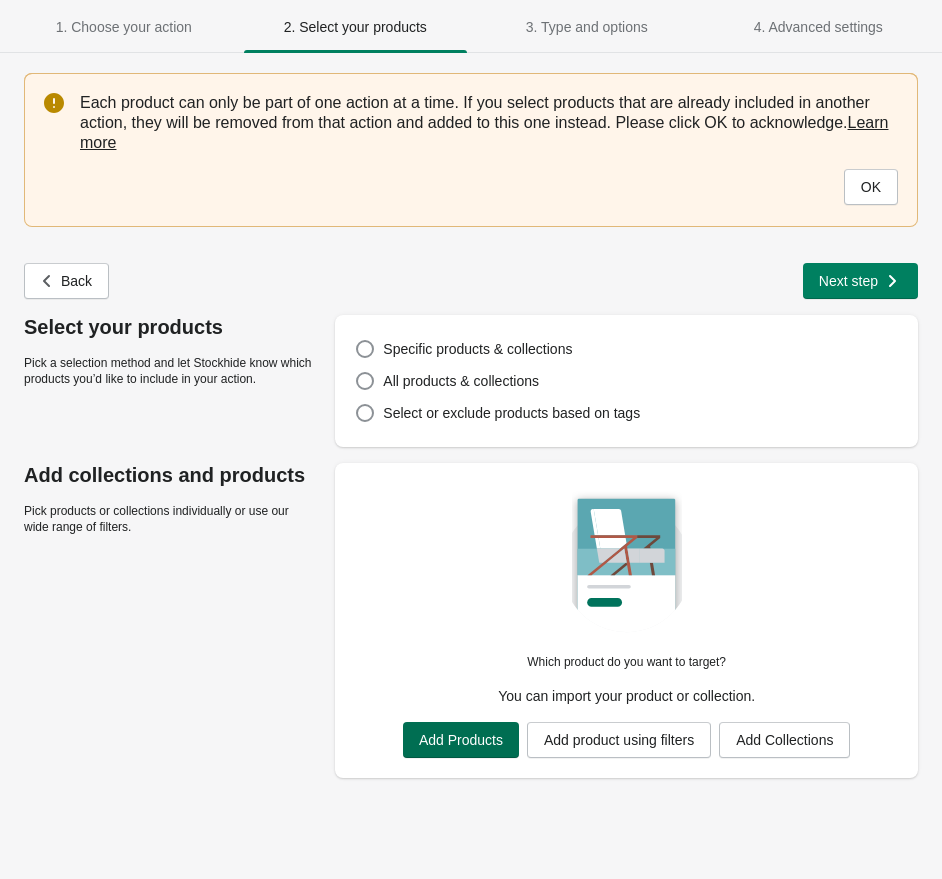 click on "Add Products" at bounding box center (461, 740) 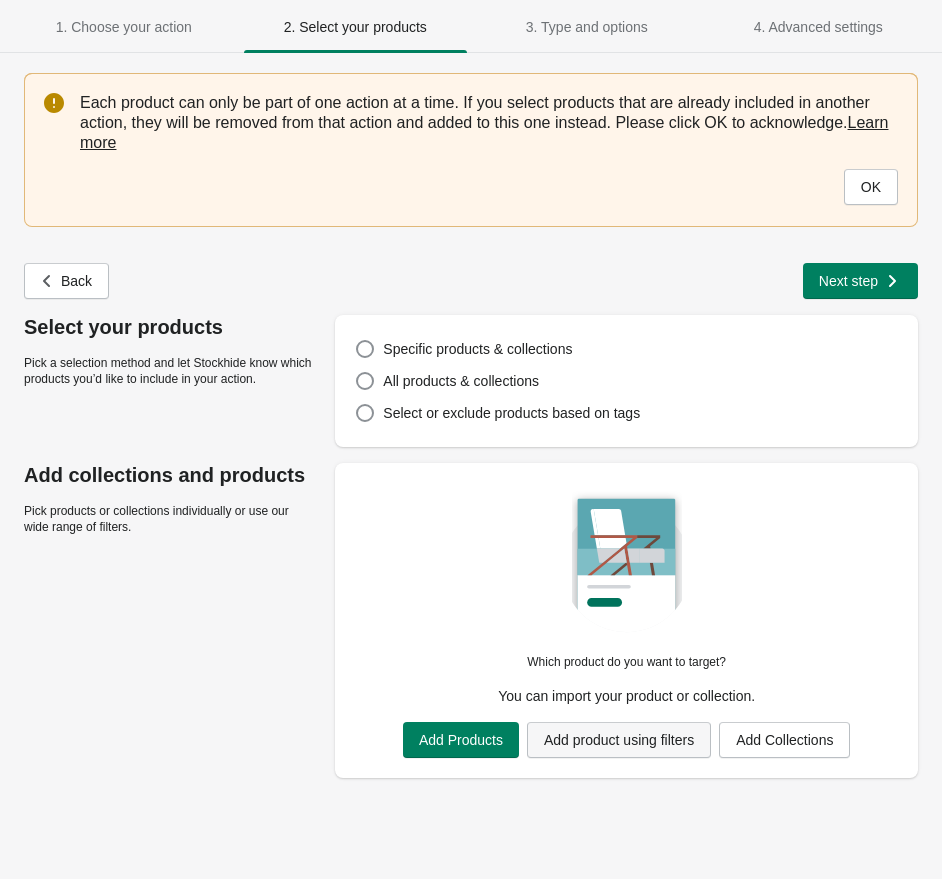 click on "Add product using filters" at bounding box center (619, 740) 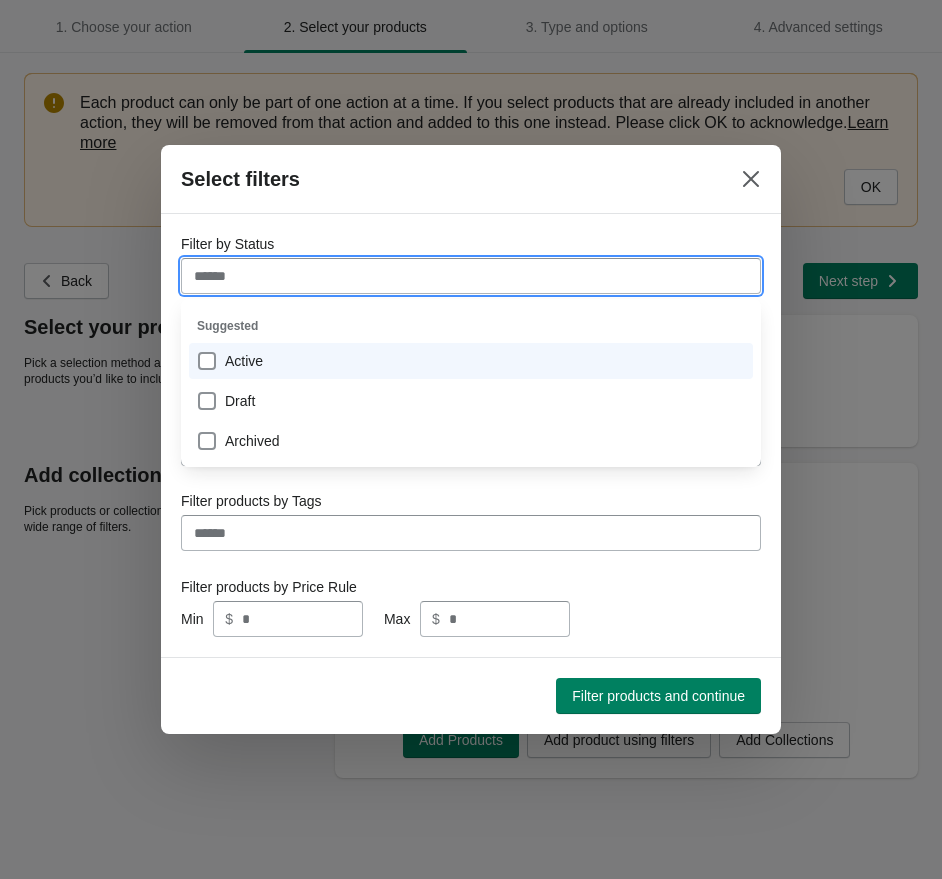 click on "Filter by Status" at bounding box center (471, 276) 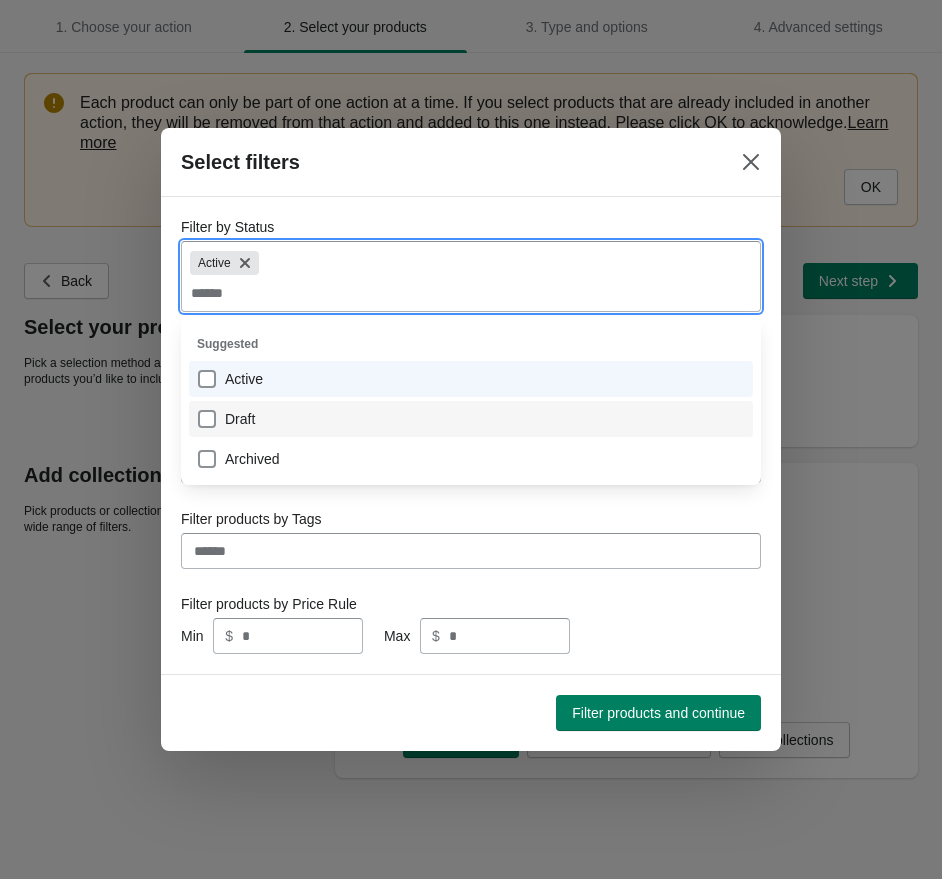 click on "Draft" at bounding box center [471, 419] 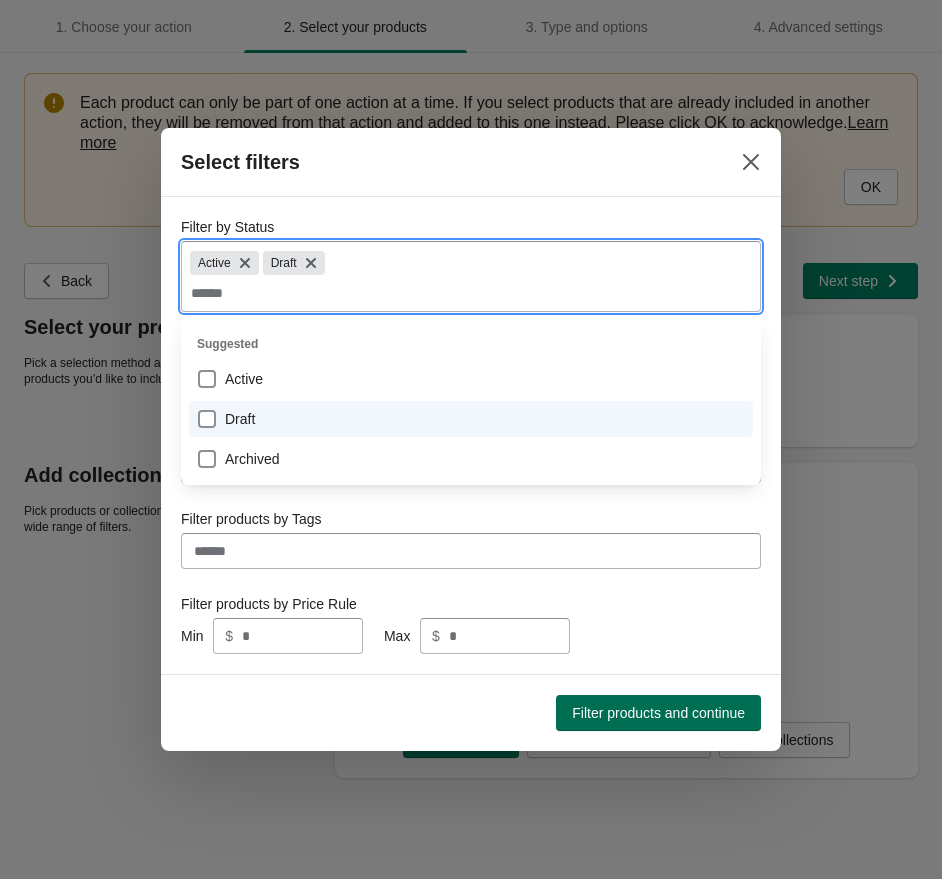 click on "Filter products and continue" at bounding box center (658, 713) 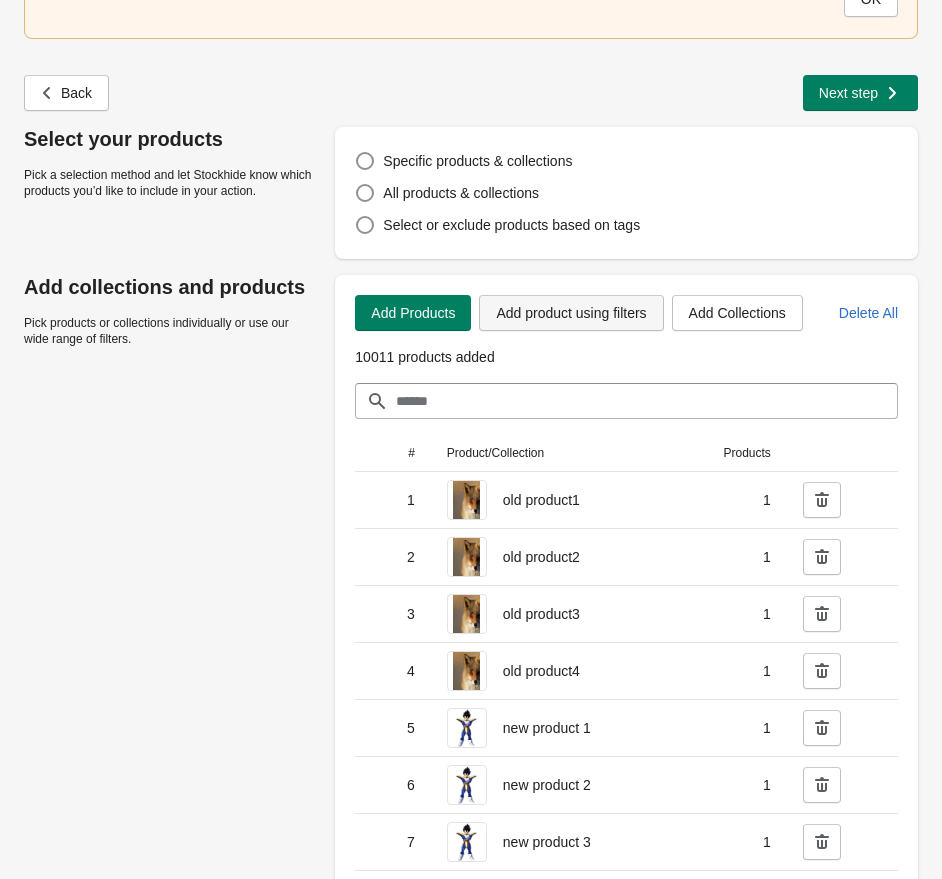 scroll, scrollTop: 193, scrollLeft: 0, axis: vertical 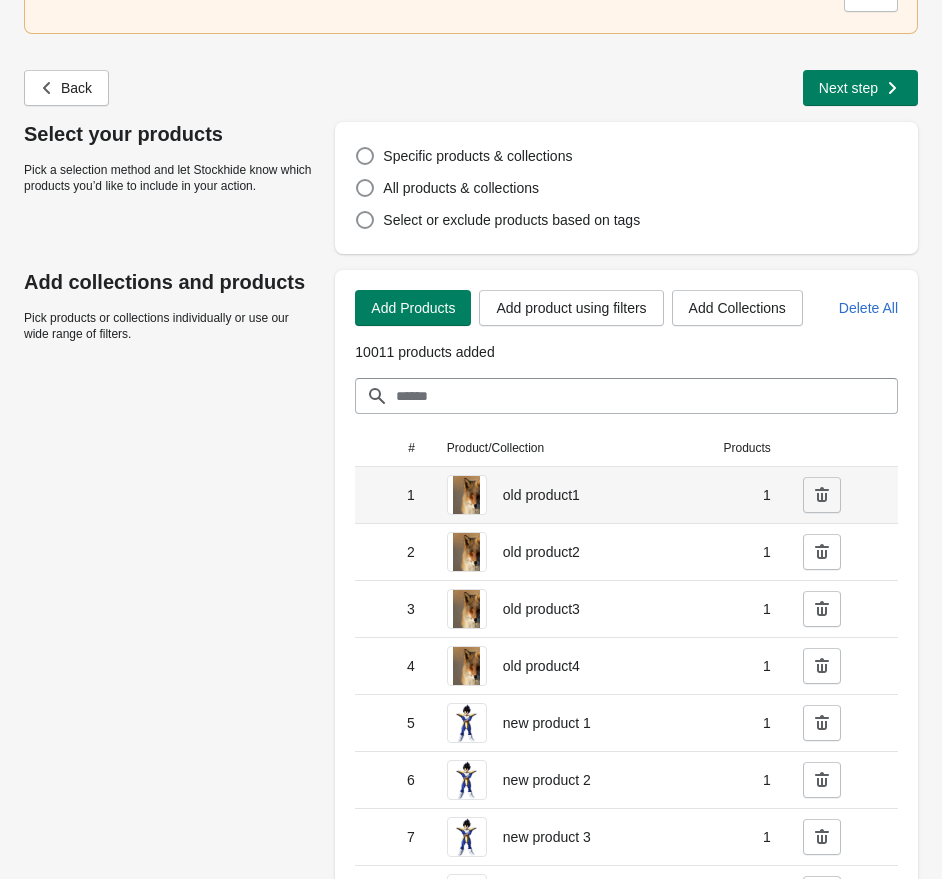 click 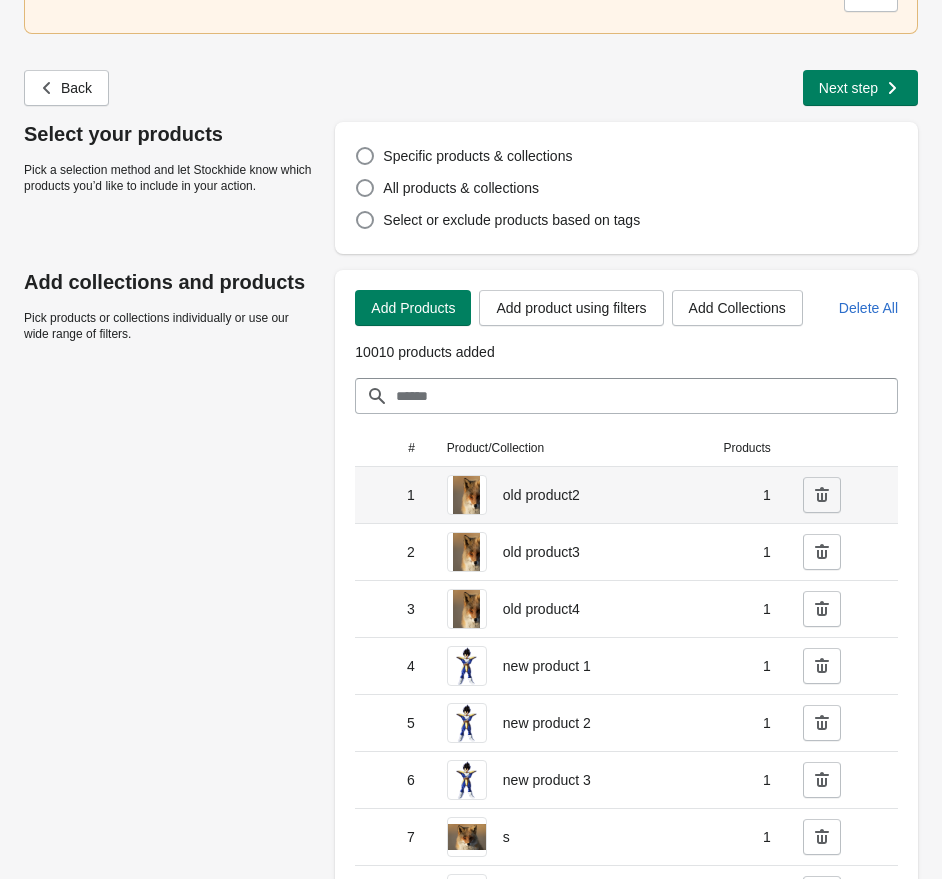 click 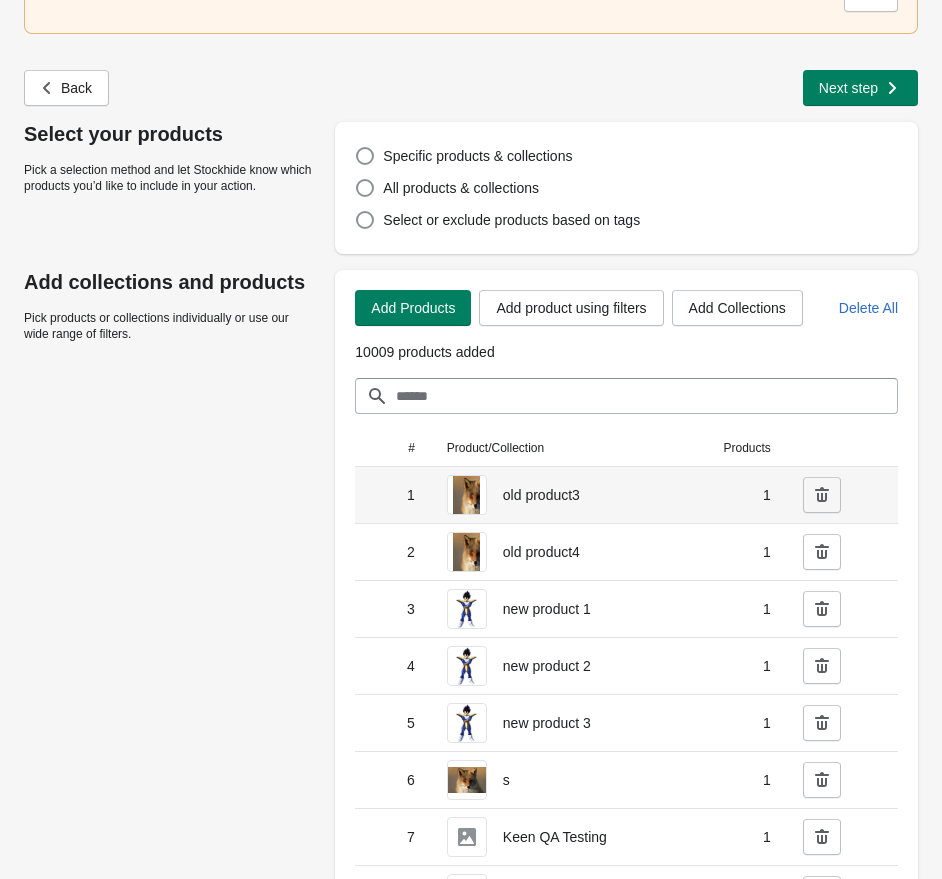 click 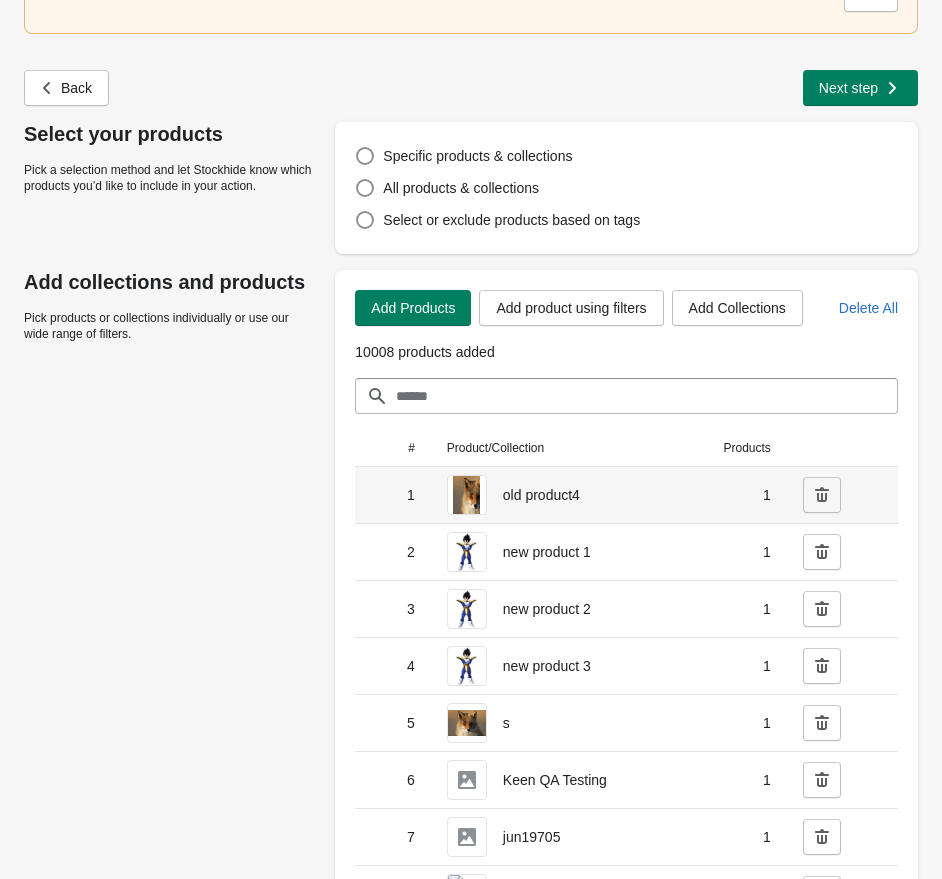 click 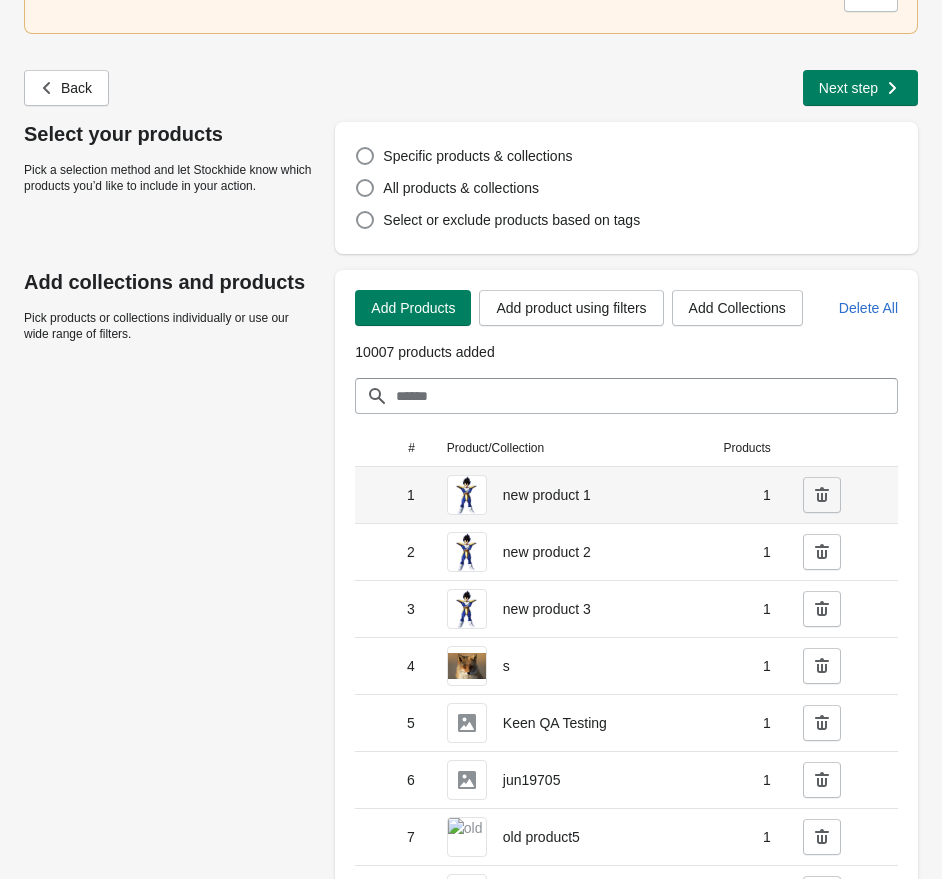 click 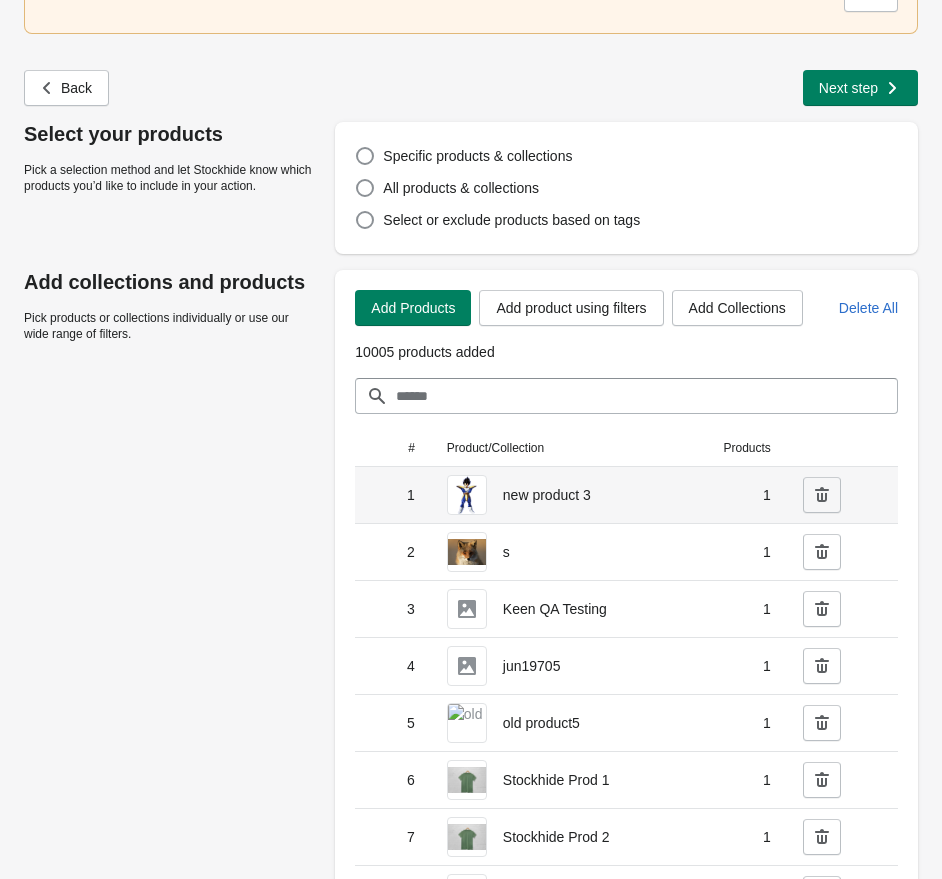 click 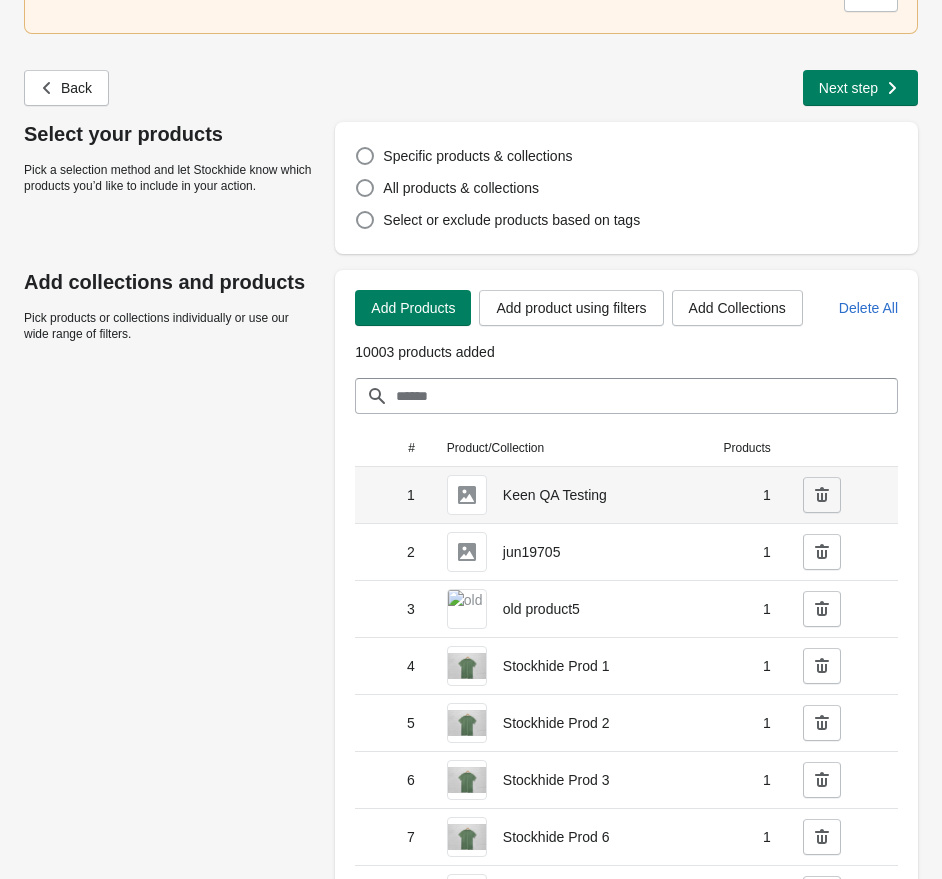 click 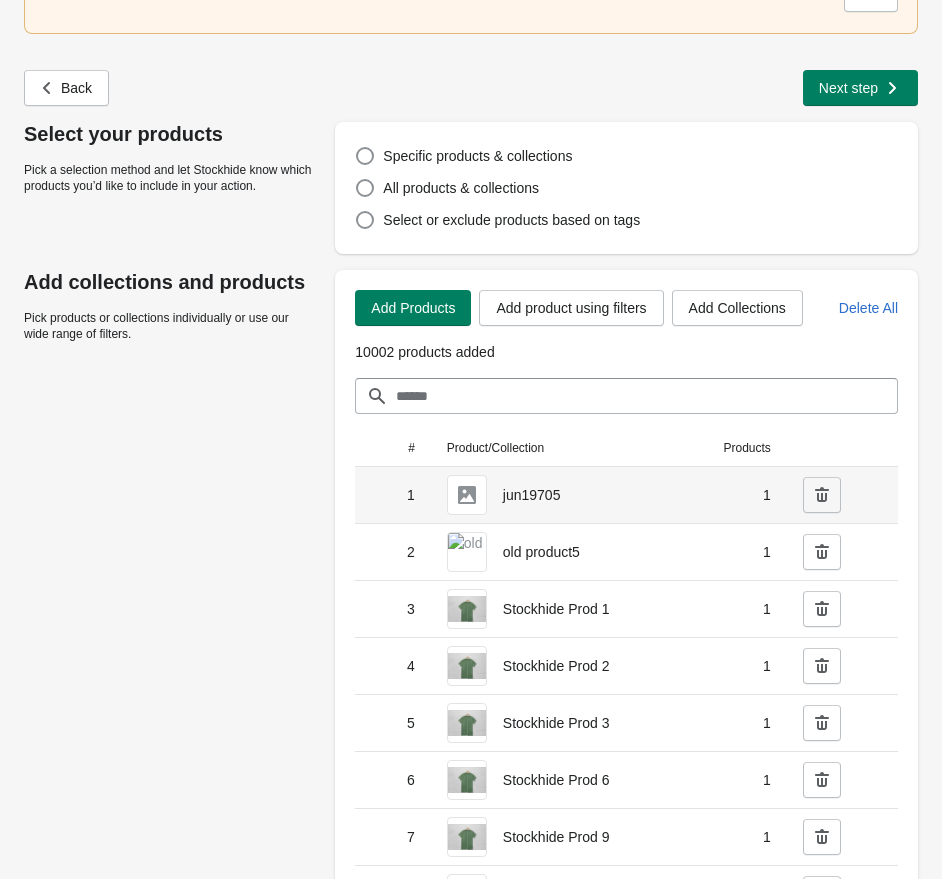 click 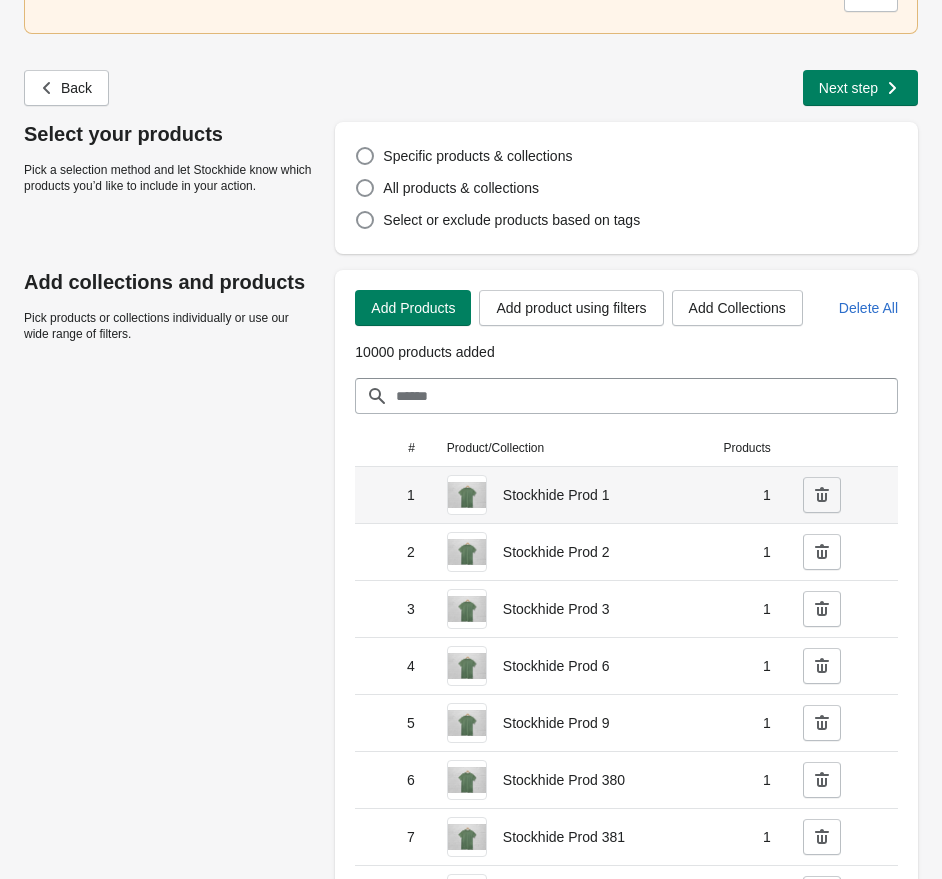 click 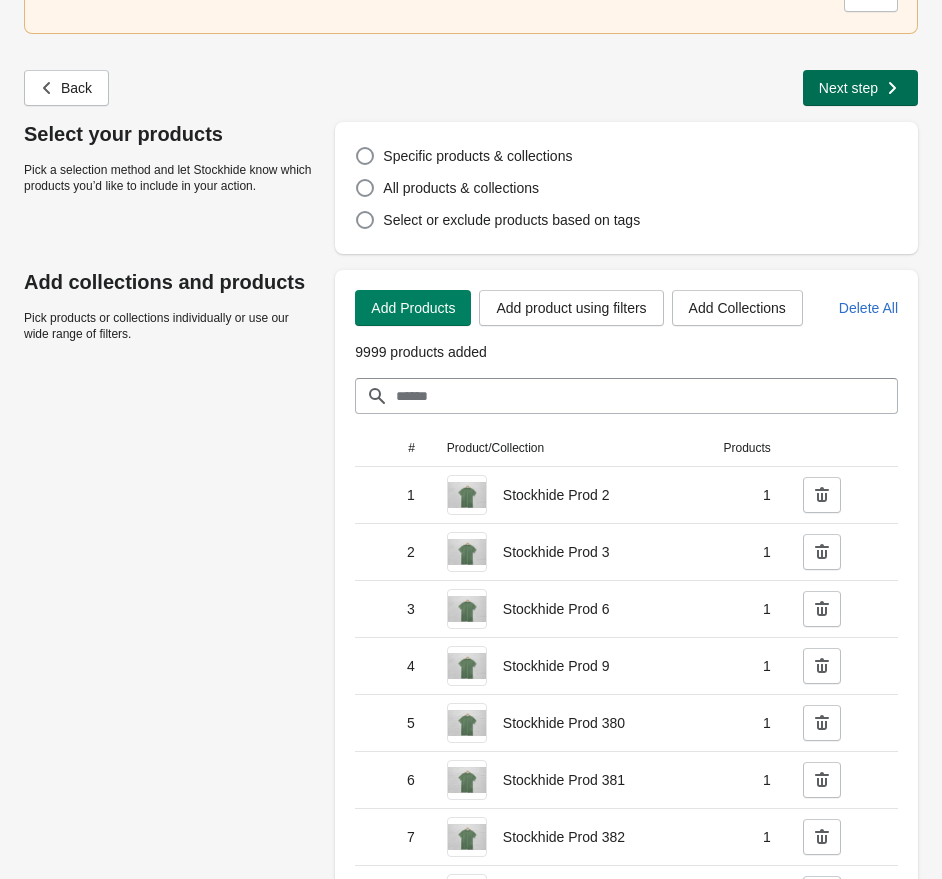click 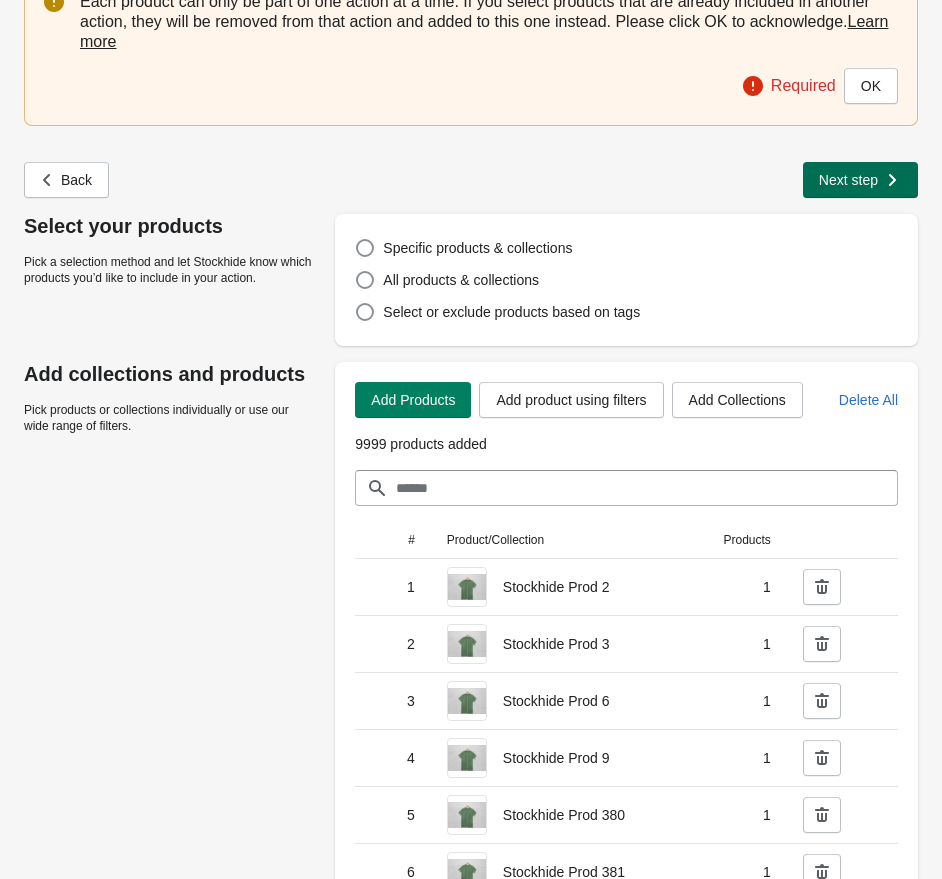 scroll, scrollTop: 61, scrollLeft: 0, axis: vertical 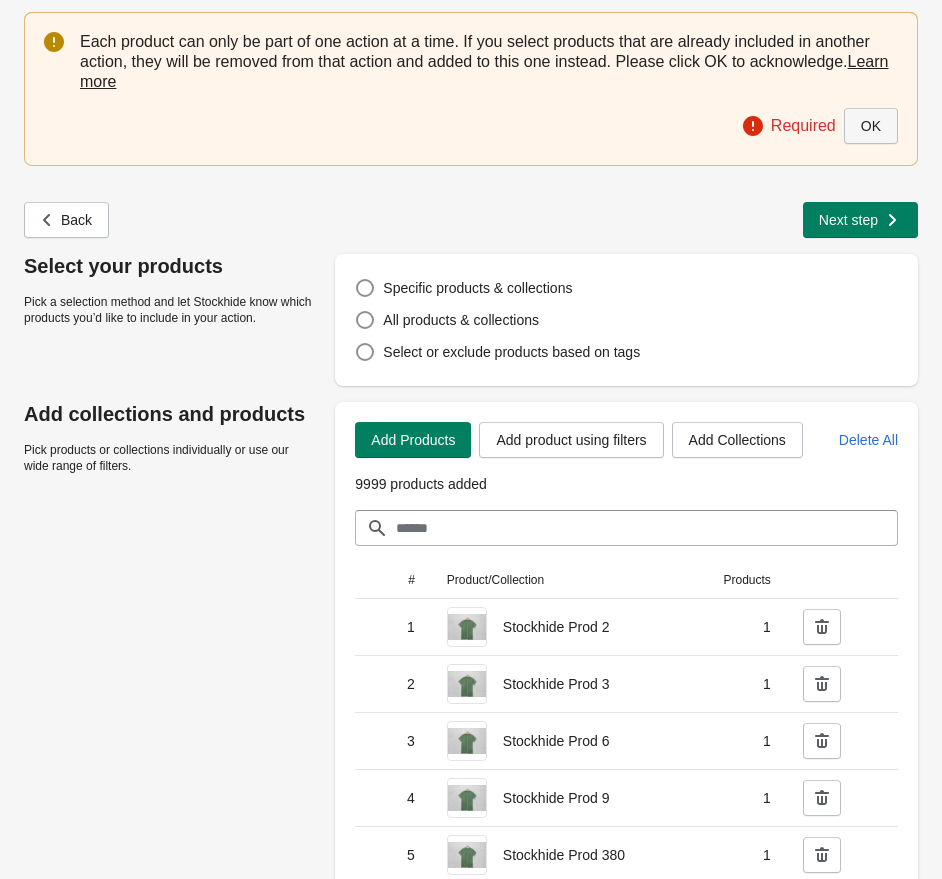 click on "OK" at bounding box center [871, 126] 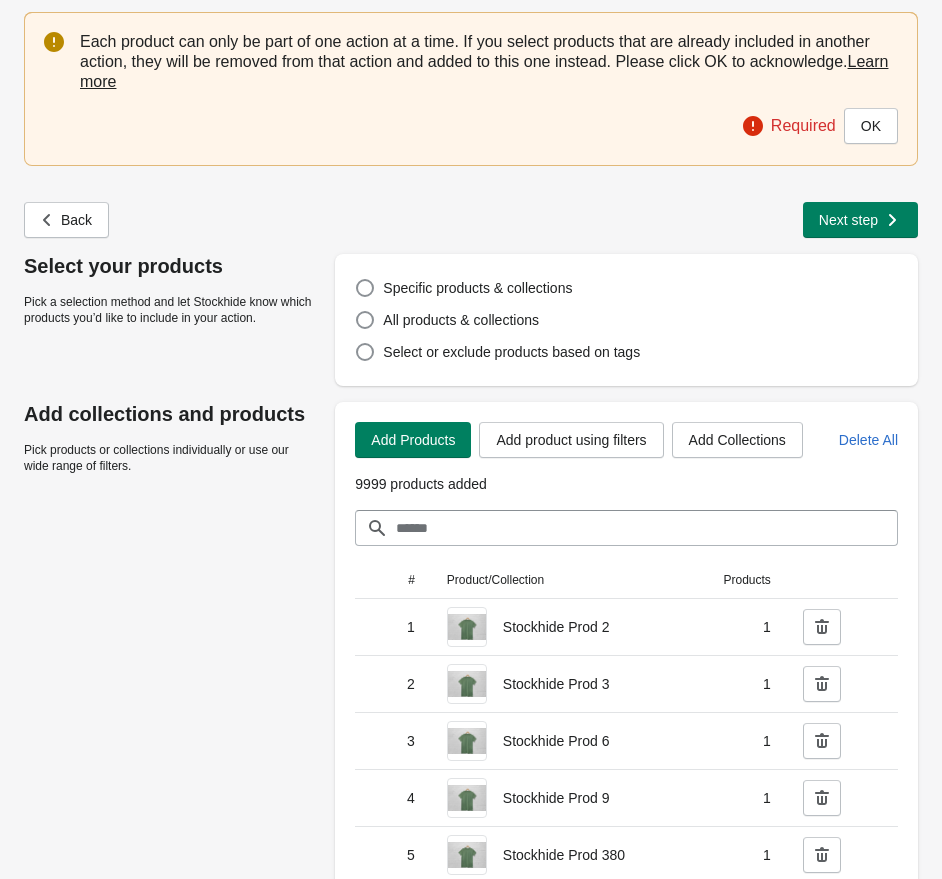 scroll, scrollTop: 0, scrollLeft: 0, axis: both 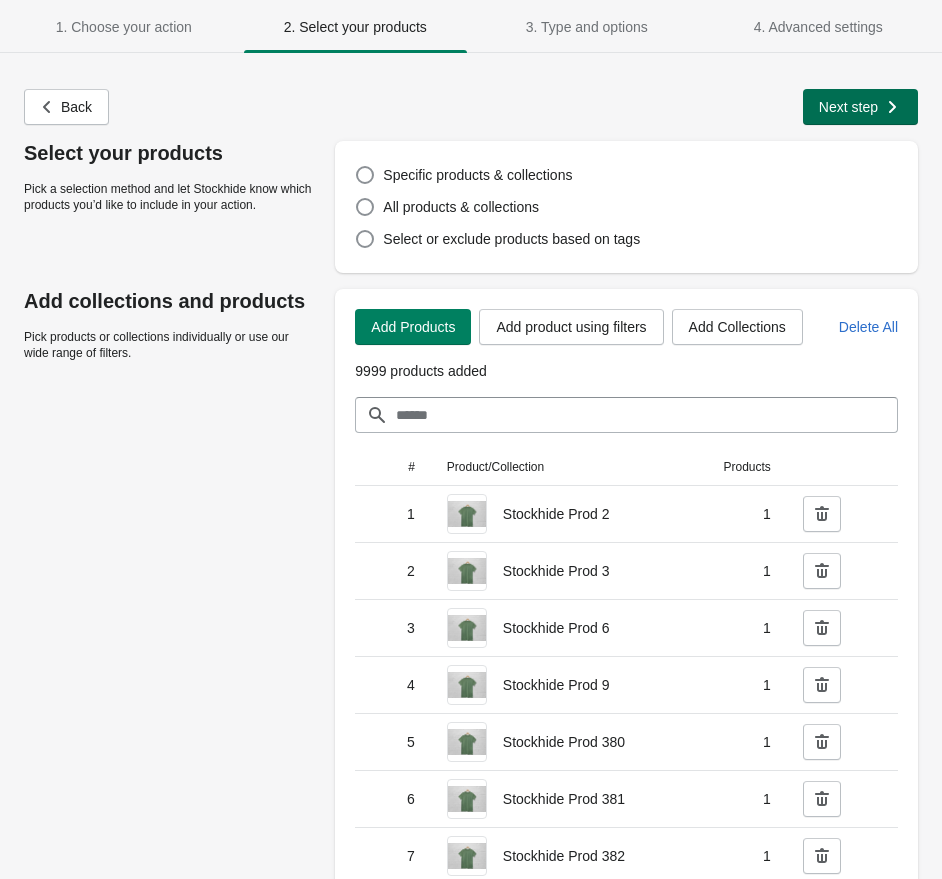 click on "Next step" at bounding box center (858, 105) 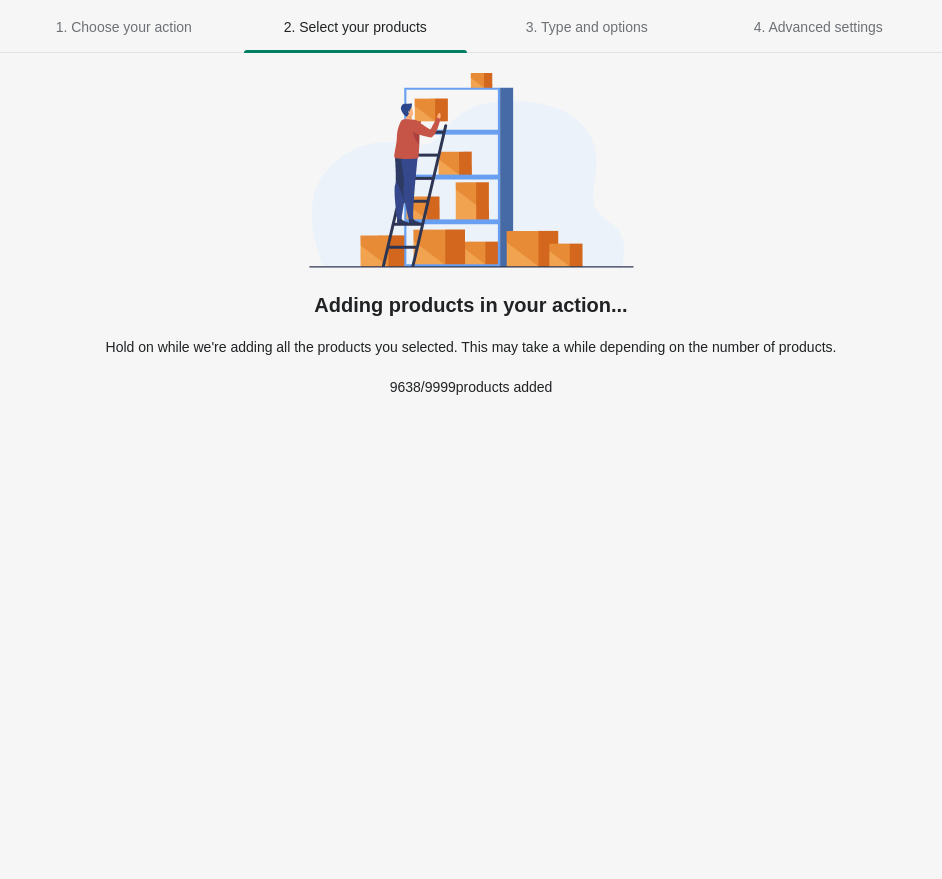select on "**********" 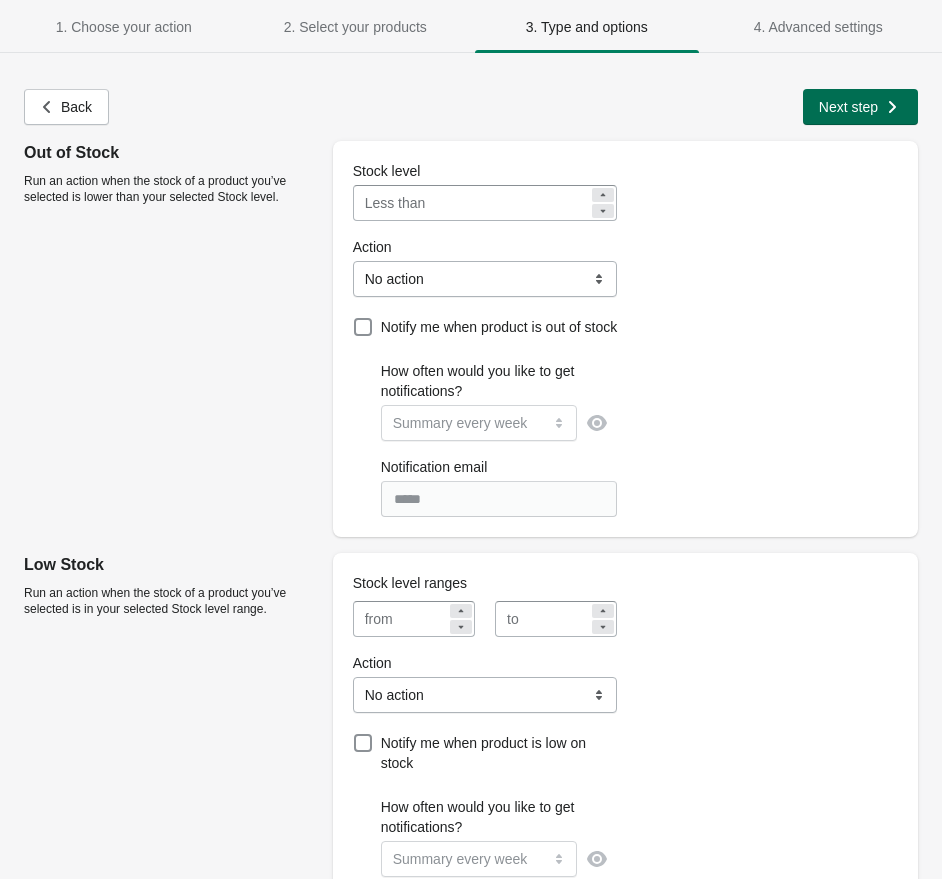 click on "Next step" at bounding box center [848, 107] 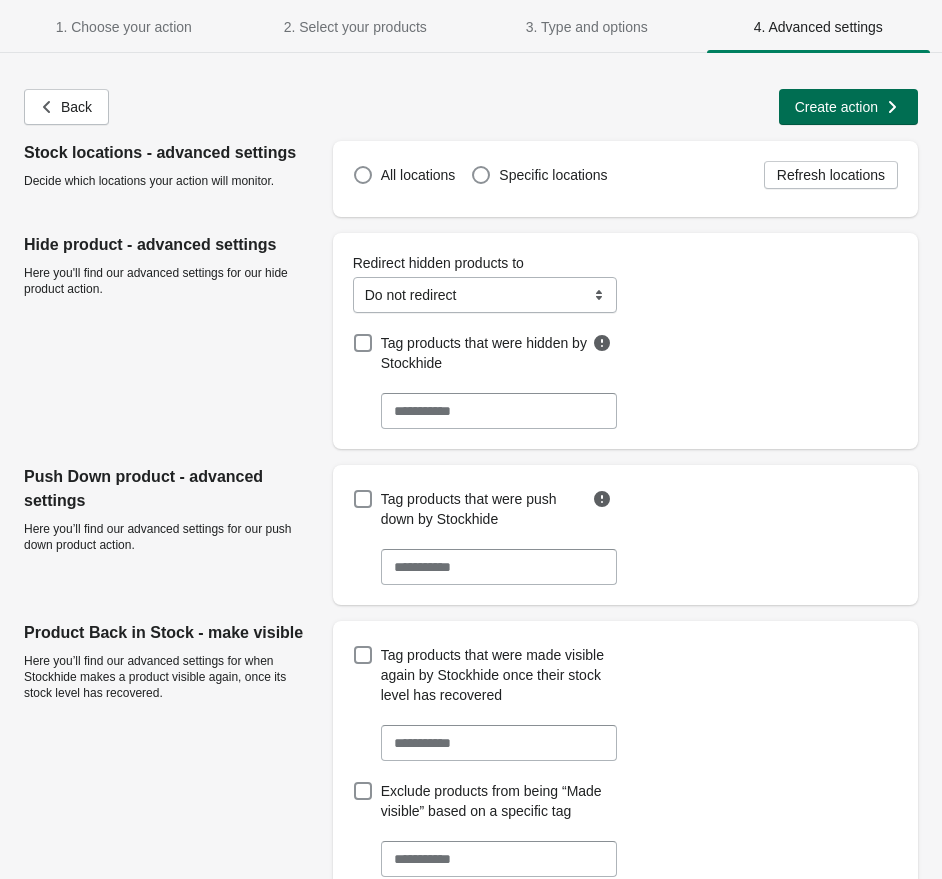 click on "Create action" at bounding box center (836, 107) 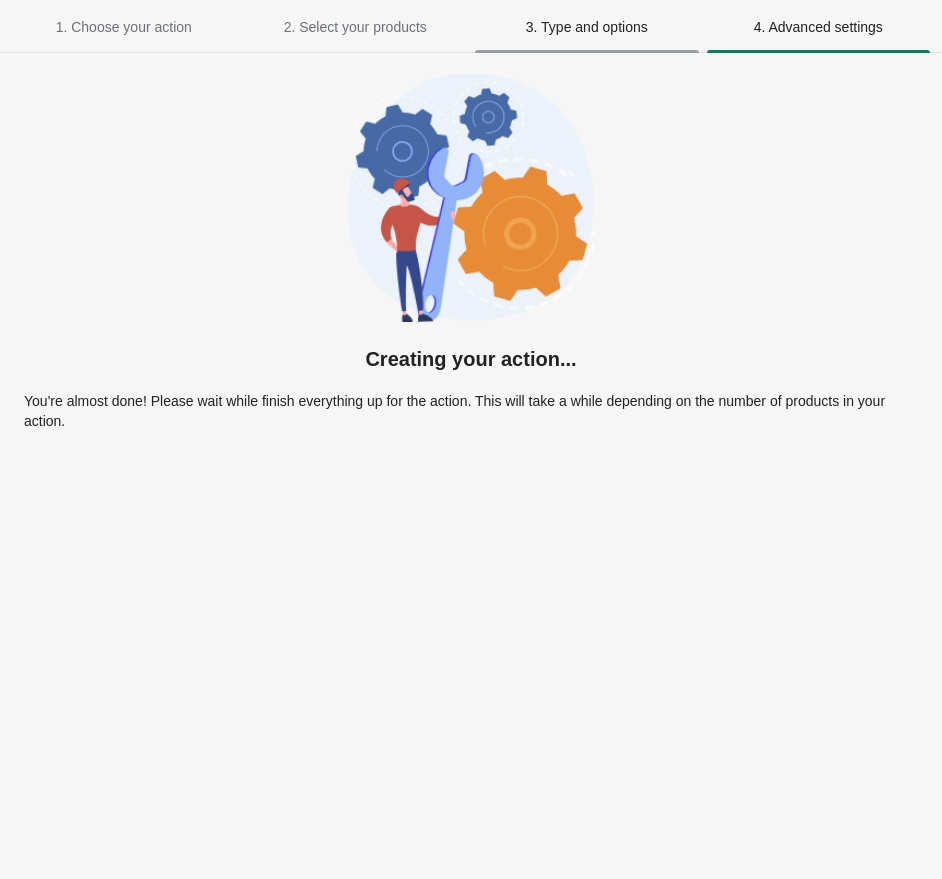 select on "**********" 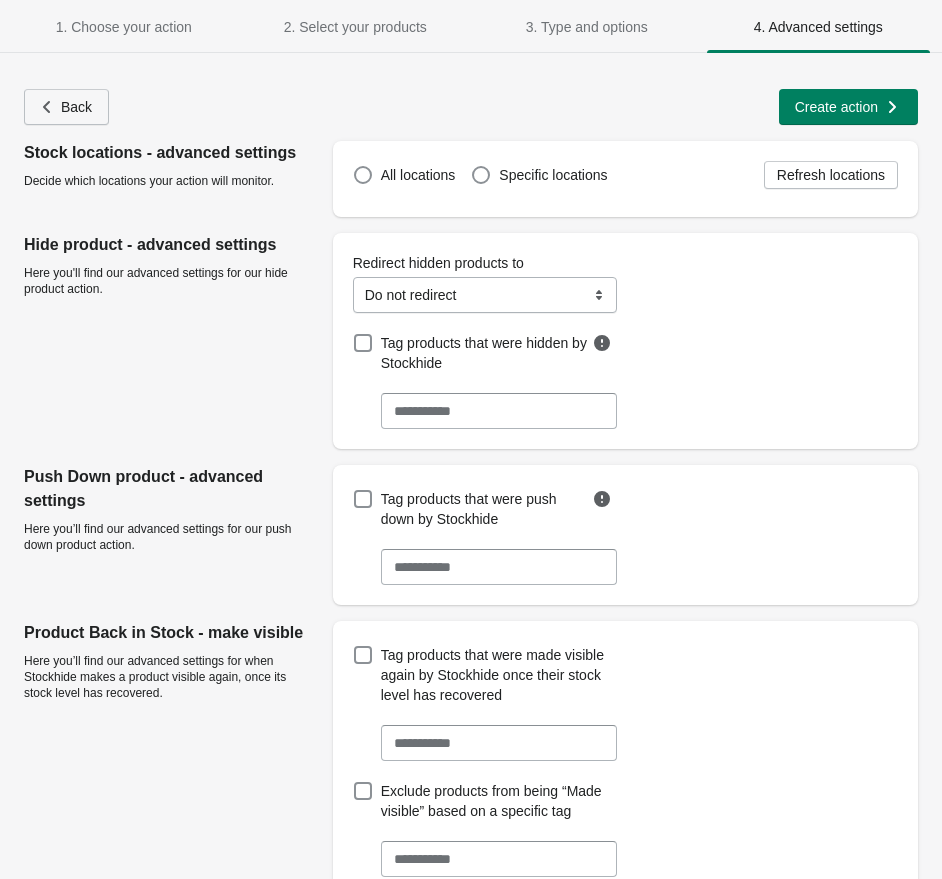 click on "Back" at bounding box center [66, 107] 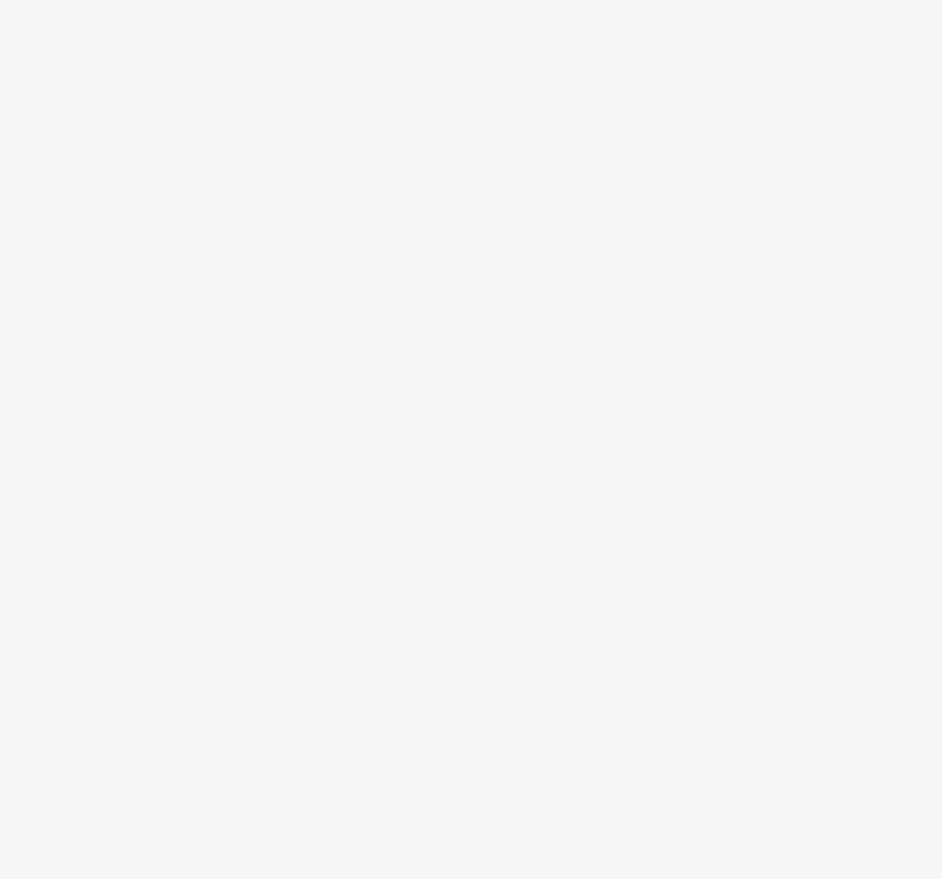 scroll, scrollTop: 0, scrollLeft: 0, axis: both 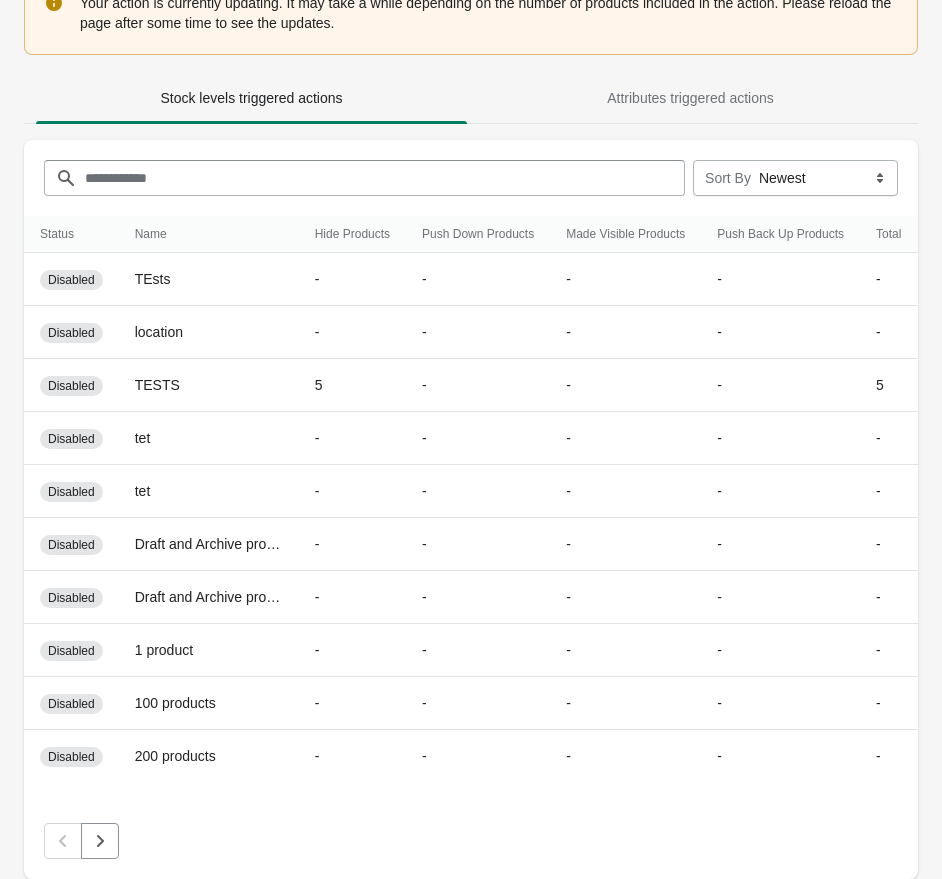 drag, startPoint x: 433, startPoint y: 776, endPoint x: 661, endPoint y: 780, distance: 228.03508 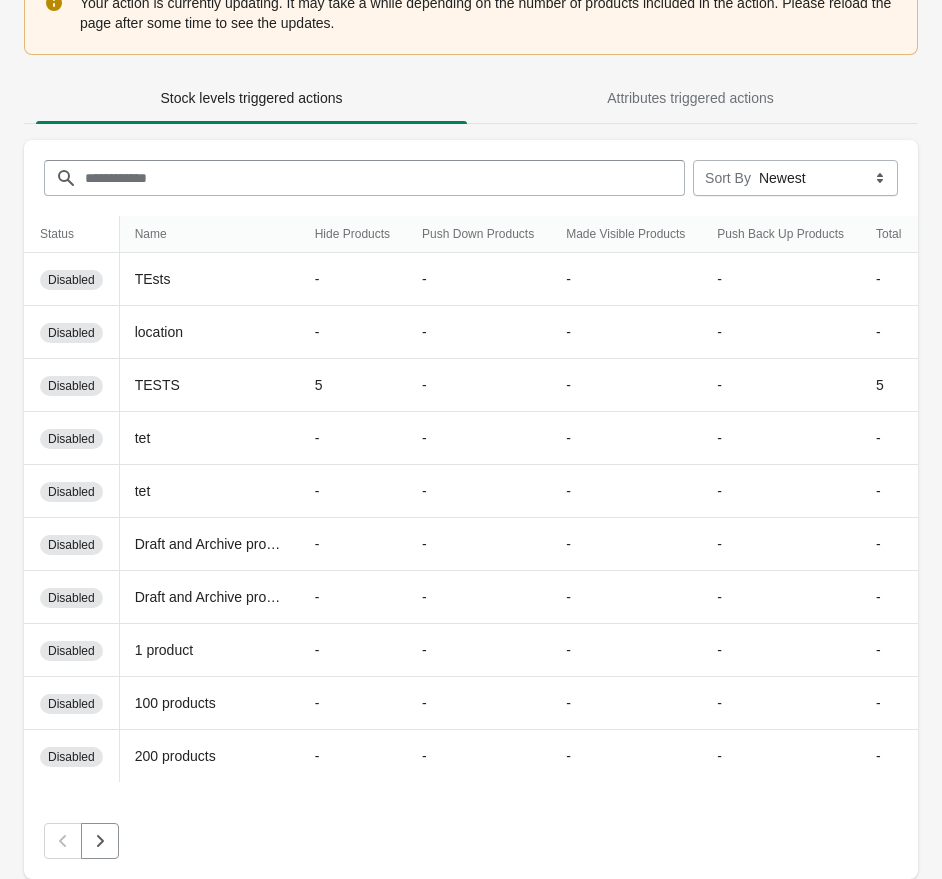 scroll, scrollTop: 0, scrollLeft: 92, axis: horizontal 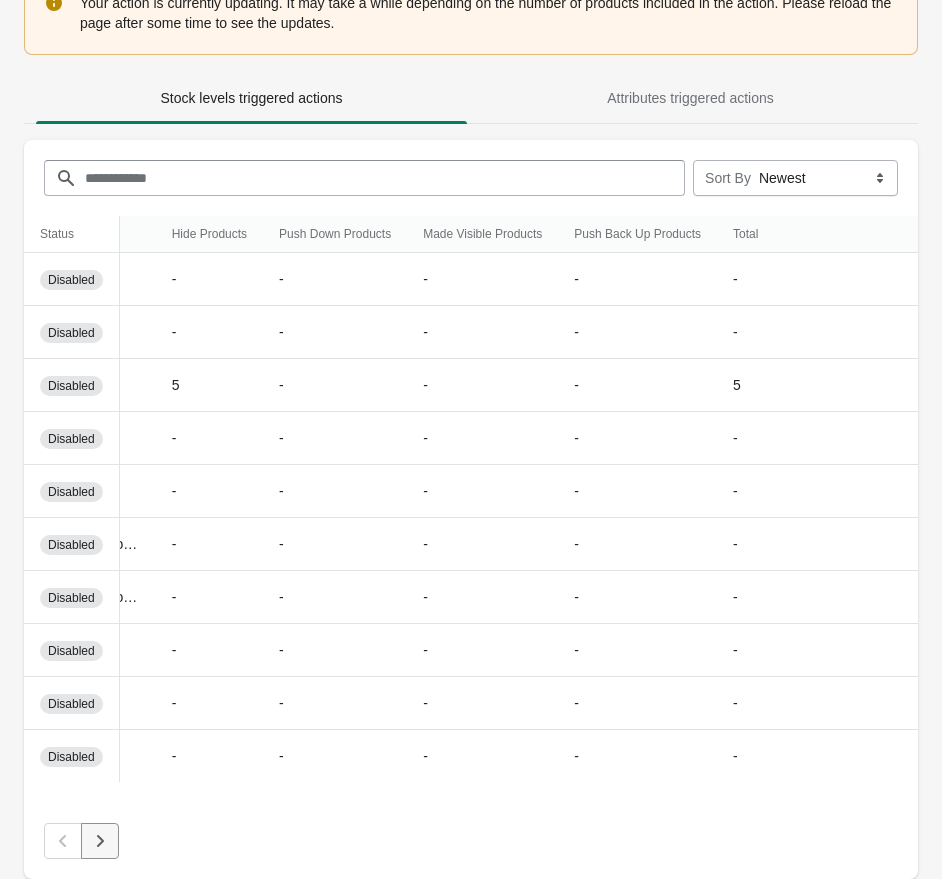 click at bounding box center (100, 841) 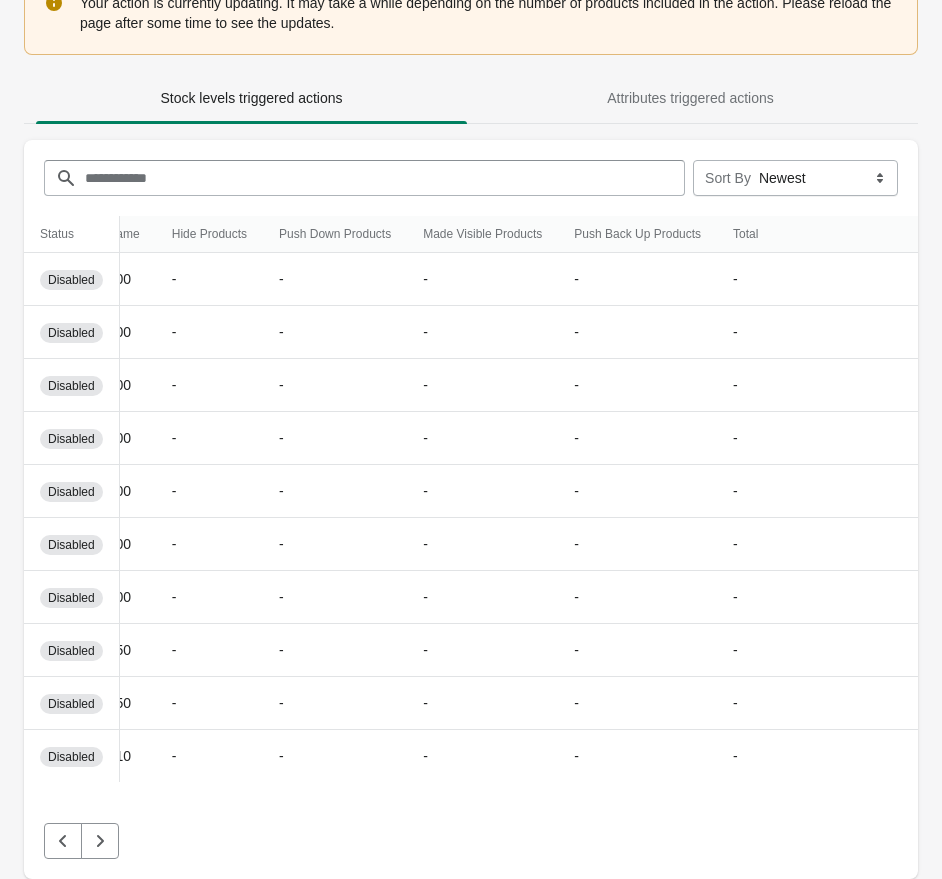 scroll, scrollTop: 0, scrollLeft: 71, axis: horizontal 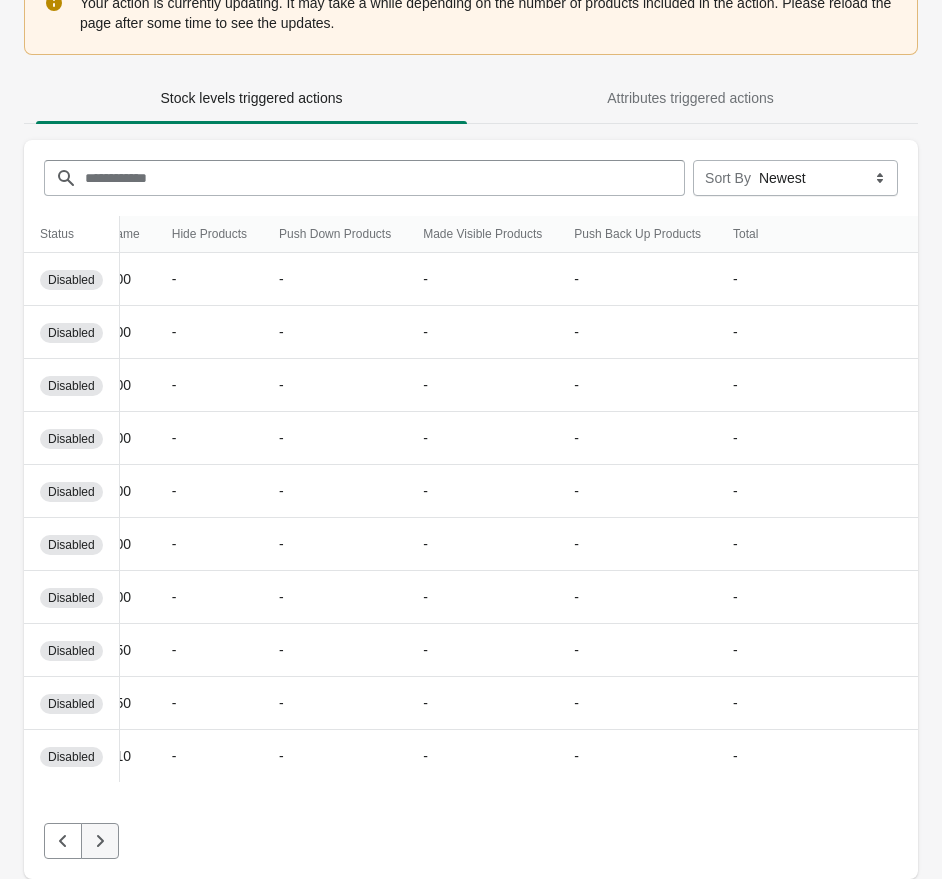 click 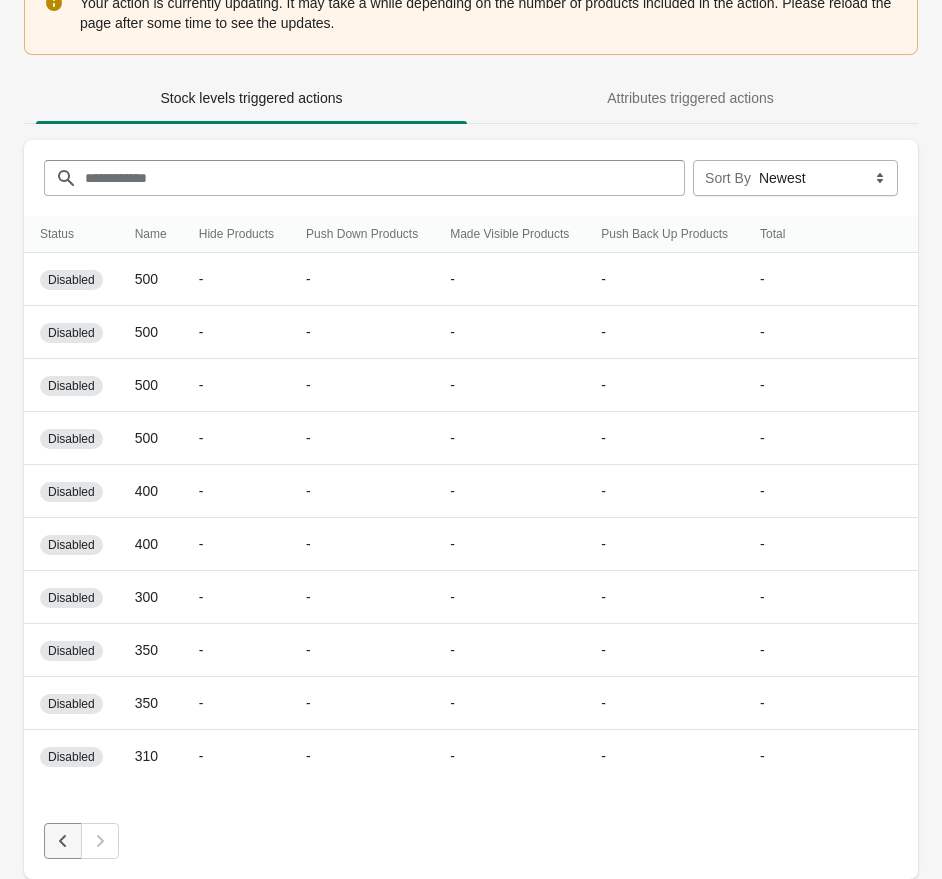 click 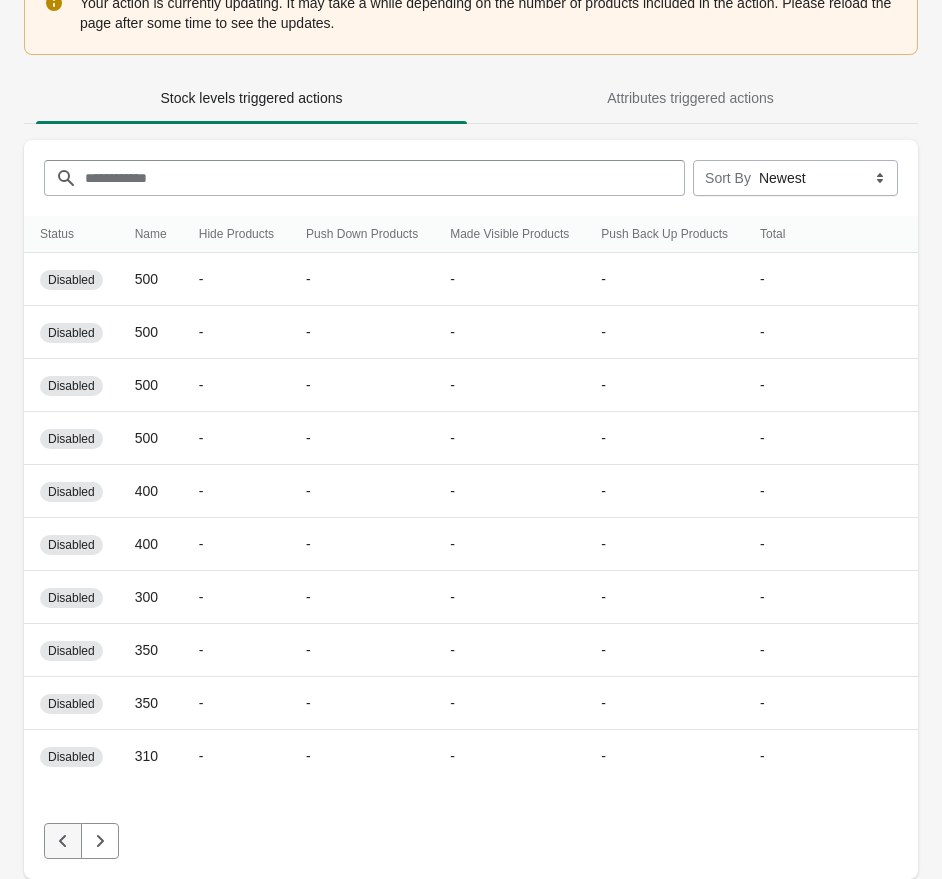 click 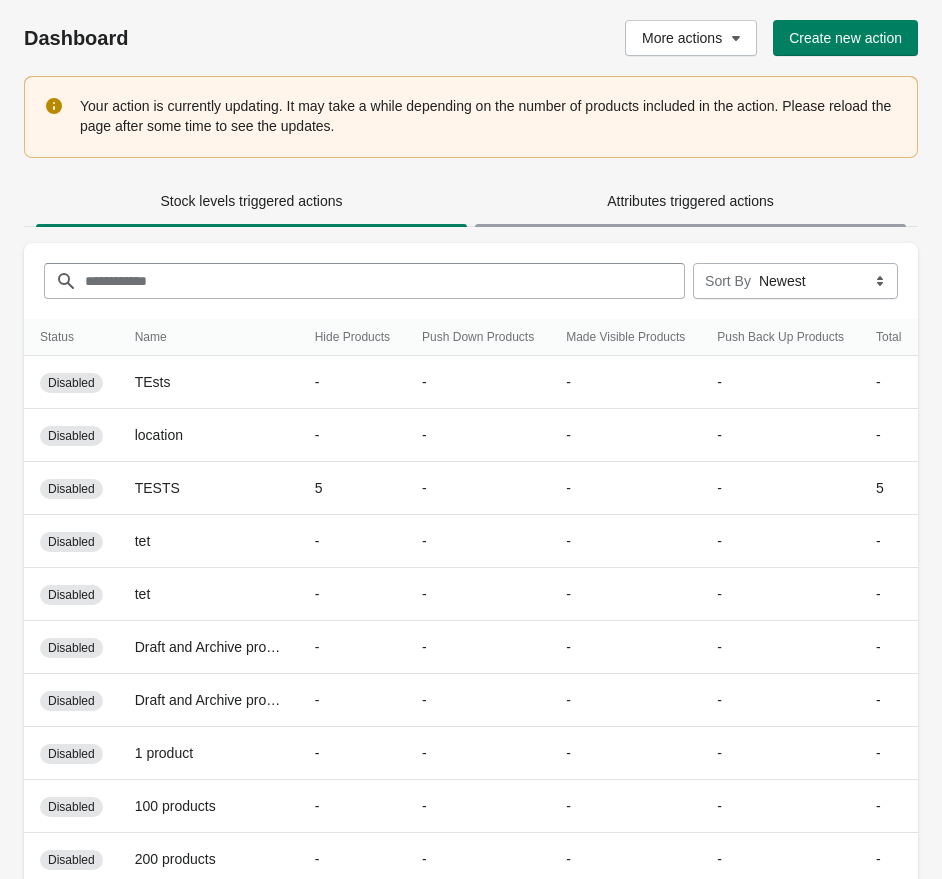 click on "Attributes triggered actions" at bounding box center (690, 201) 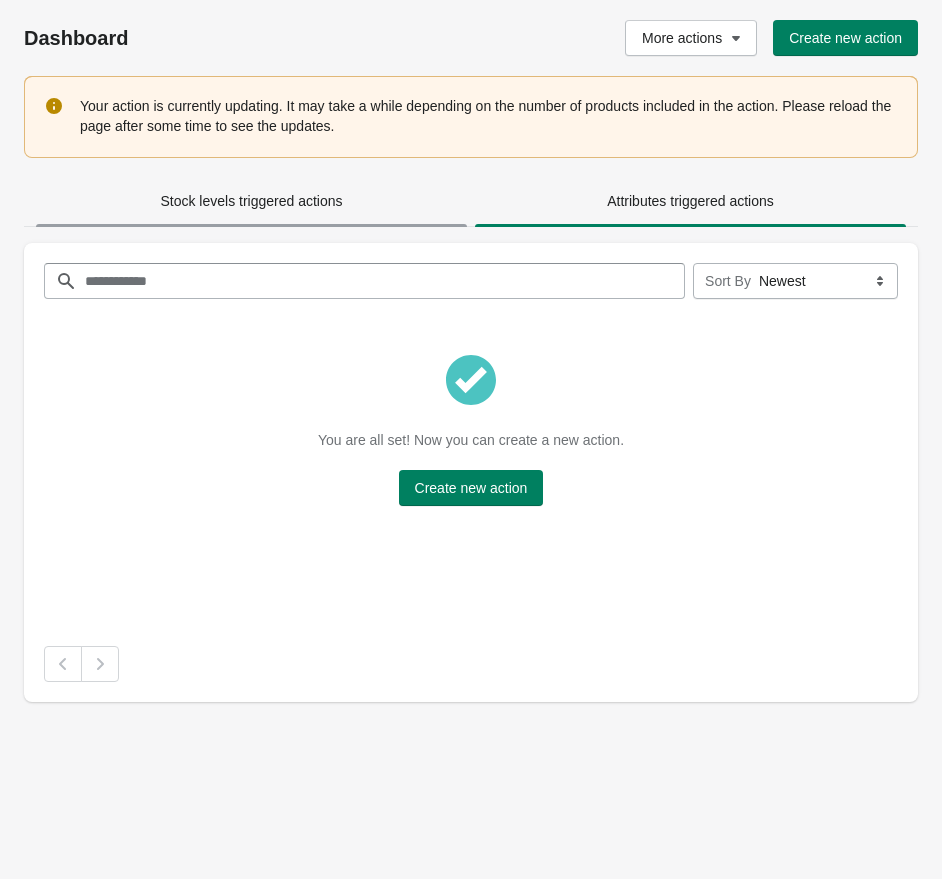 click on "Stock levels triggered actions" at bounding box center (251, 201) 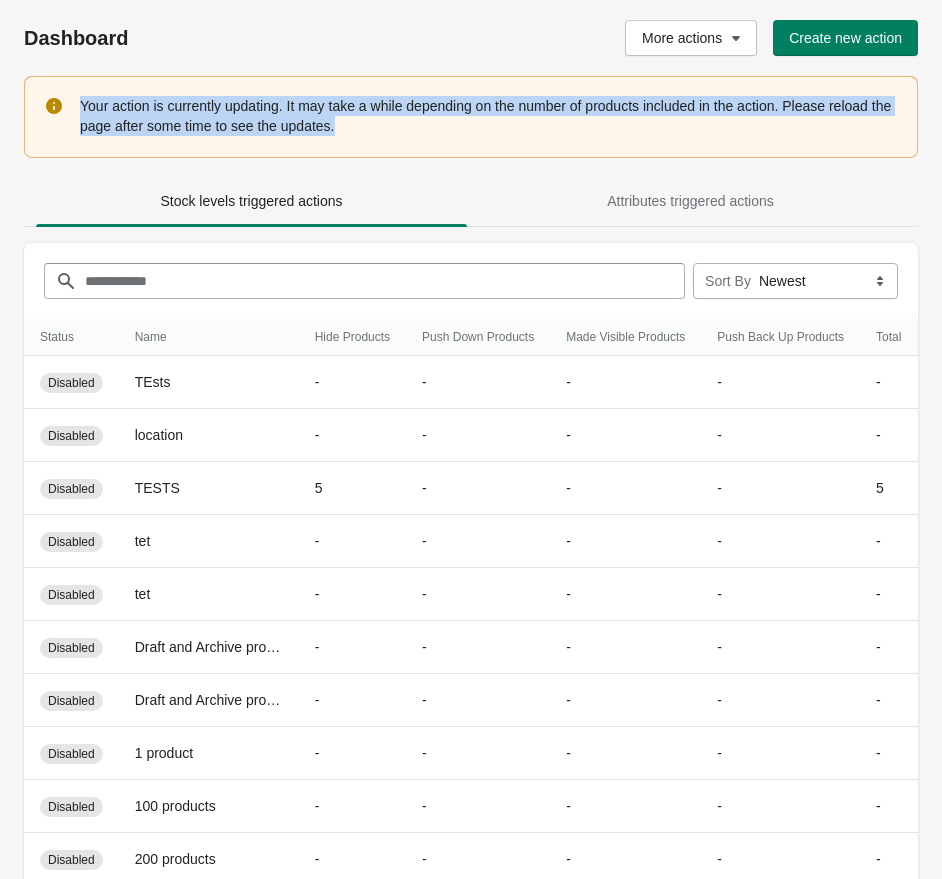 drag, startPoint x: 425, startPoint y: 130, endPoint x: 83, endPoint y: 105, distance: 342.91254 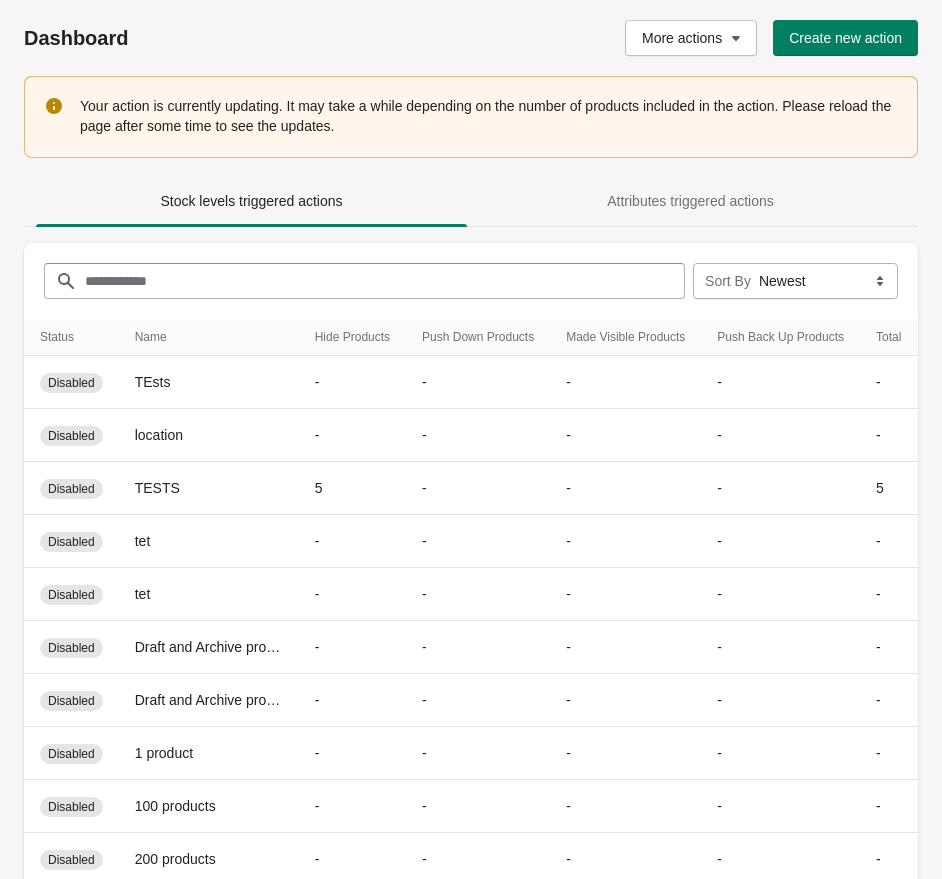 click on "Your action is currently updating. It may take a while depending on the number of products included in the action. Please reload the page after some time to see the updates." at bounding box center [489, 116] 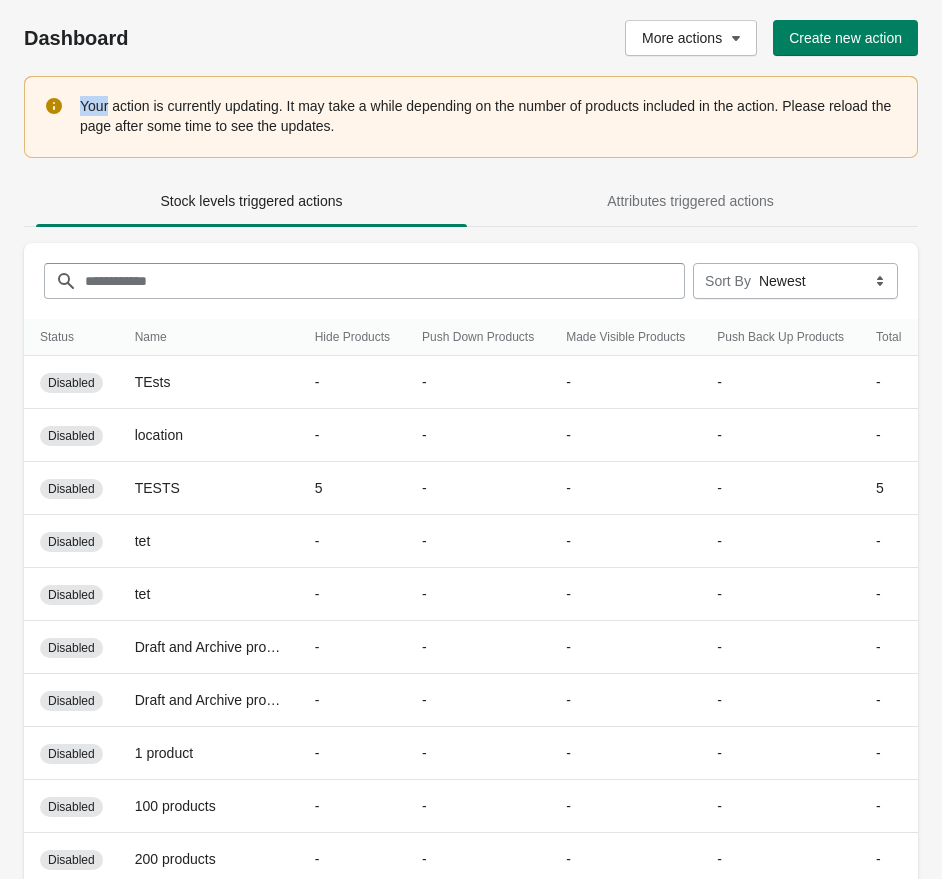 click on "Your action is currently updating. It may take a while depending on the number of products included in the action. Please reload the page after some time to see the updates." at bounding box center (489, 116) 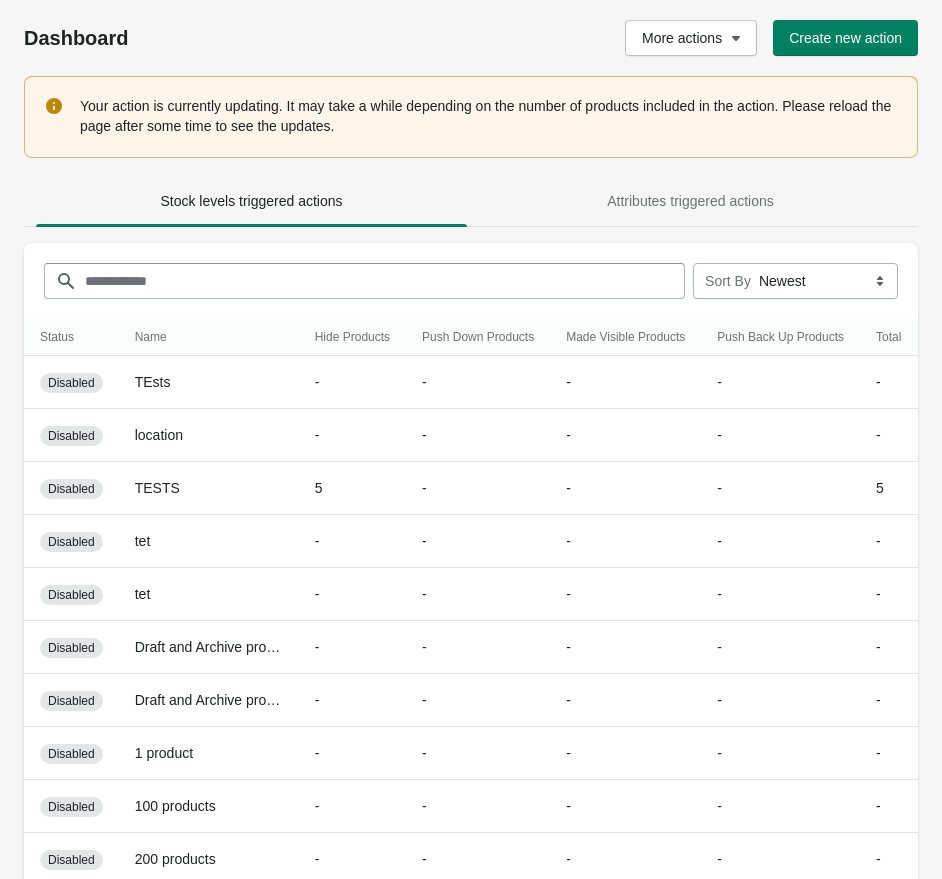 click on "Your action is currently updating. It may take a while depending on the number of products included in the action. Please reload the page after some time to see the updates." at bounding box center [489, 116] 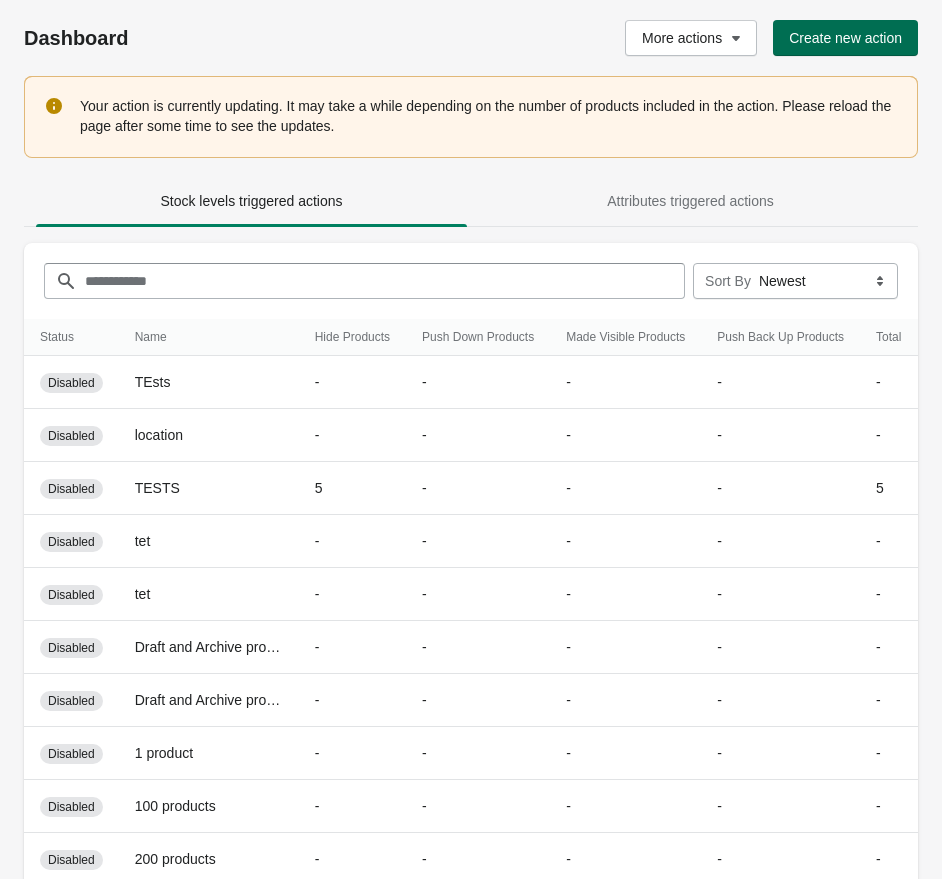 click on "Create new action" at bounding box center [845, 38] 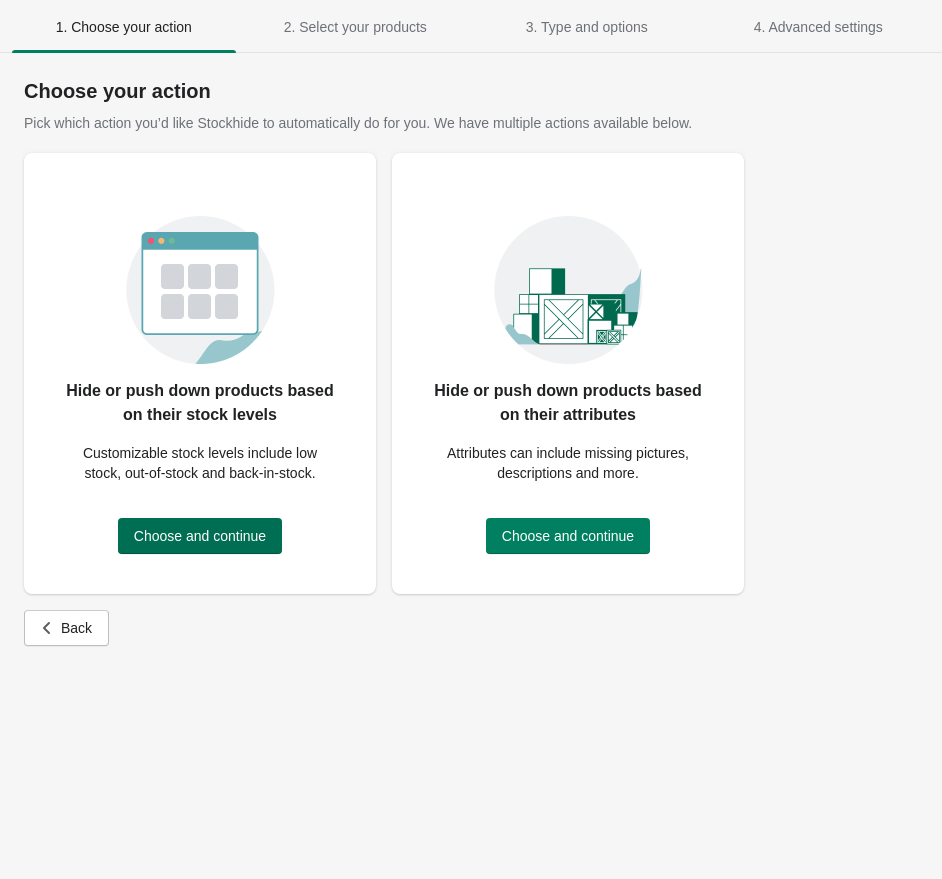 click on "Choose and continue" at bounding box center [200, 536] 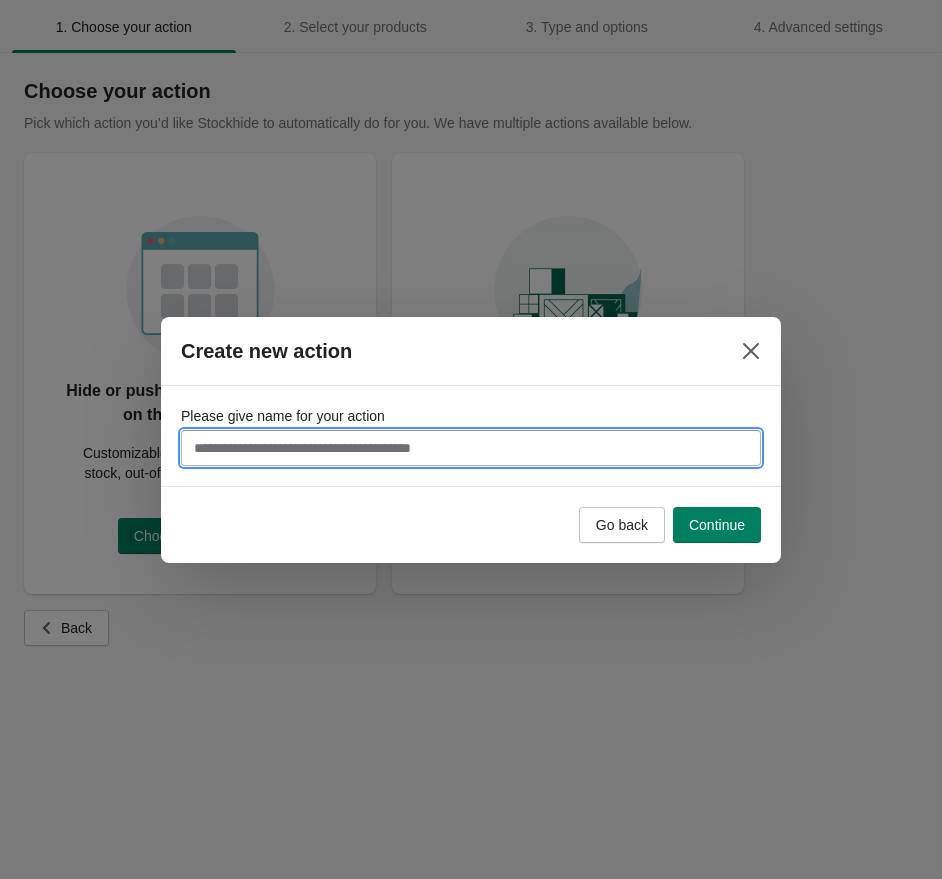 click on "Please give name for your action" at bounding box center (471, 448) 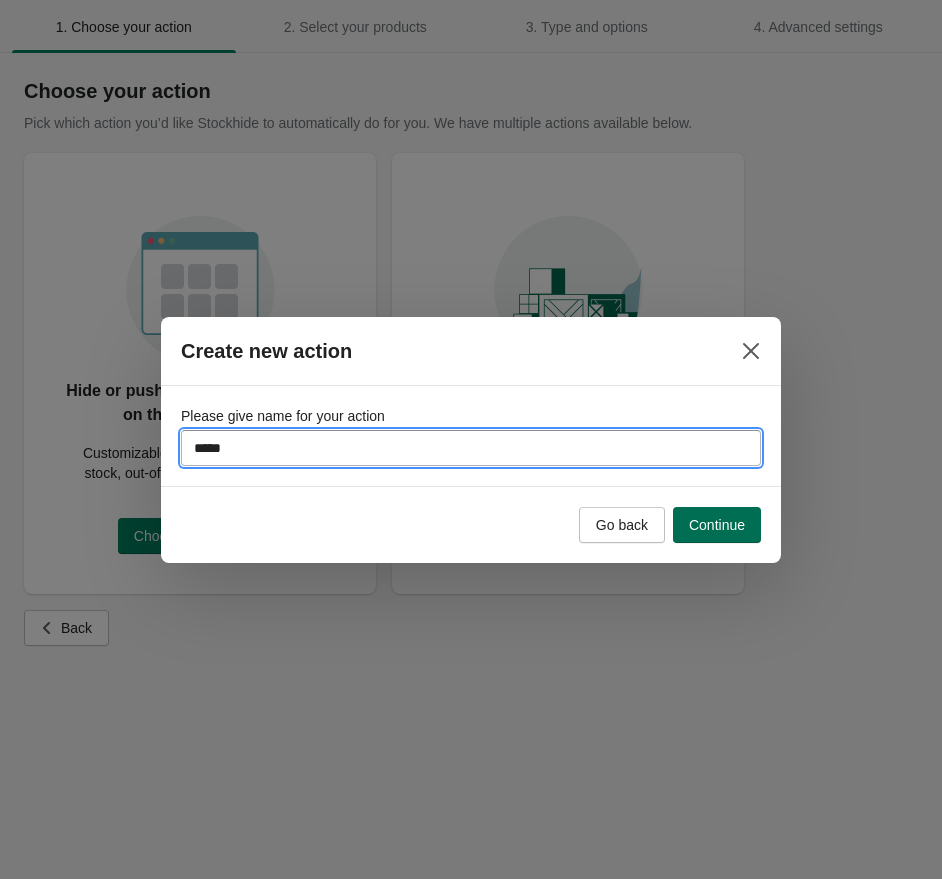 type on "*****" 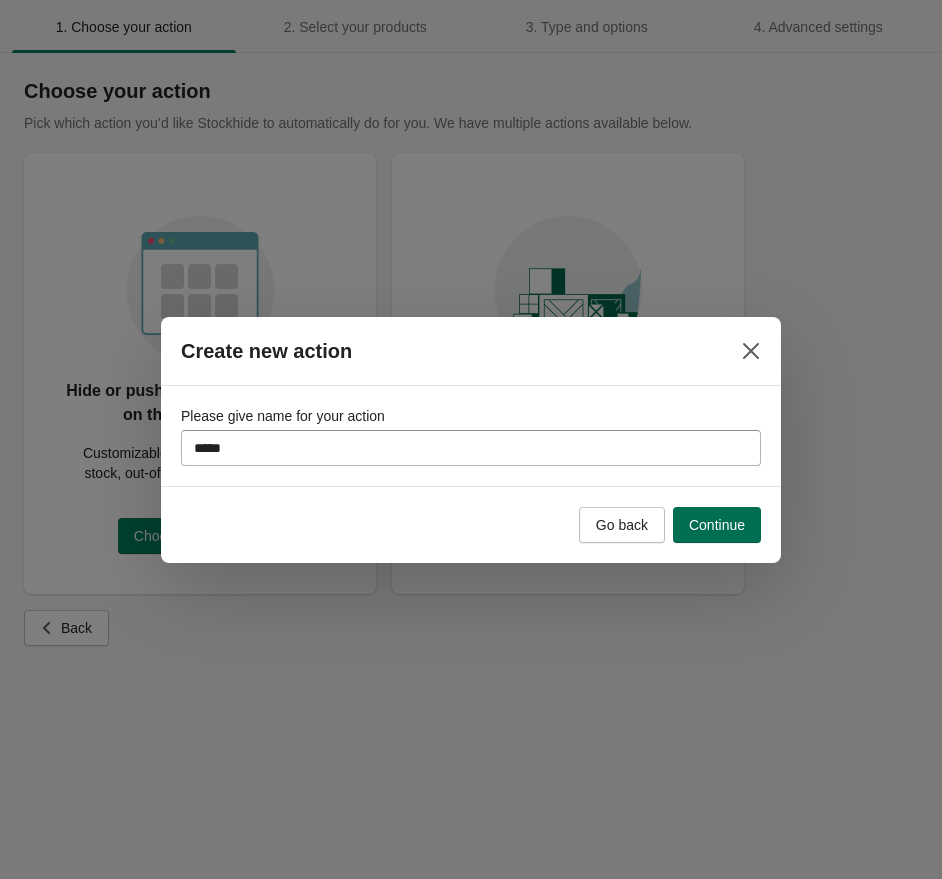 click on "Continue" at bounding box center [717, 525] 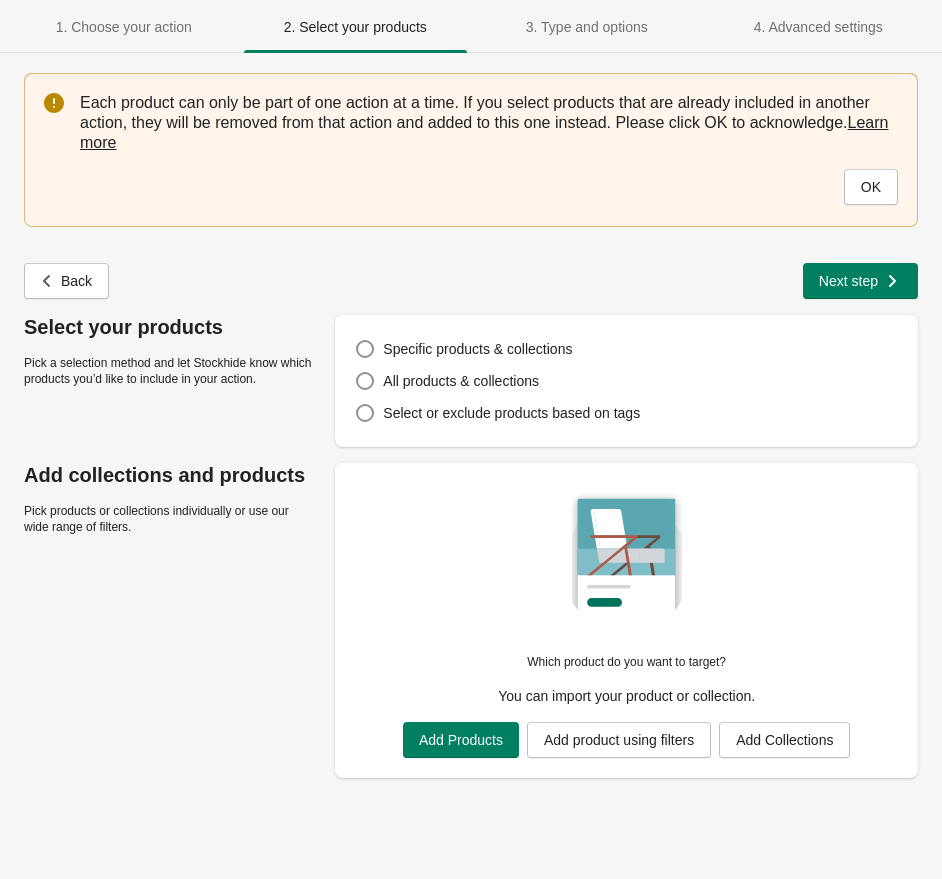 click on "OK" at bounding box center [871, 187] 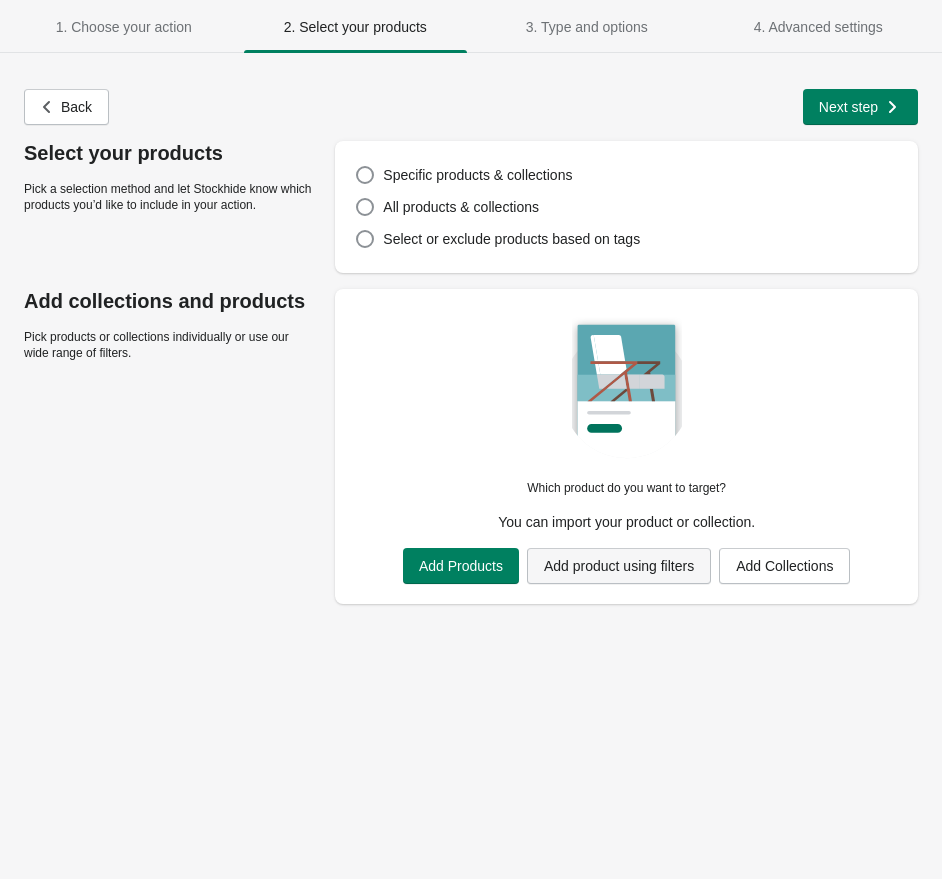 click on "Add product using filters" at bounding box center (619, 566) 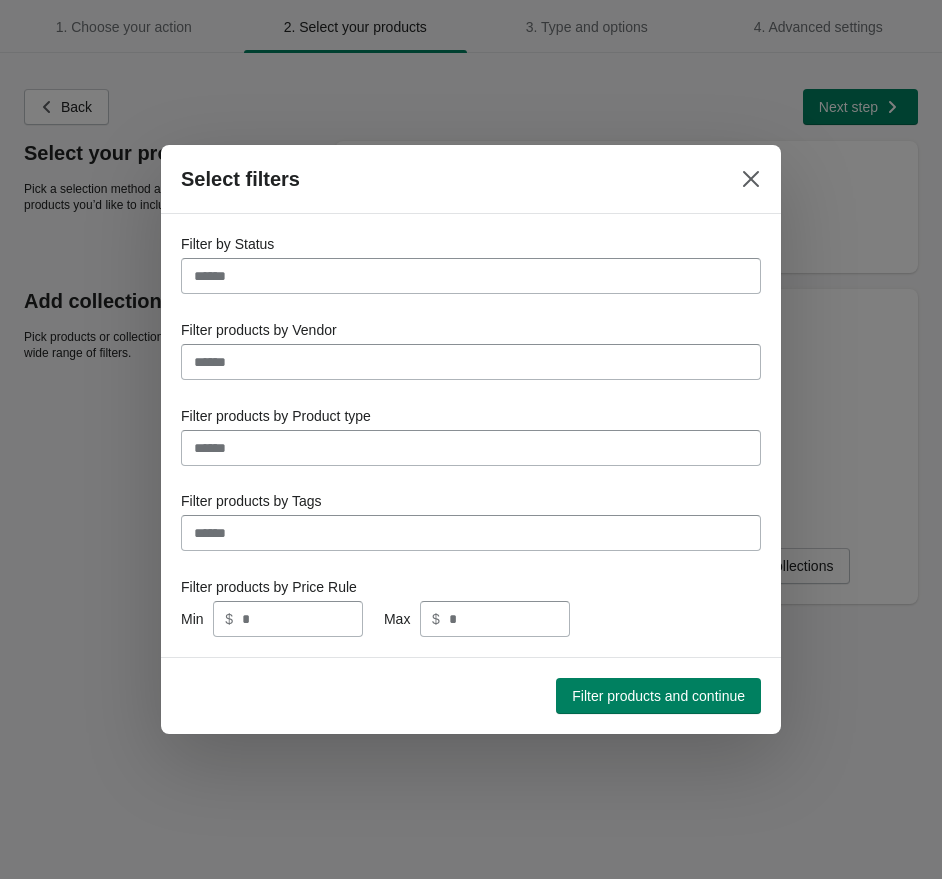 click on "Filter by Status" at bounding box center (471, 276) 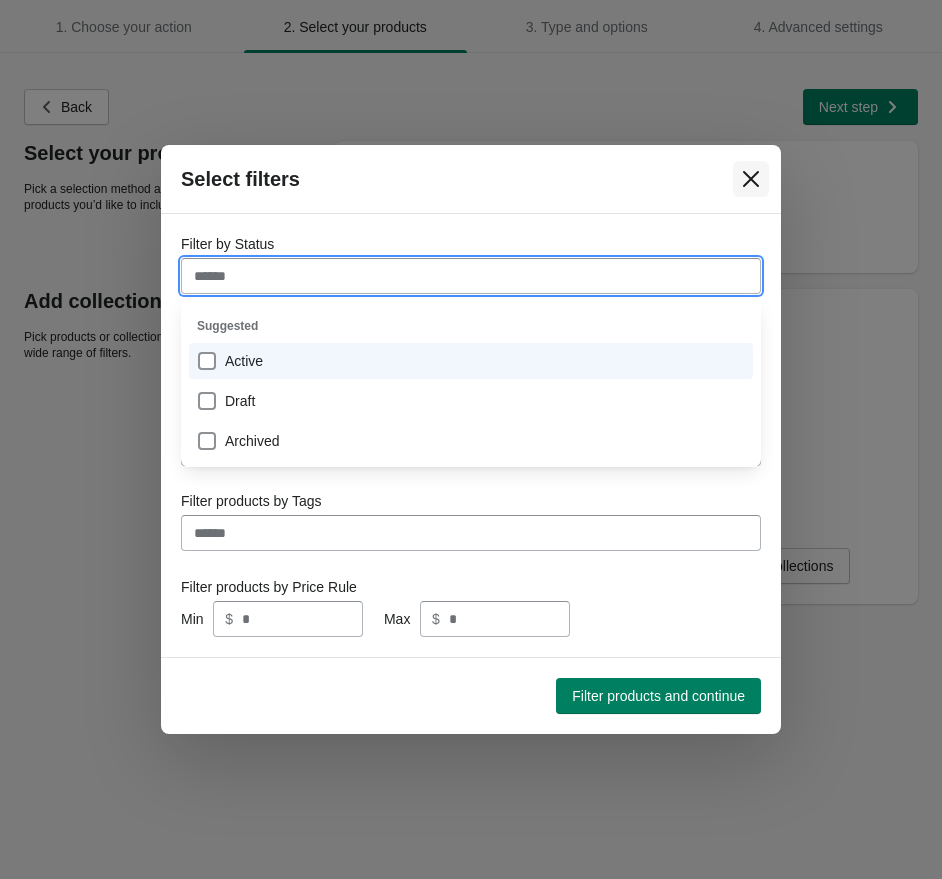 click 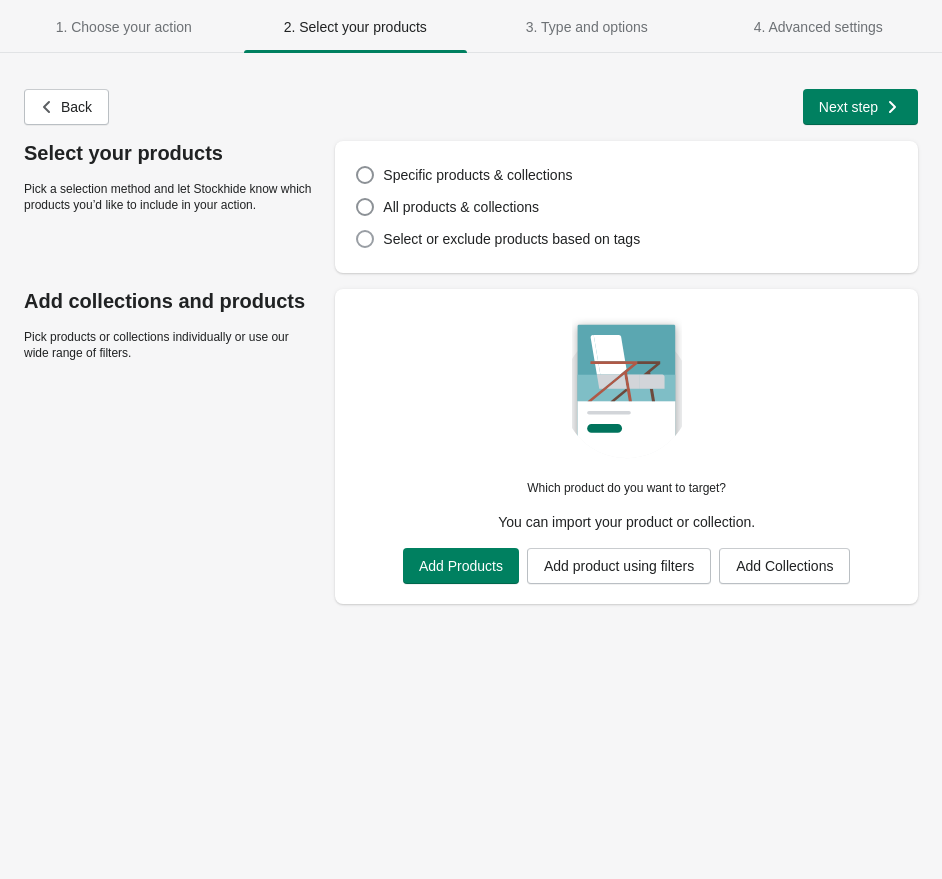 click on "Select or exclude products based on tags" at bounding box center [511, 239] 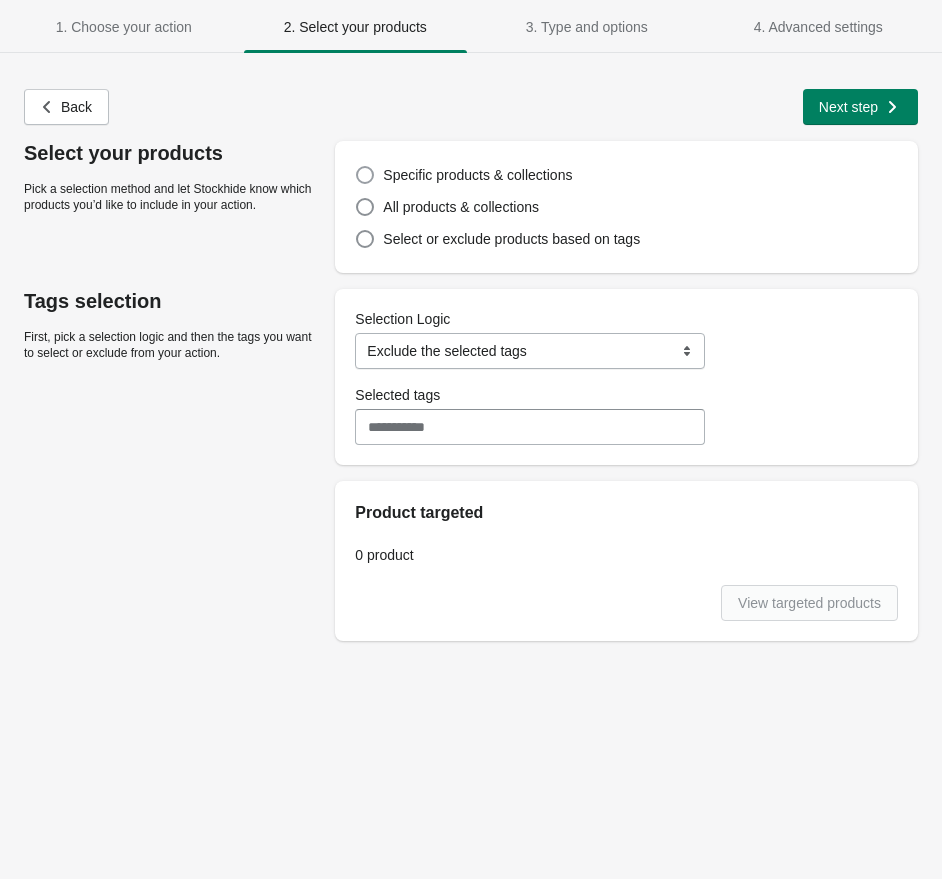 click on "Specific products & collections" at bounding box center [477, 175] 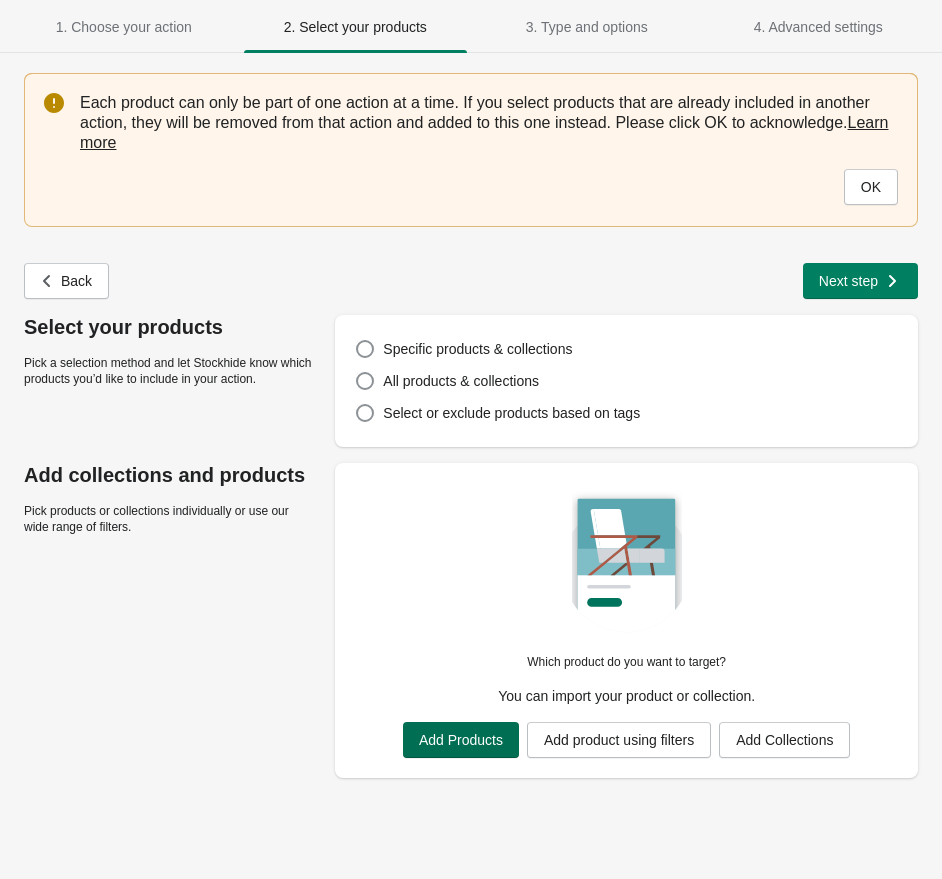 click on "Add Products" at bounding box center [461, 740] 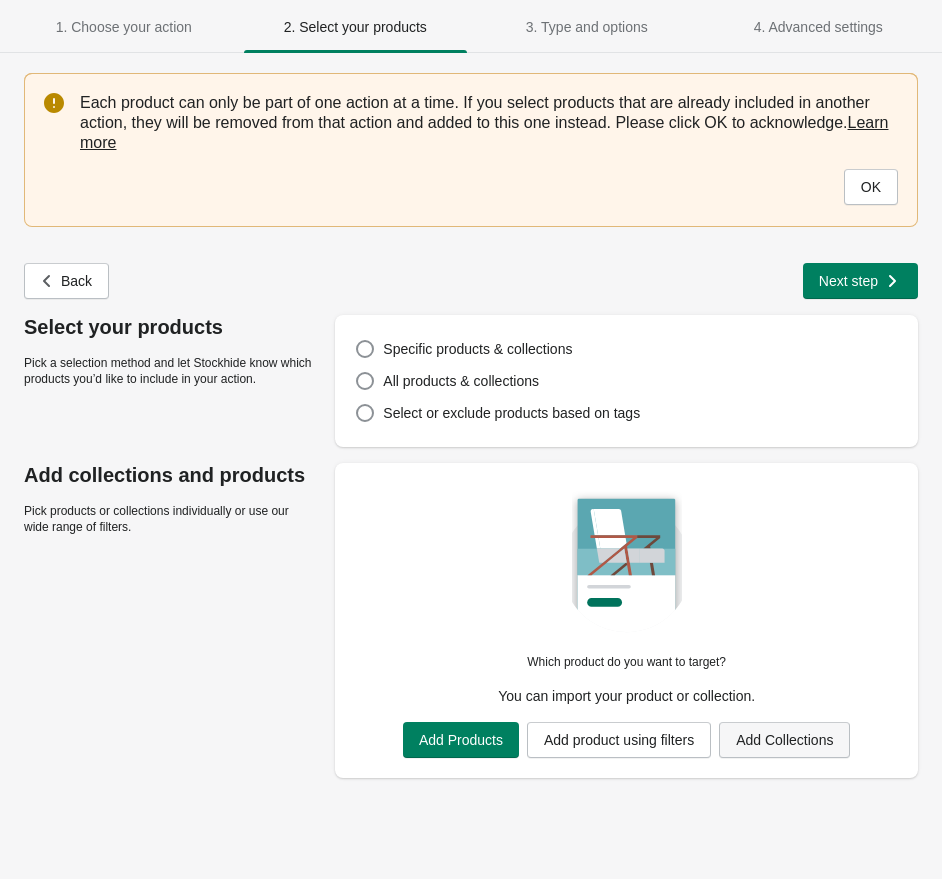 click on "Add Collections" at bounding box center [784, 740] 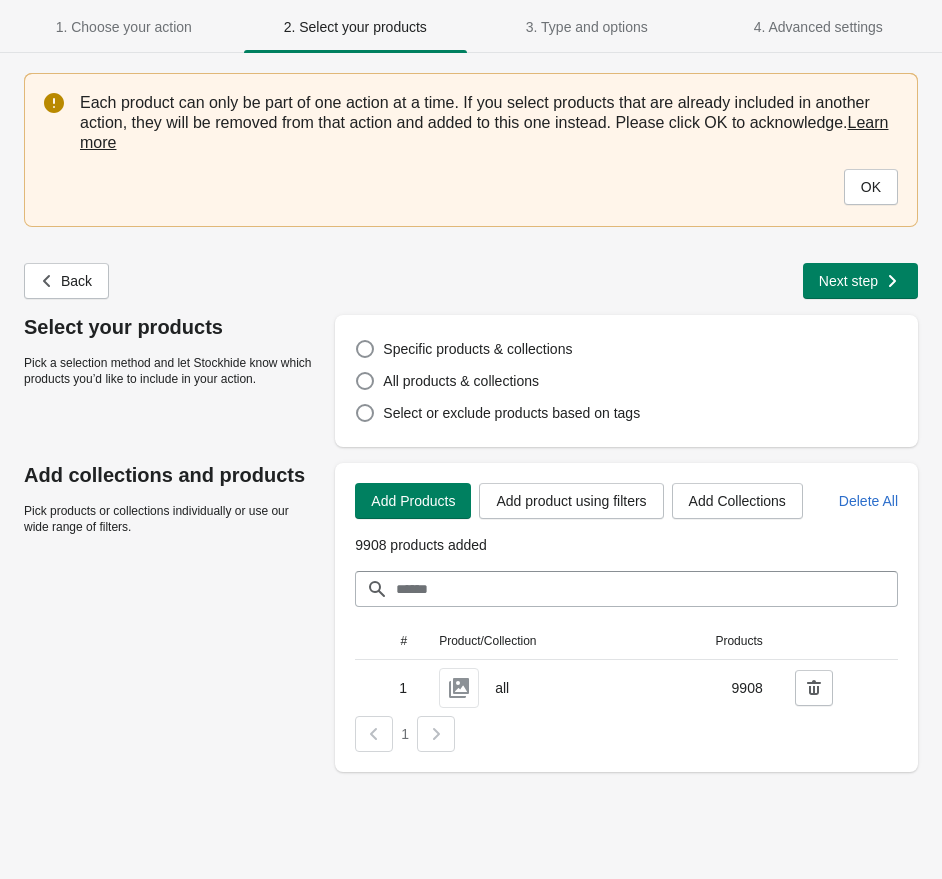 click on "Each product can only be part of one action at a time. If you select products that are already included in another action, they will be removed from that action and added to this one instead. Please click OK to acknowledge.  Learn more OK" at bounding box center (471, 150) 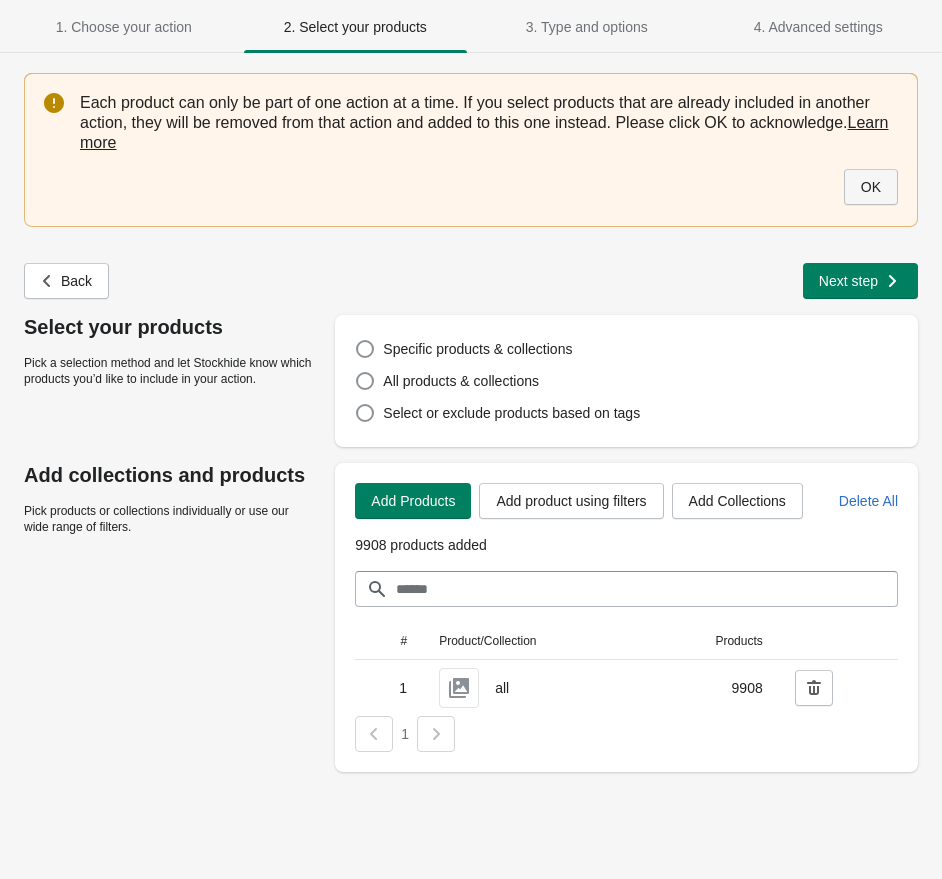 click on "OK" at bounding box center [871, 187] 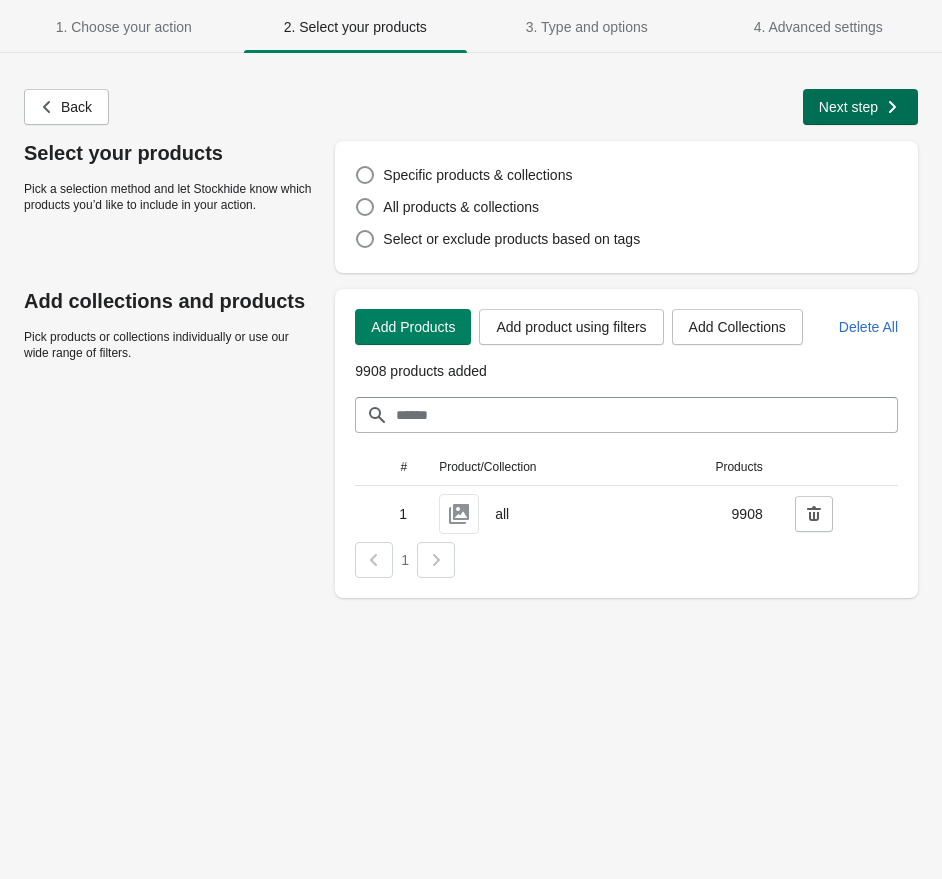click on "Next step" at bounding box center [848, 107] 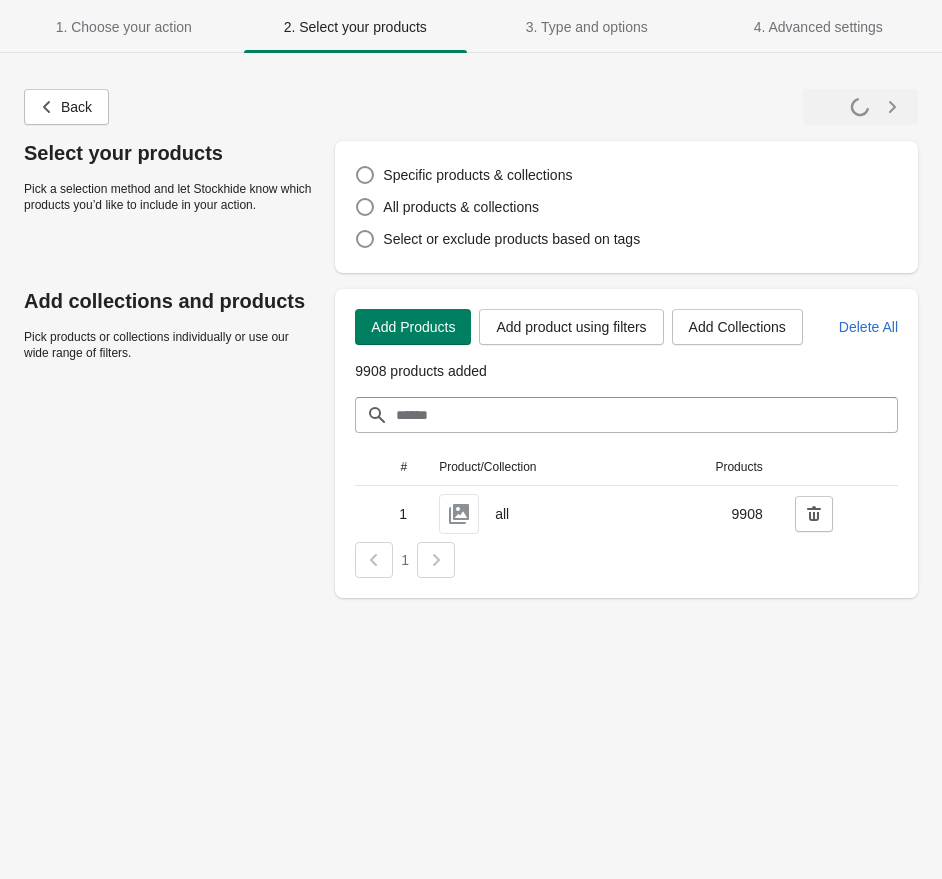 select on "**********" 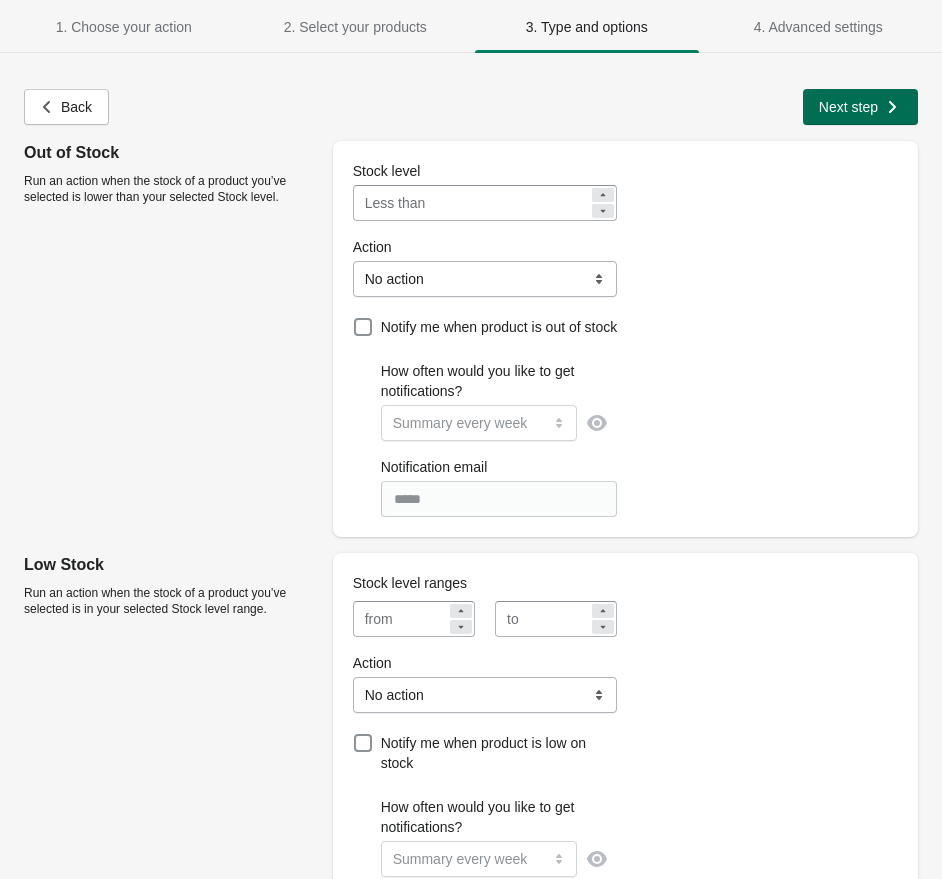 click on "Next step" at bounding box center [848, 107] 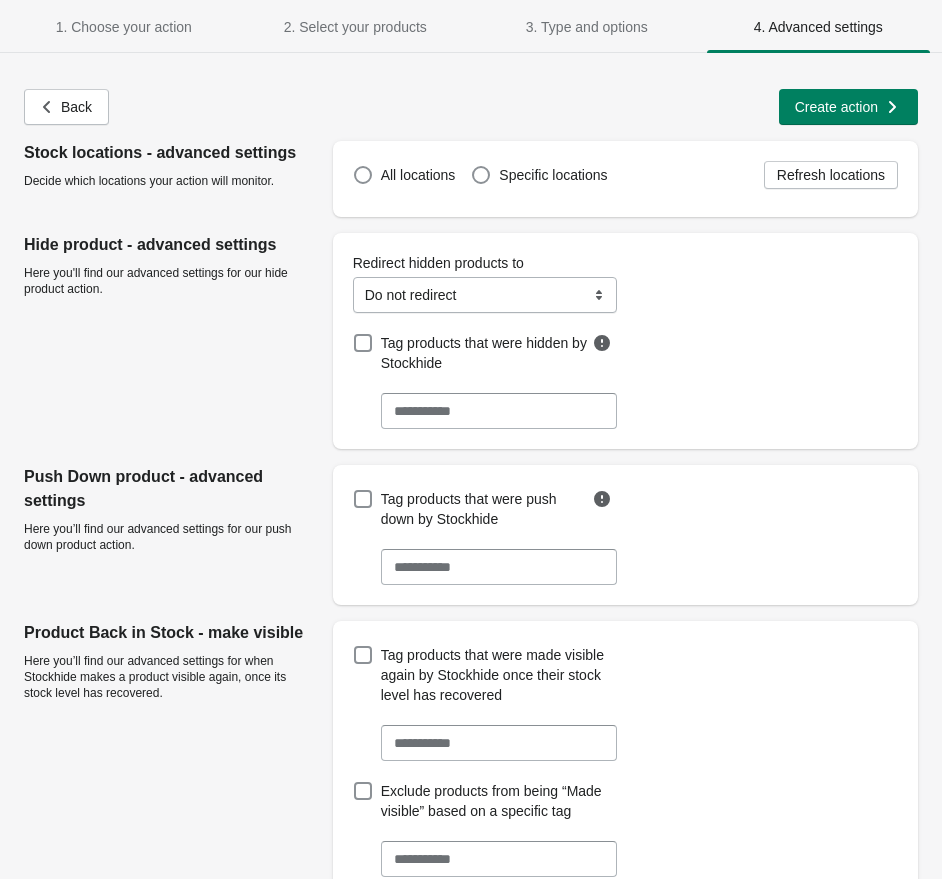 click on "Create action" at bounding box center (836, 107) 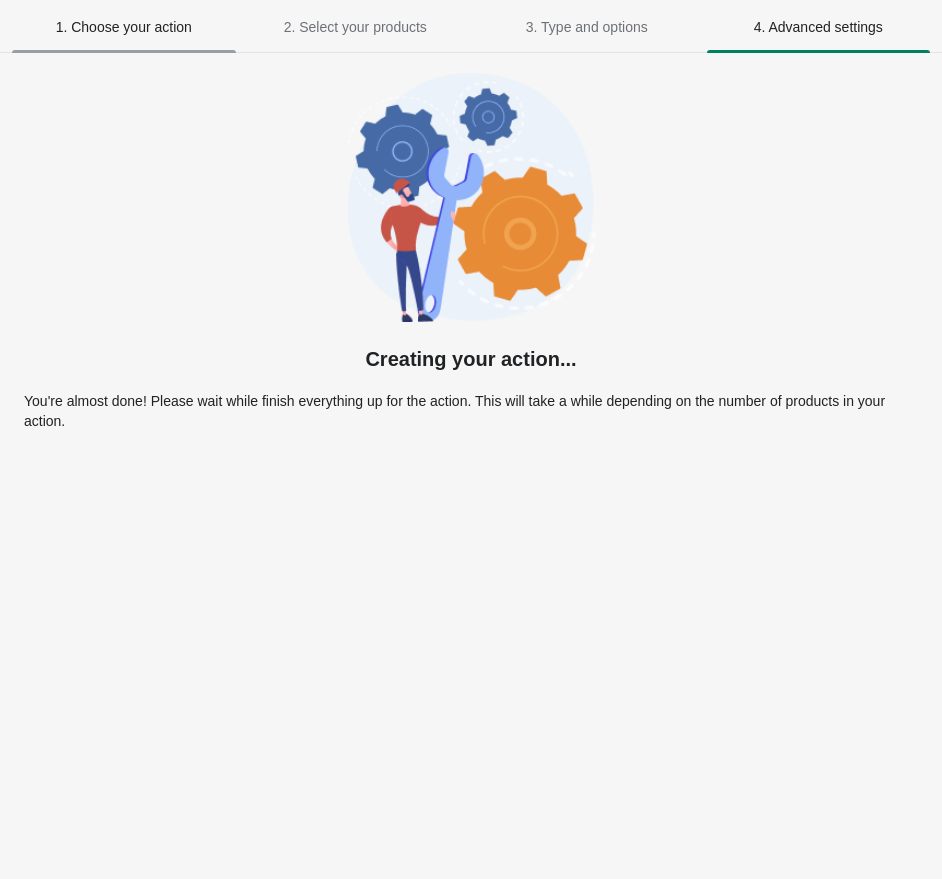 select on "**********" 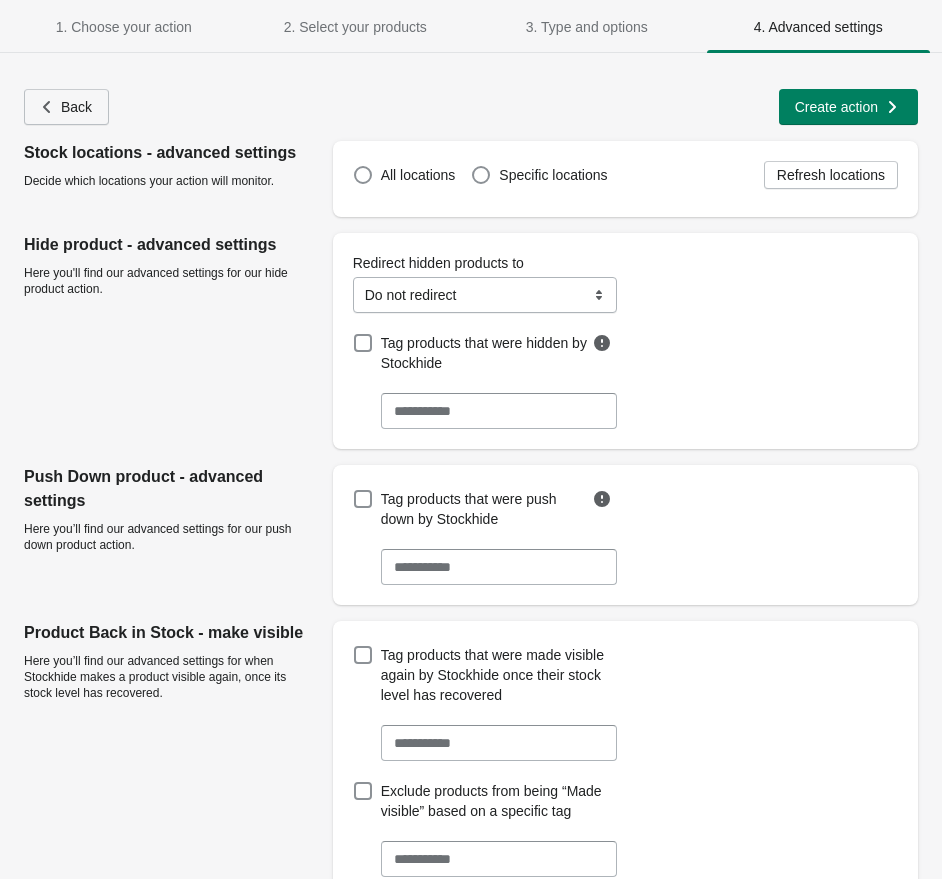 click on "**********" at bounding box center [471, 477] 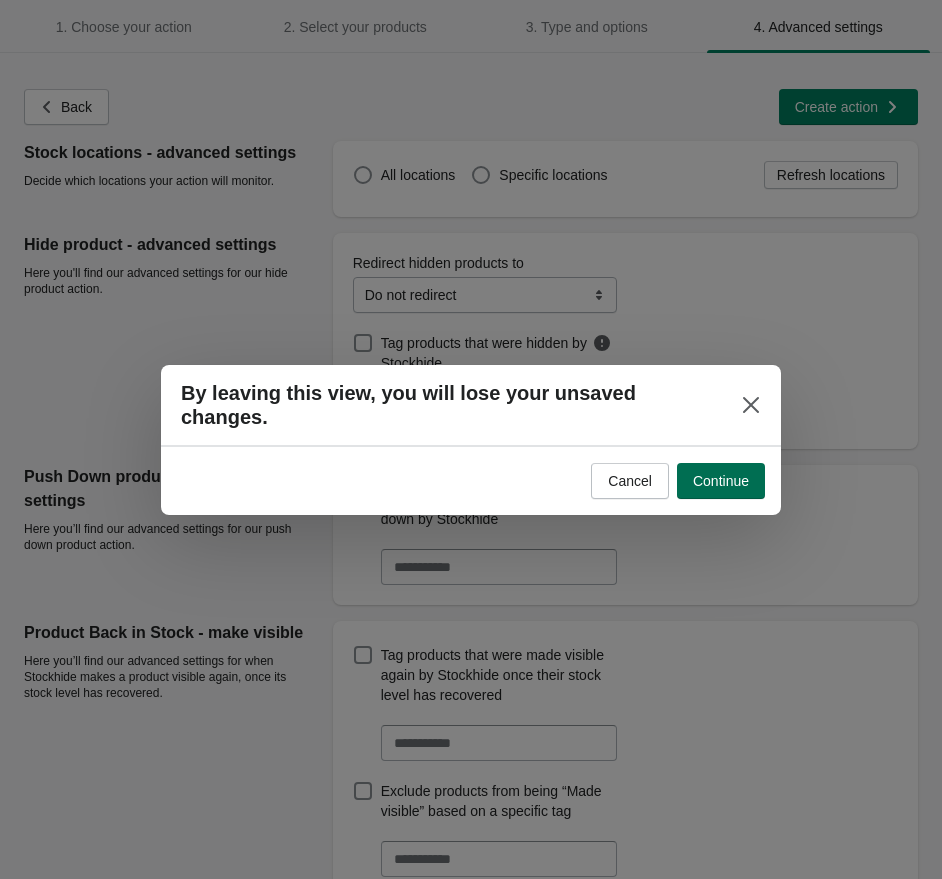 click on "Continue" at bounding box center (721, 481) 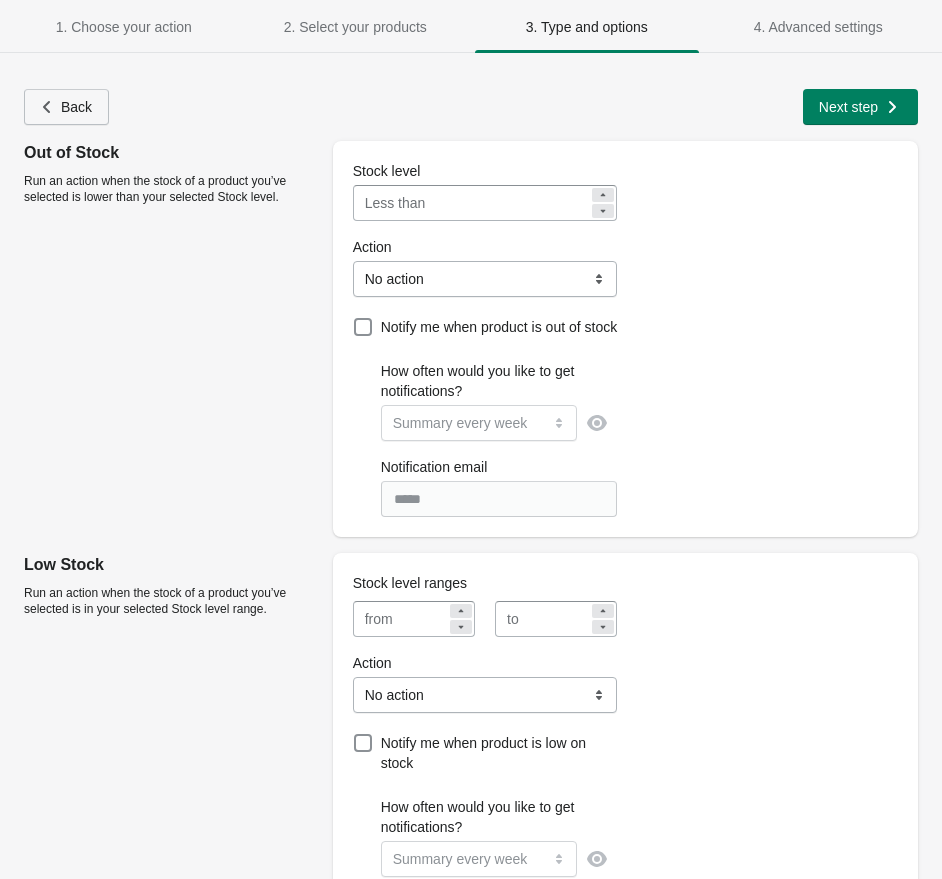 click on "Back" at bounding box center [66, 107] 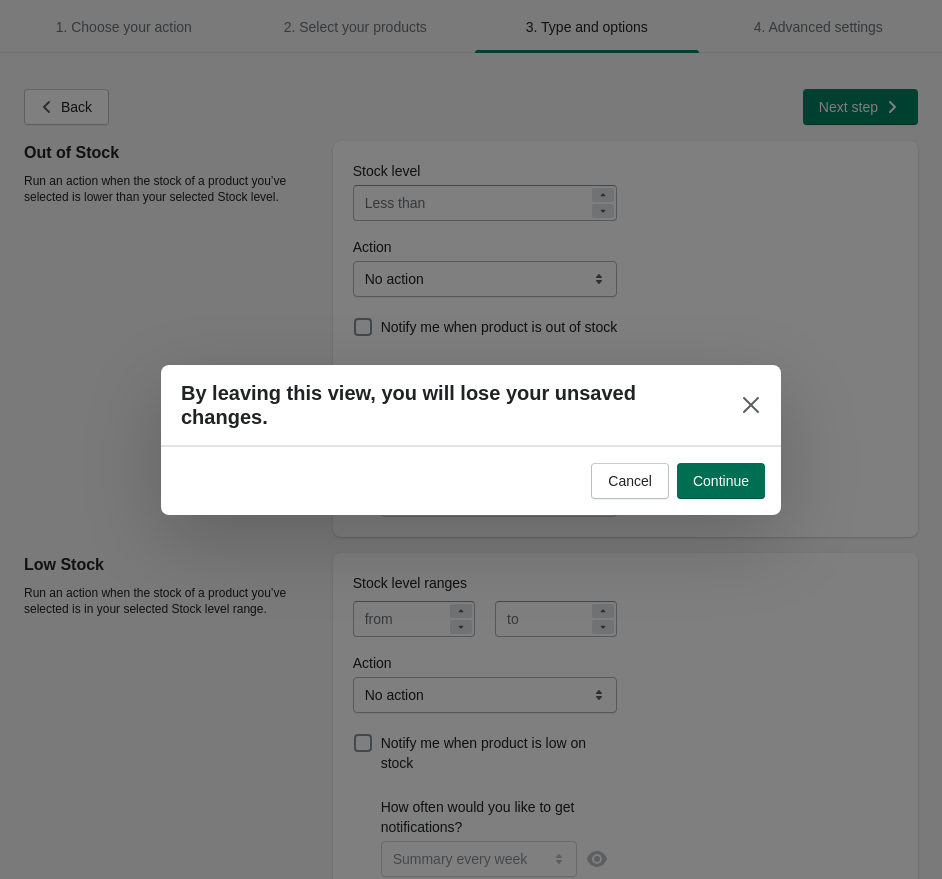 click on "Continue" at bounding box center (721, 481) 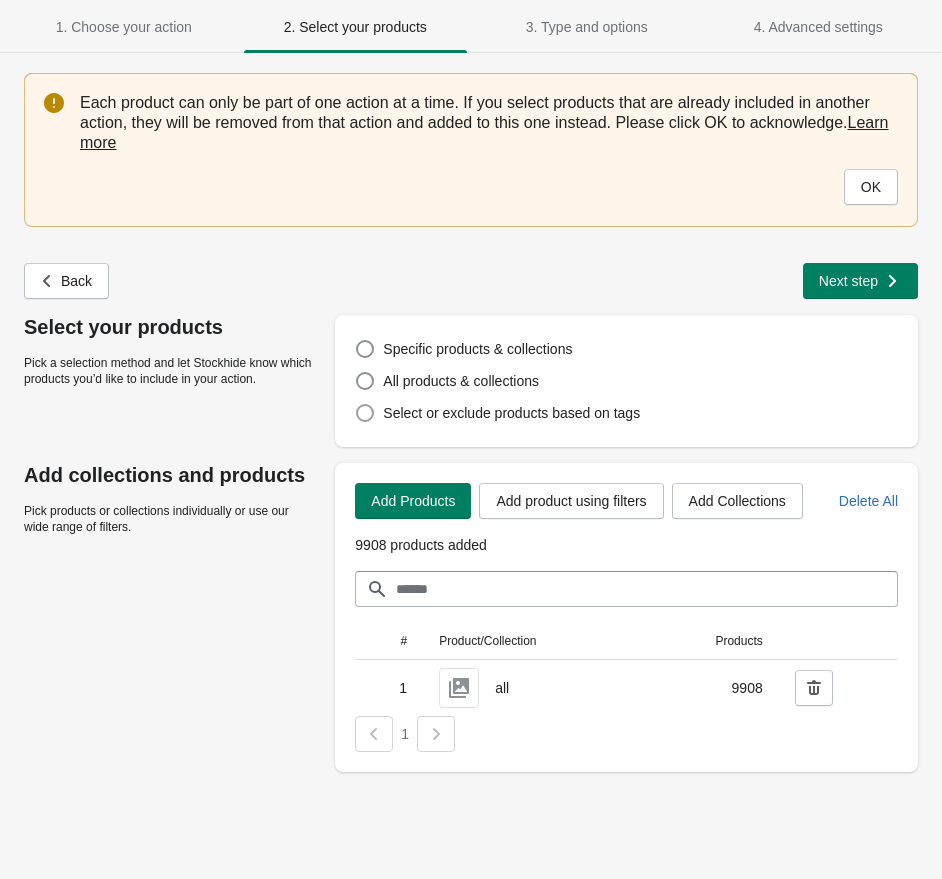 click on "Select or exclude products based on tags" at bounding box center (511, 413) 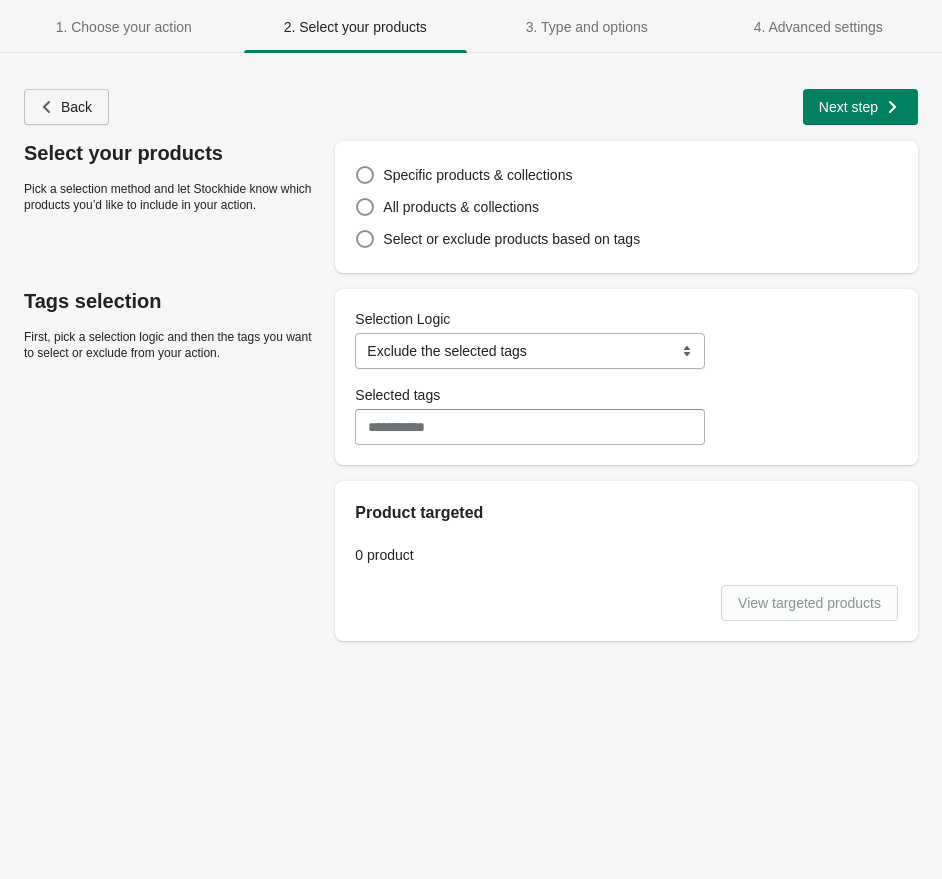 click on "Back" at bounding box center [76, 107] 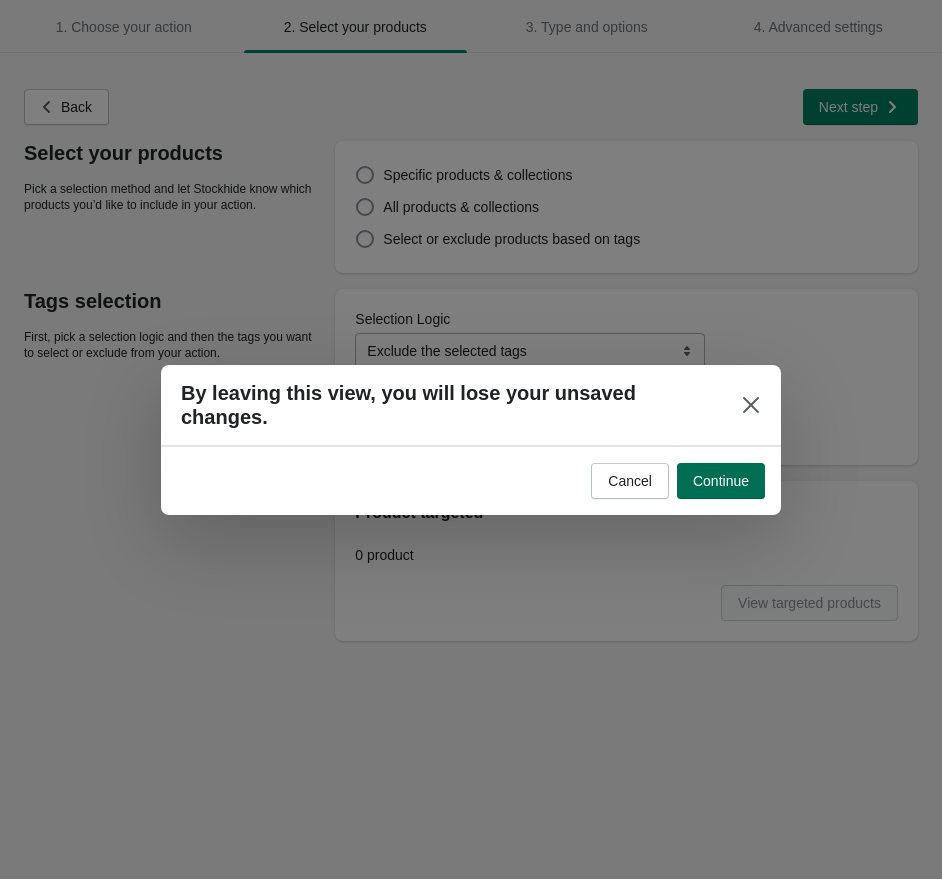 click on "Continue" at bounding box center [721, 481] 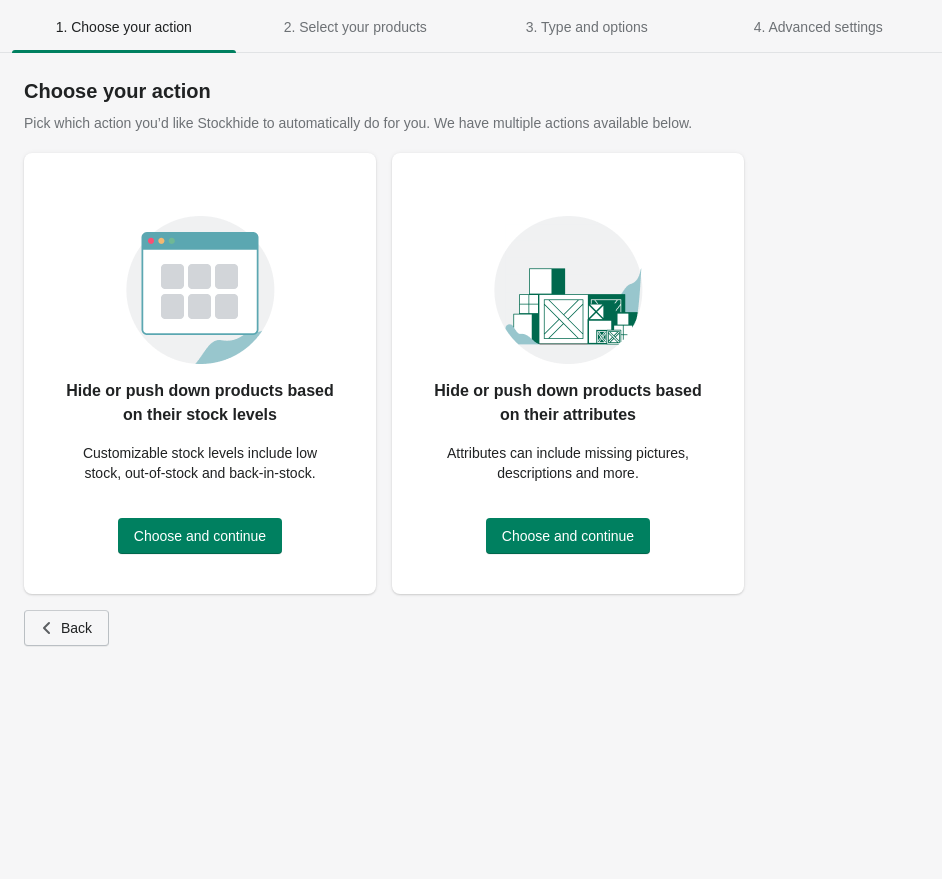 click on "Back" at bounding box center (66, 628) 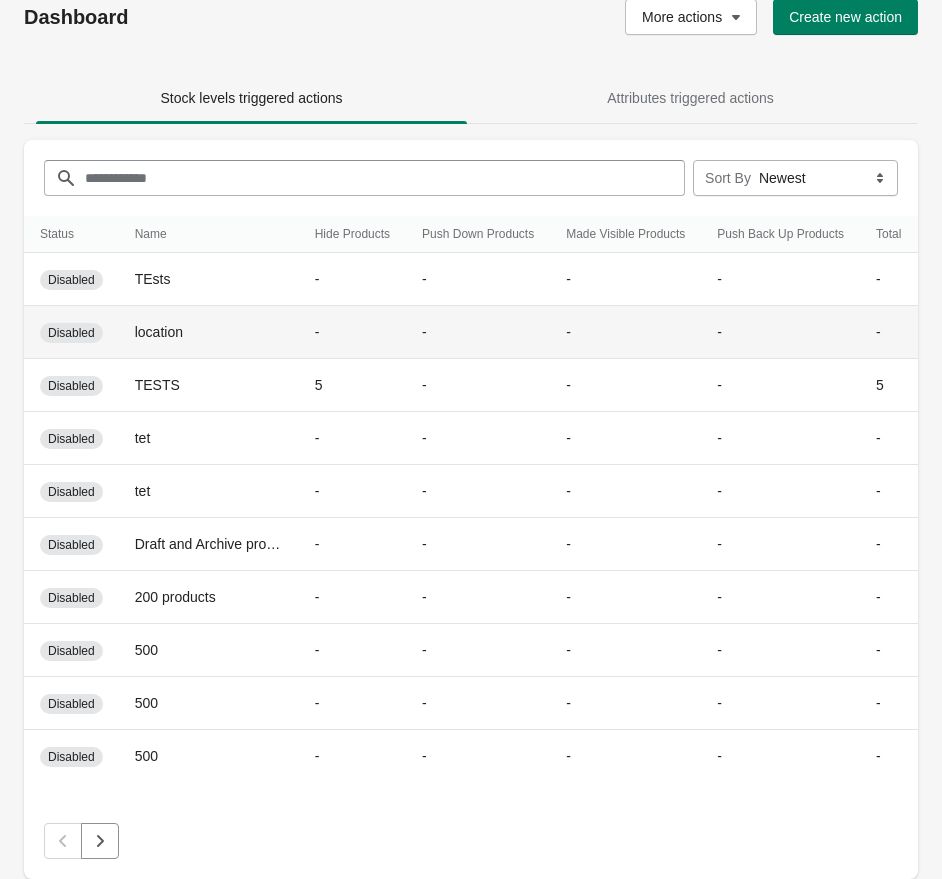 scroll, scrollTop: 0, scrollLeft: 0, axis: both 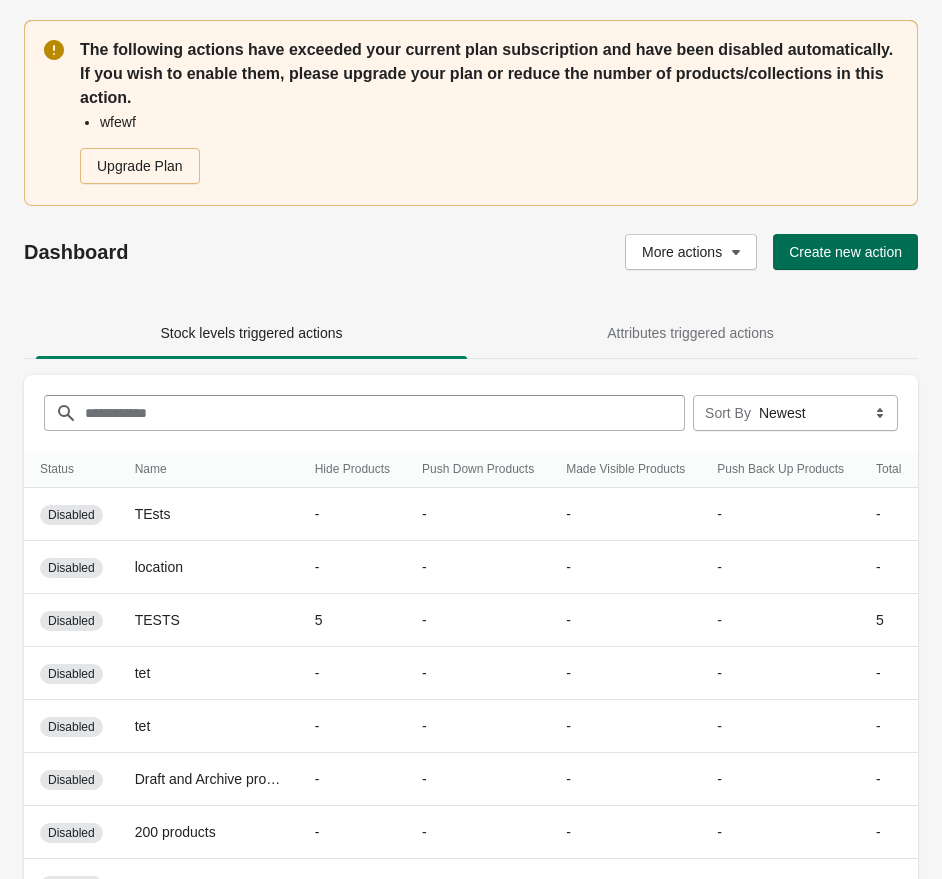 click on "Create new action" at bounding box center (845, 252) 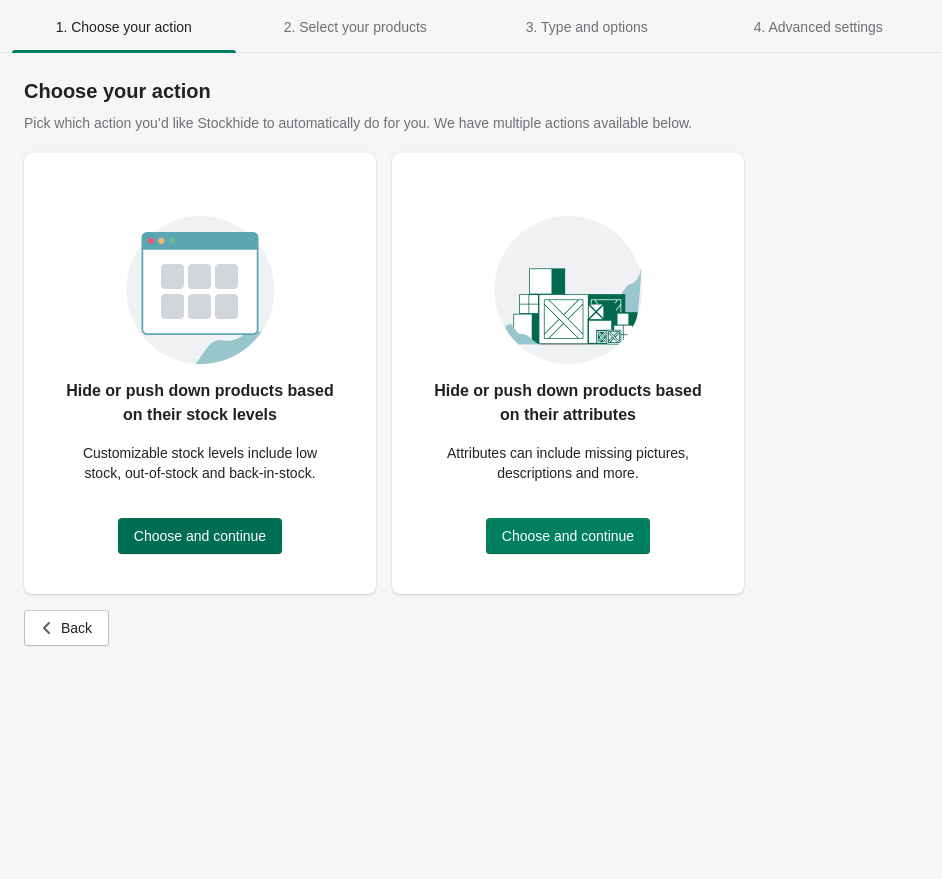 click on "Choose and continue" at bounding box center [200, 536] 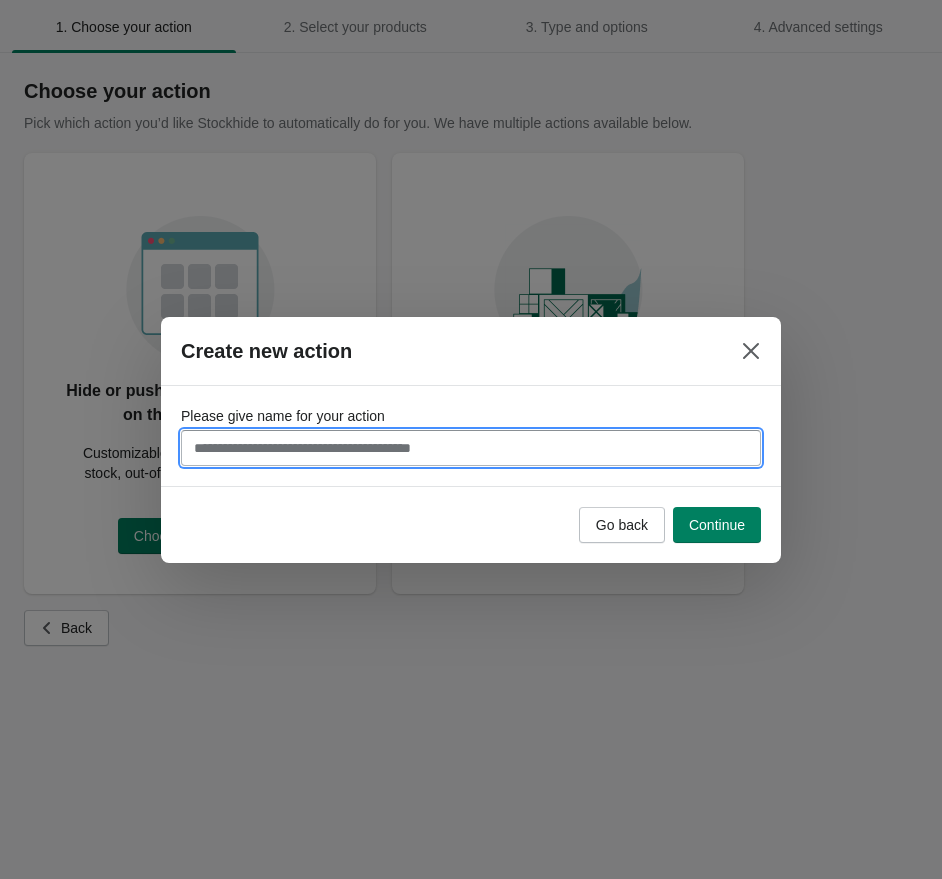 click on "Please give name for your action" at bounding box center [471, 448] 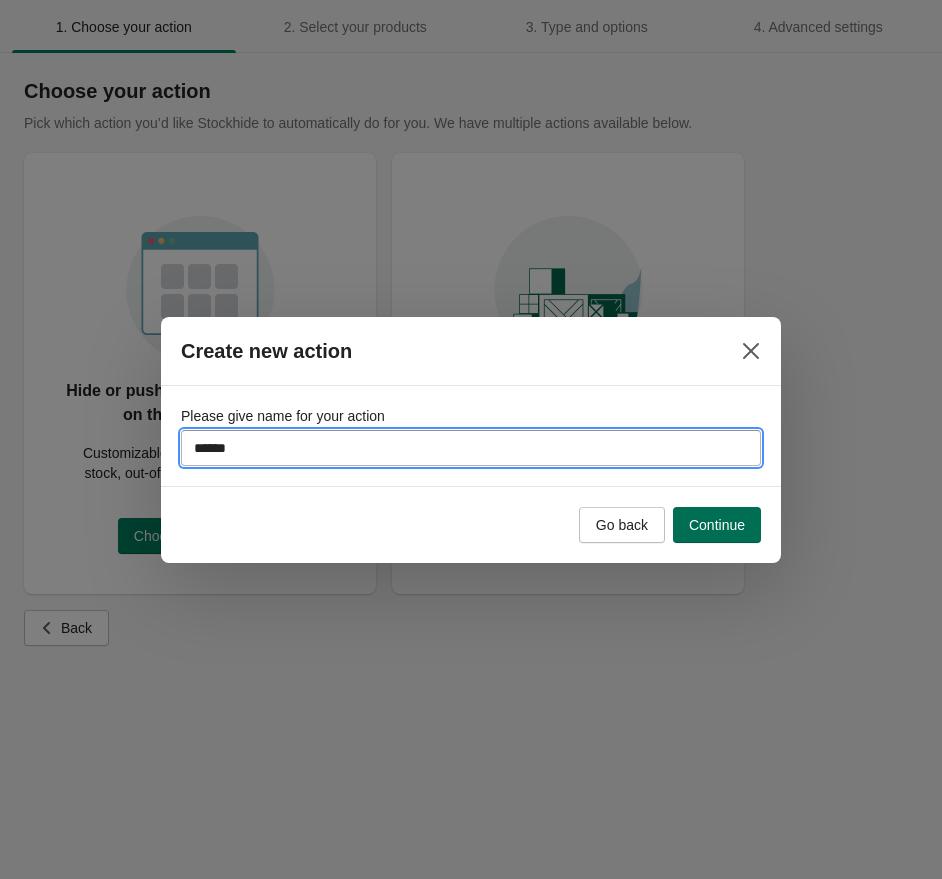 type on "******" 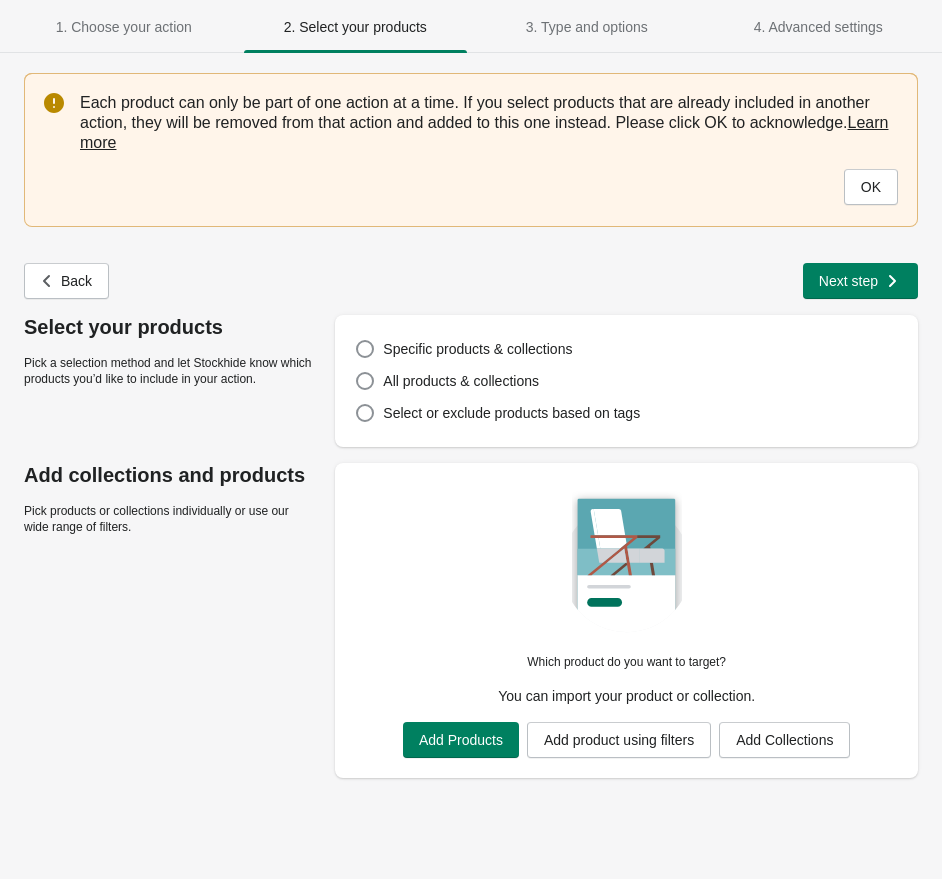 click on "Add Products Add product using filters Add Collections" at bounding box center (623, 736) 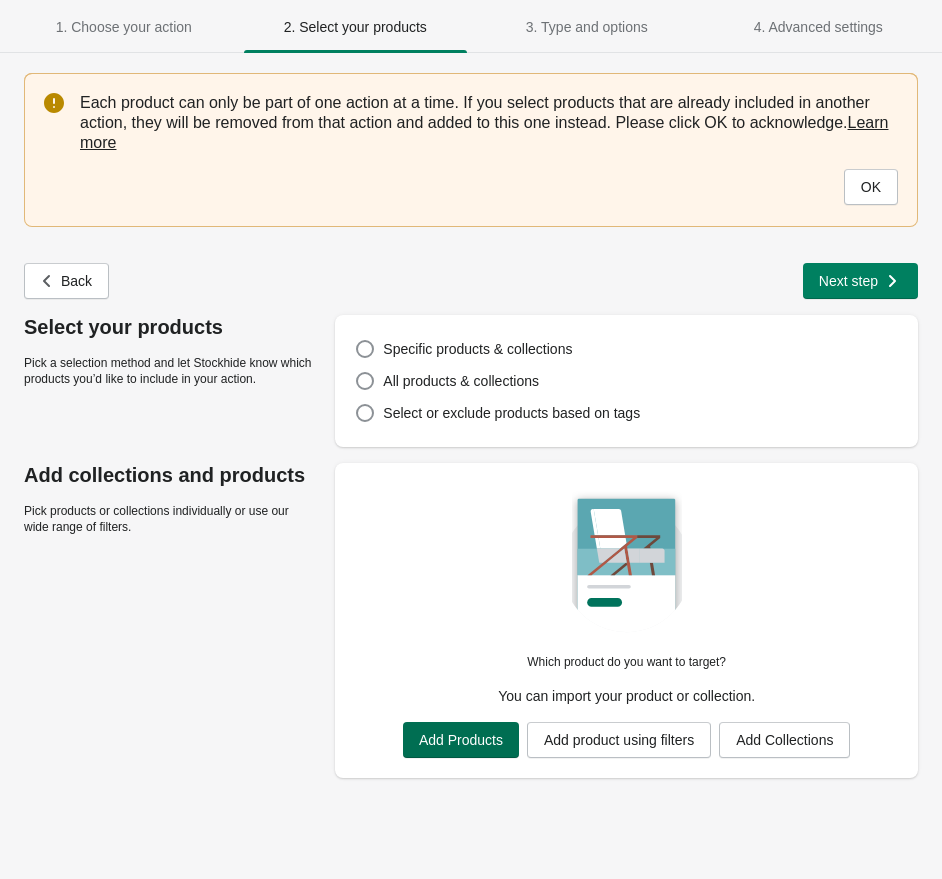 click on "Add Products" at bounding box center [461, 740] 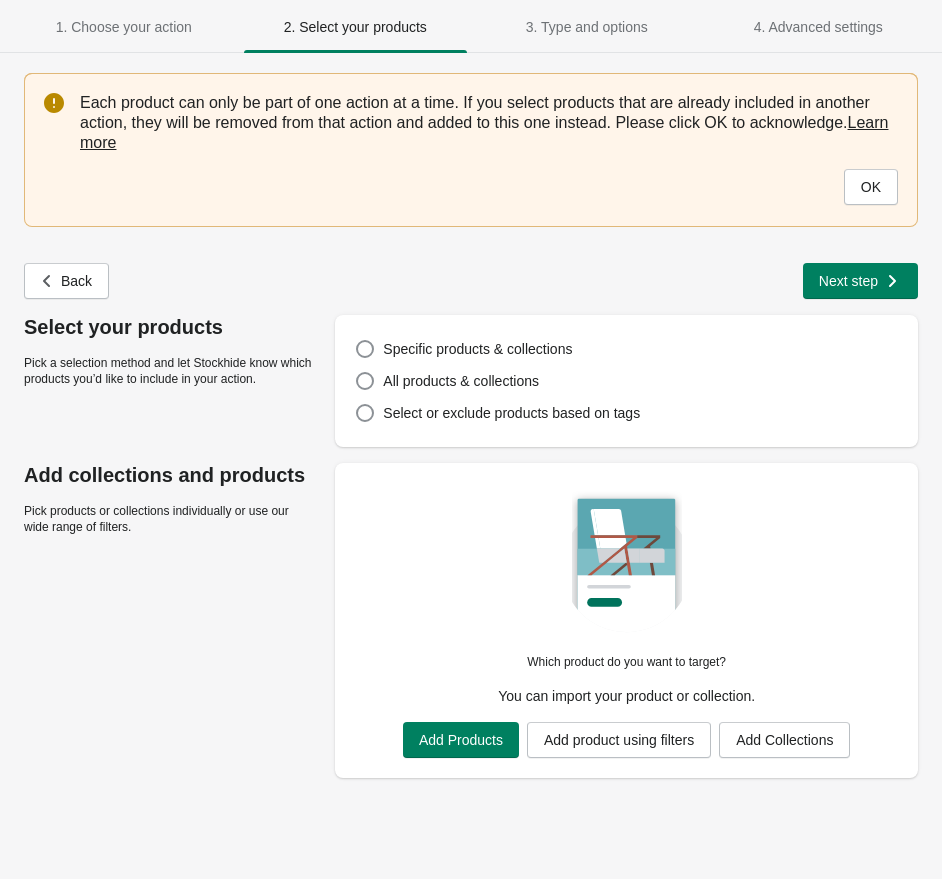 click on "Add Products Add product using filters Add Collections" at bounding box center [623, 736] 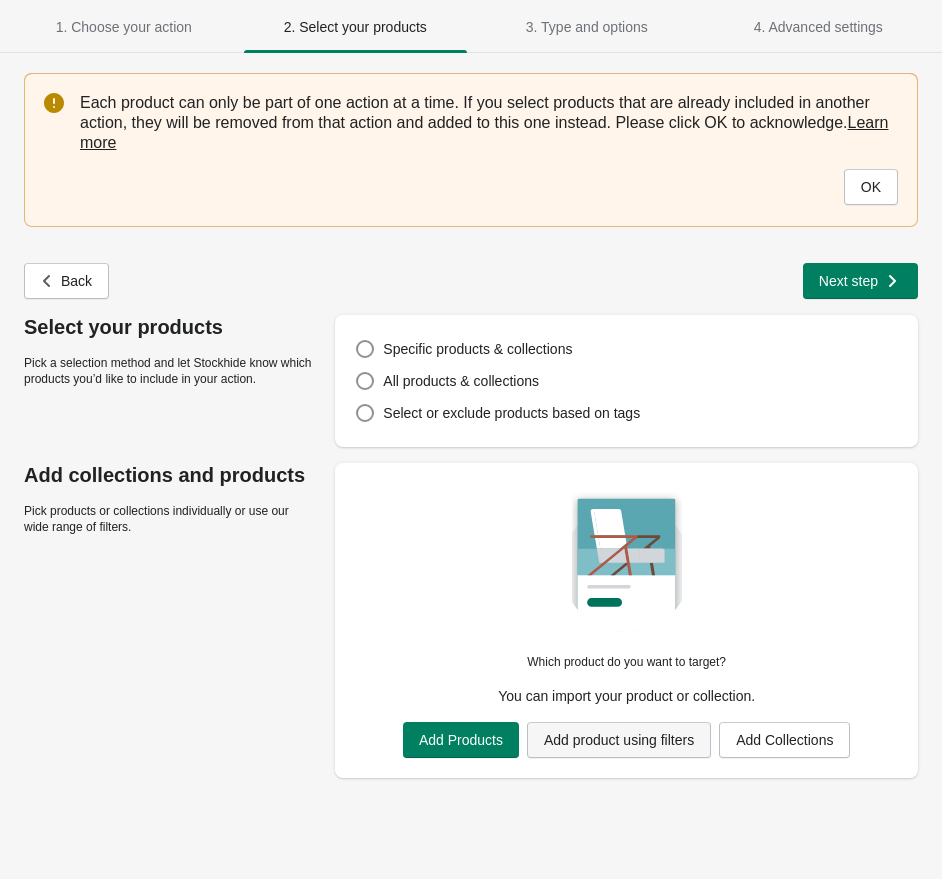 click on "Add product using filters" at bounding box center (619, 740) 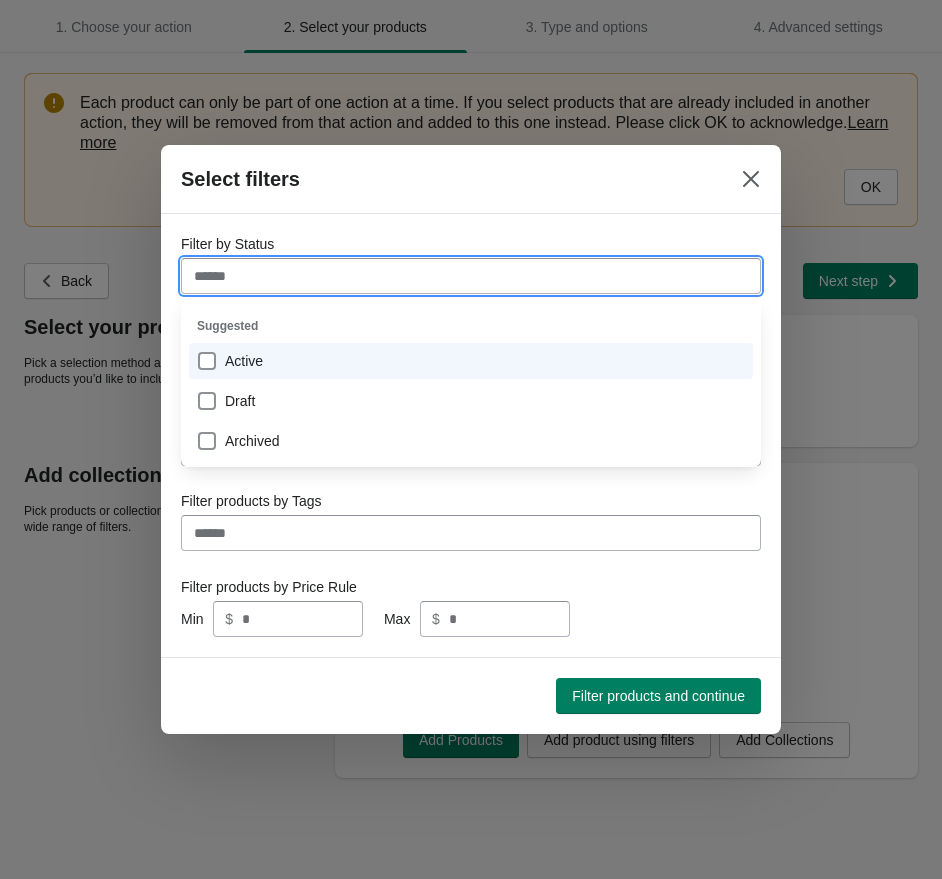 click on "Filter by Status" at bounding box center [471, 276] 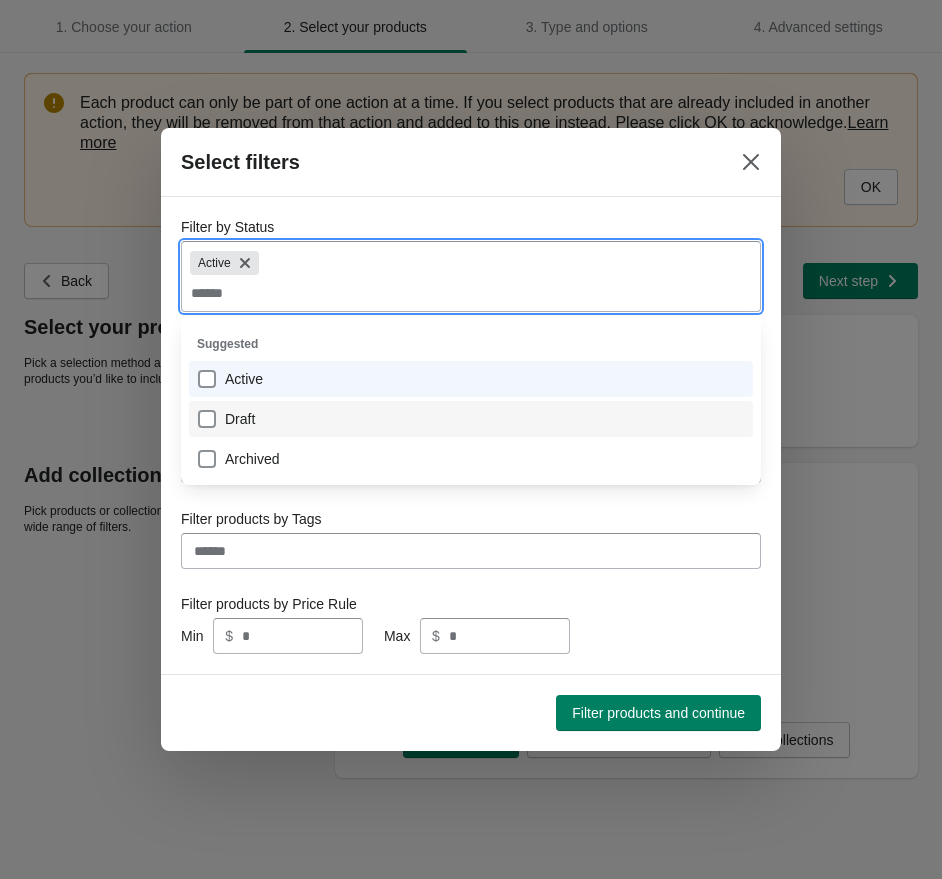 click on "Draft" at bounding box center (471, 419) 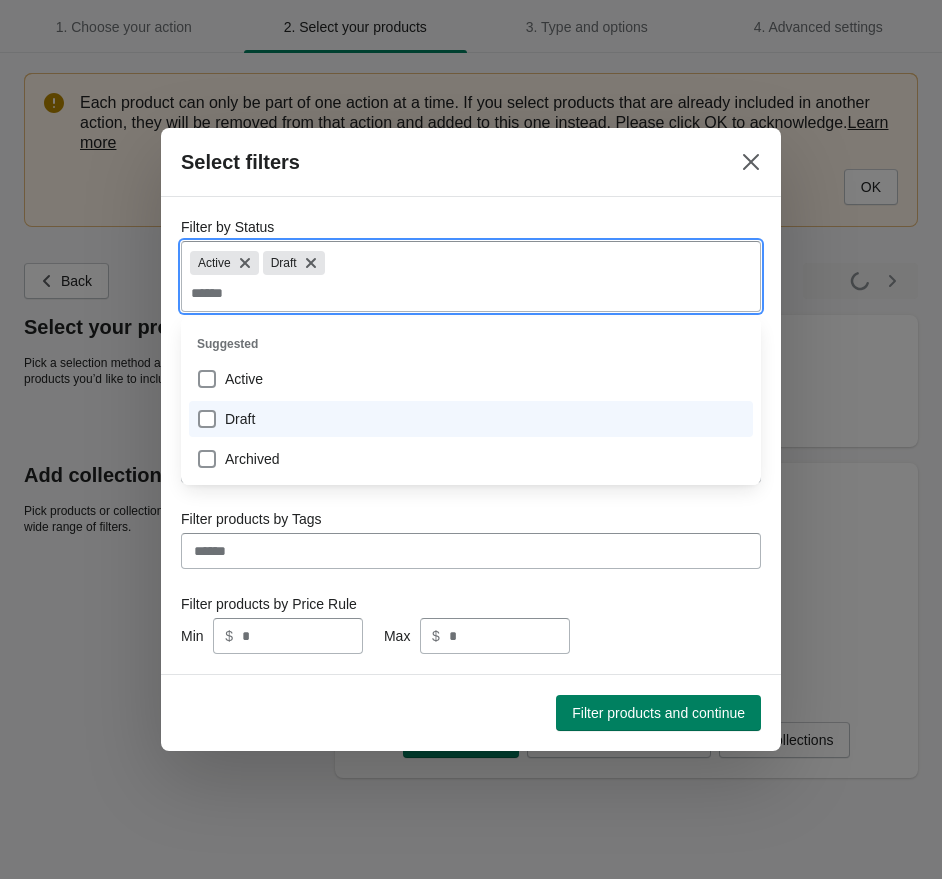 click on "Filter products and continue" at bounding box center [658, 713] 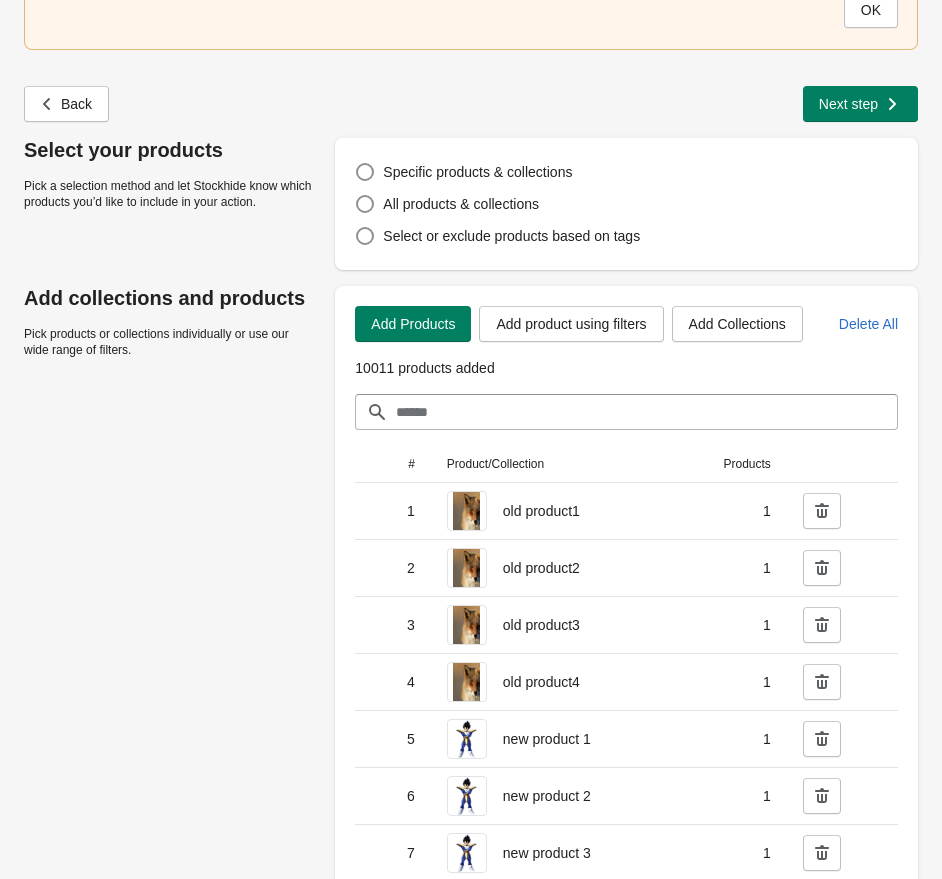 scroll, scrollTop: 252, scrollLeft: 0, axis: vertical 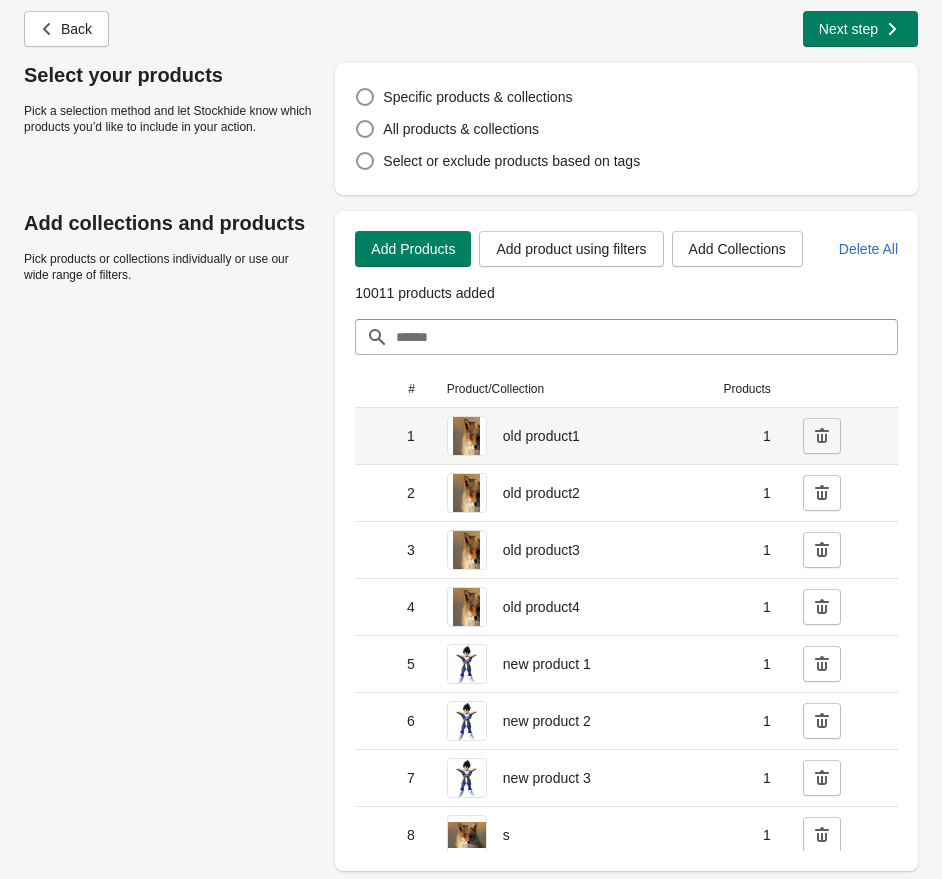 click 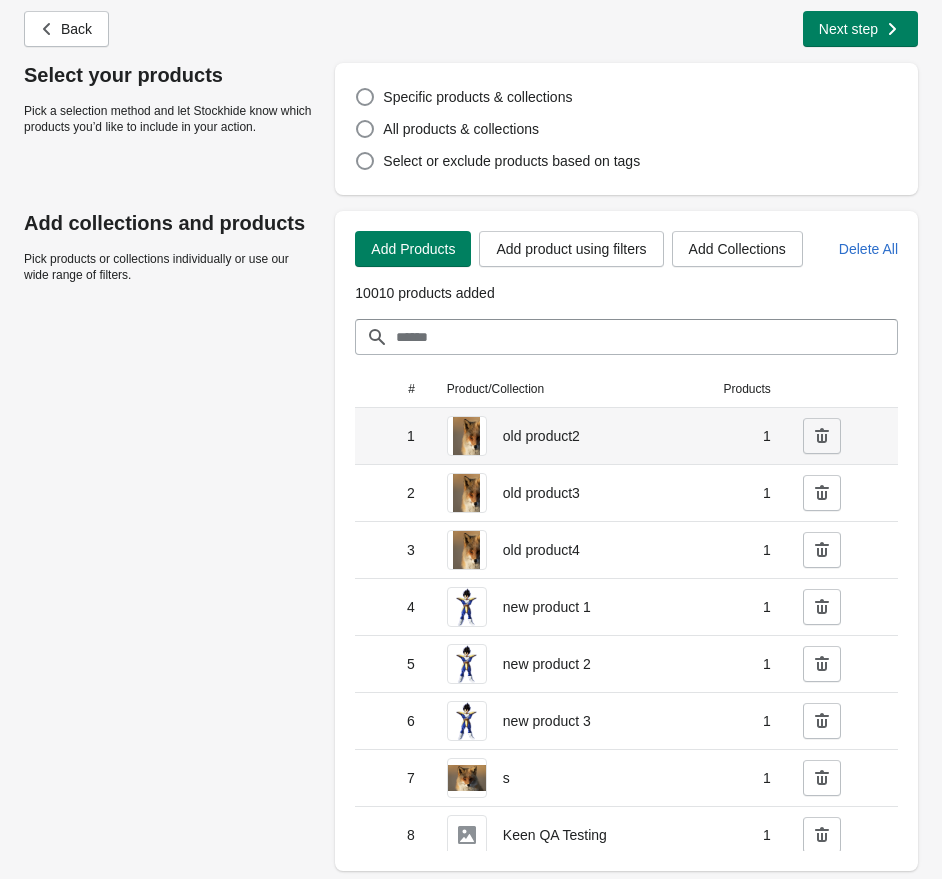 click 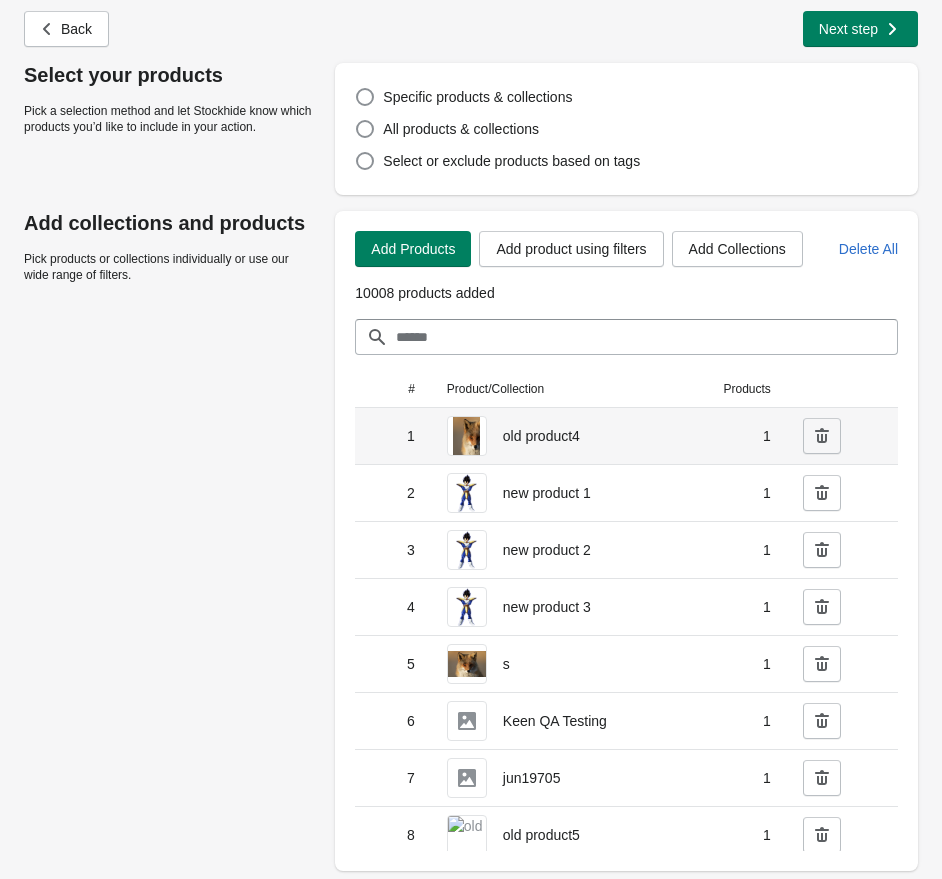 click 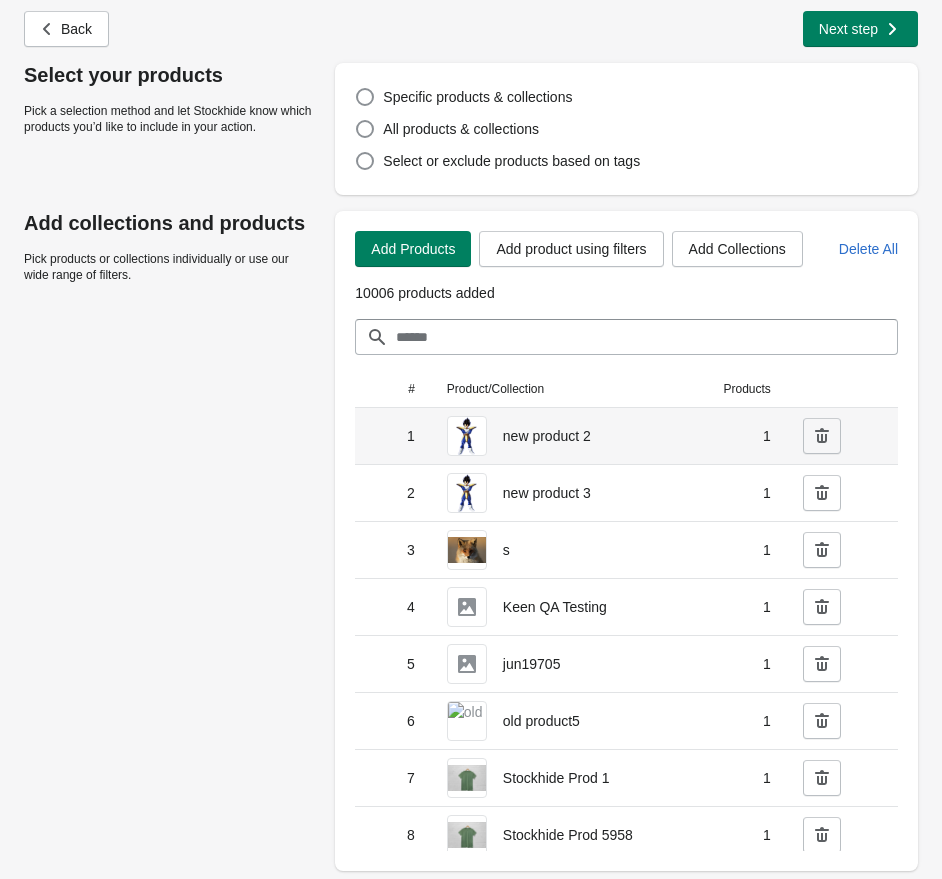 click 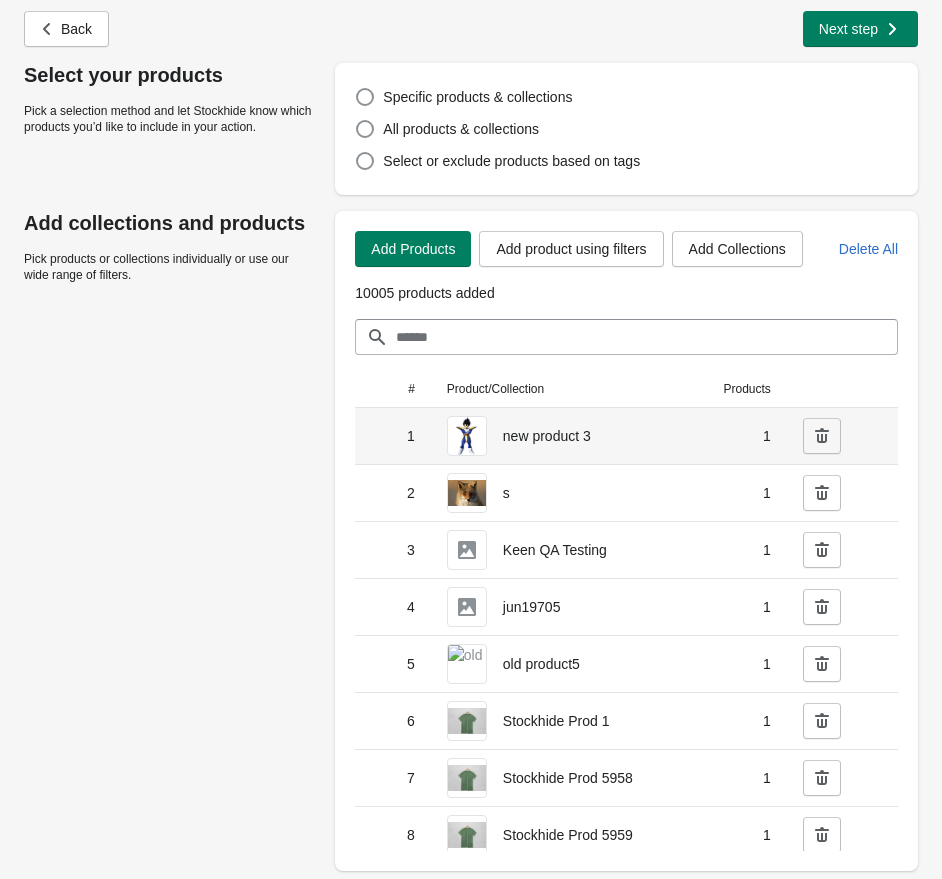click 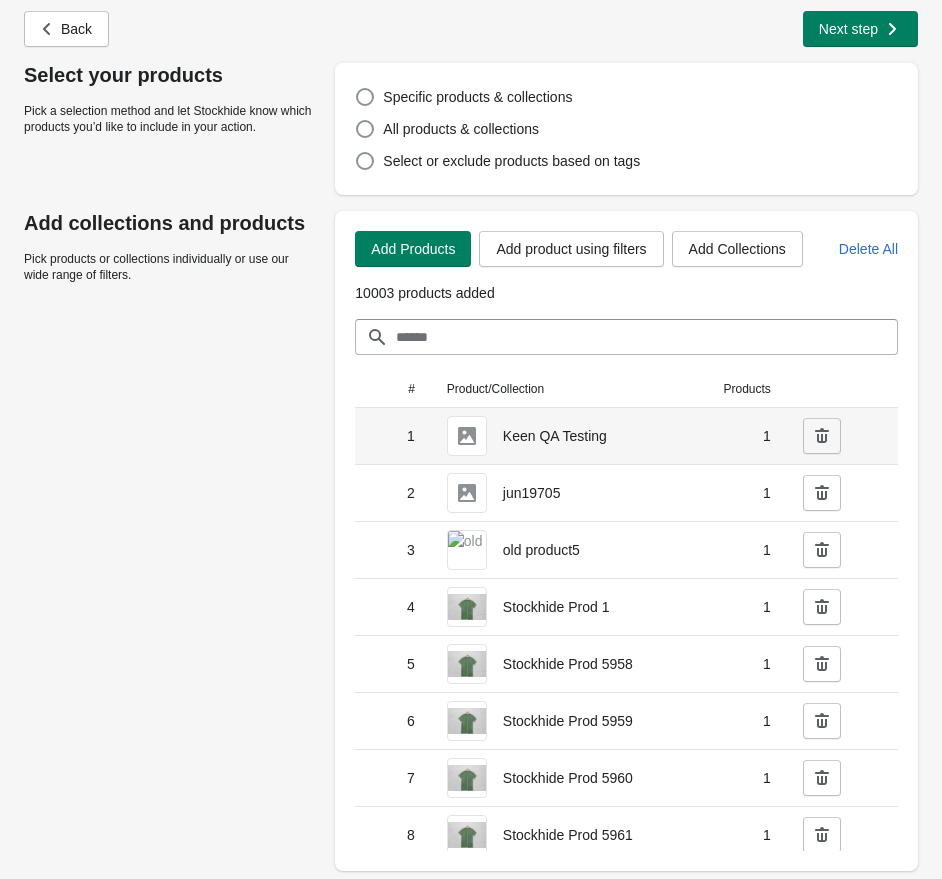click 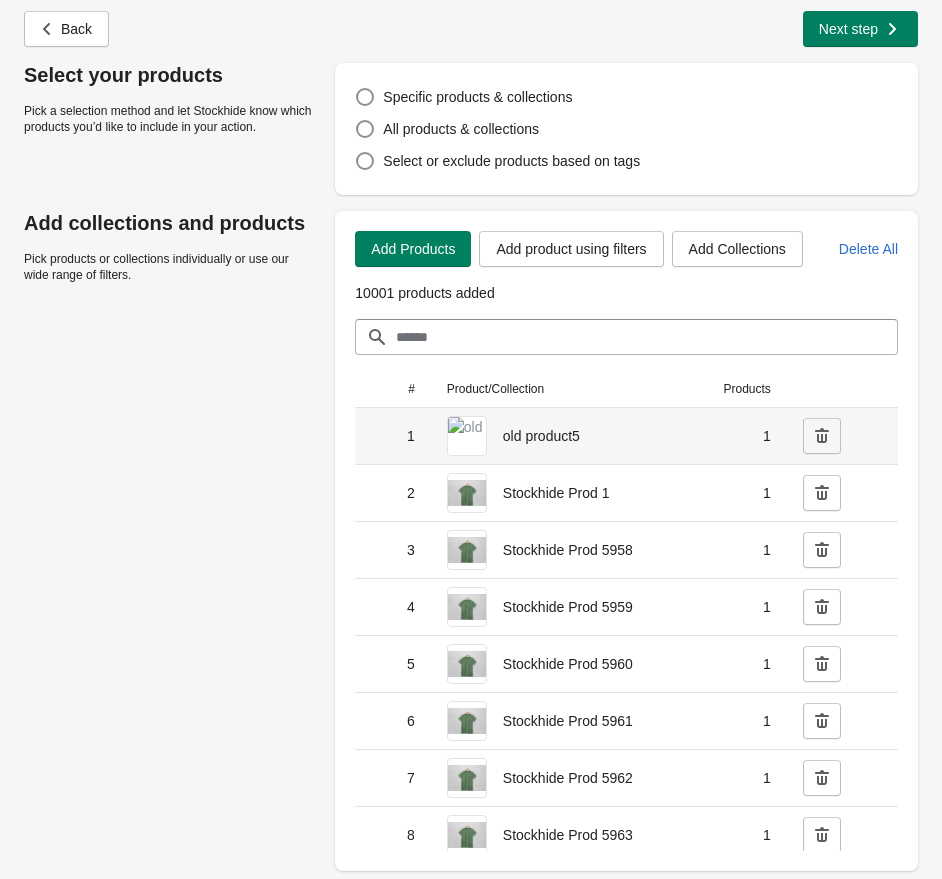 click 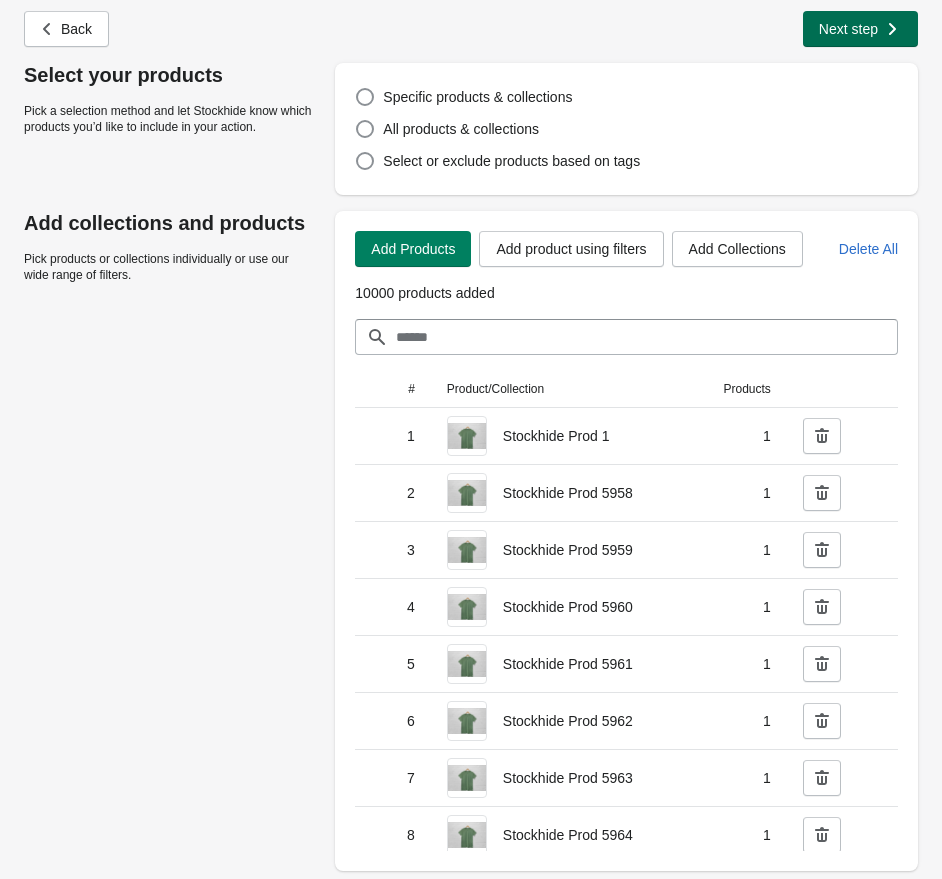 click on "Next step" at bounding box center [860, 29] 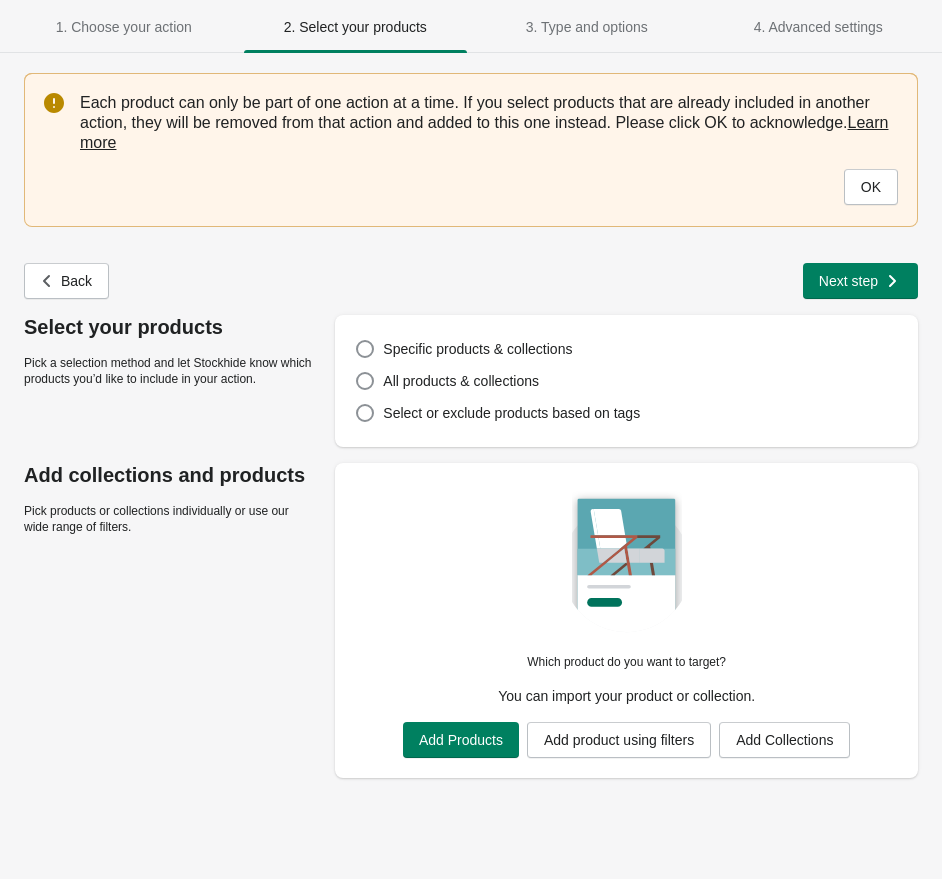 scroll, scrollTop: 0, scrollLeft: 0, axis: both 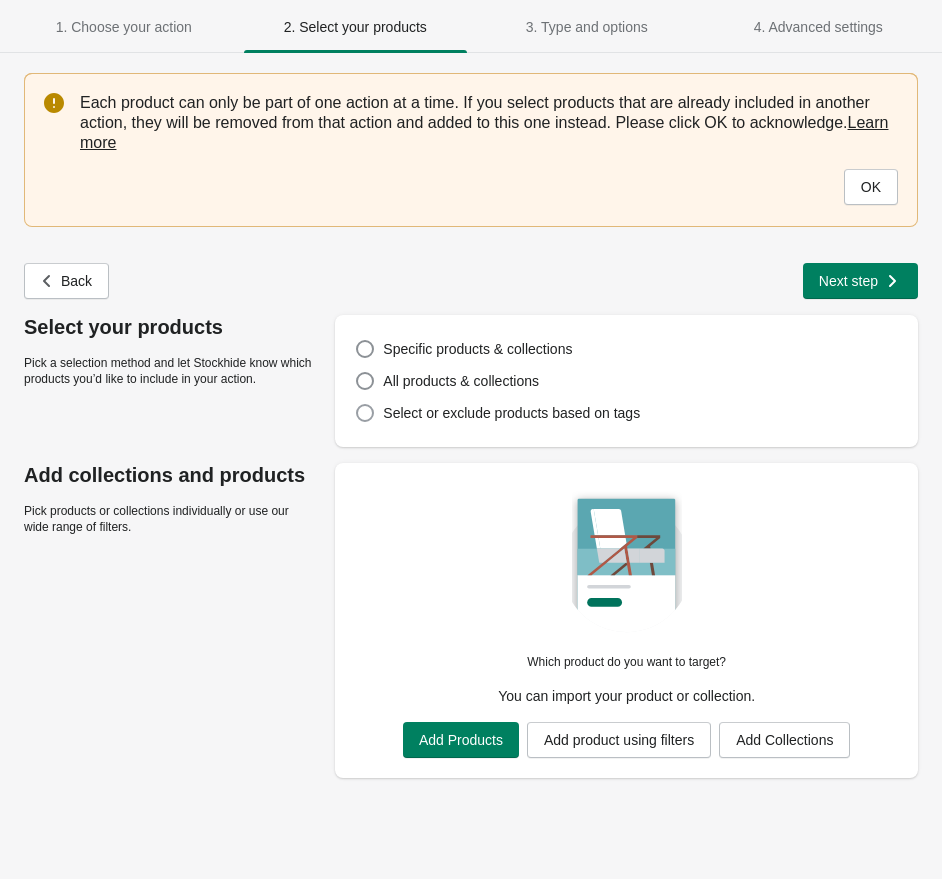 click on "Select or exclude products based on tags" at bounding box center [511, 413] 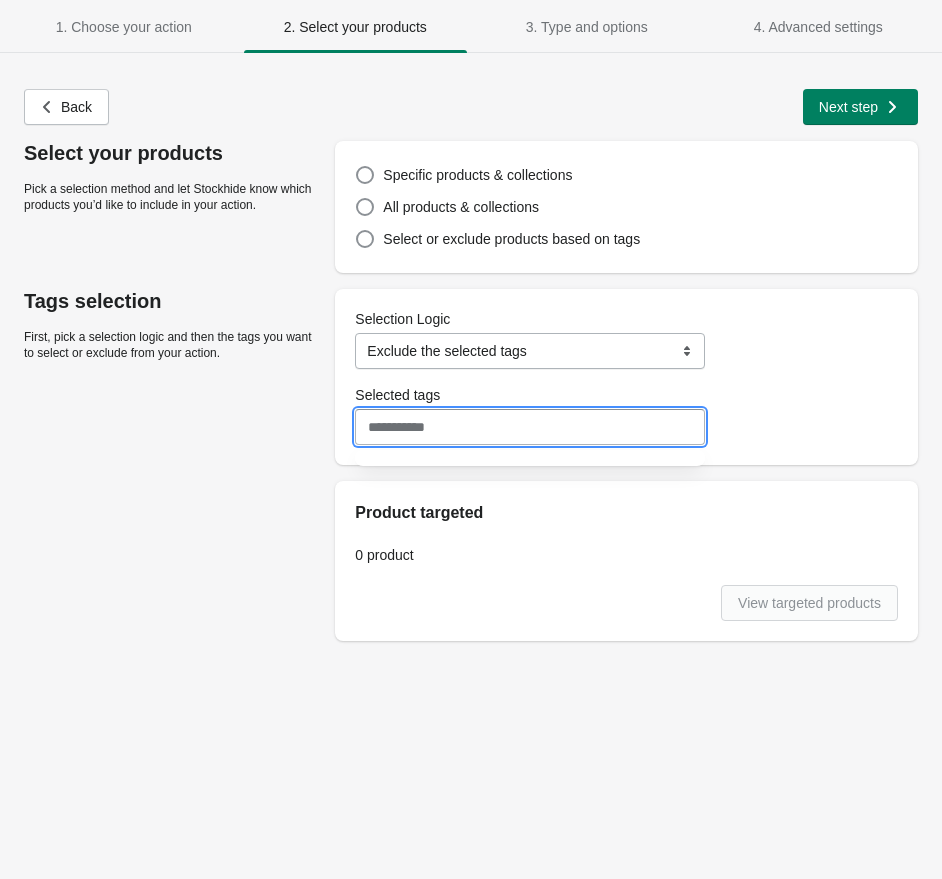click on "Selected tags" at bounding box center (530, 427) 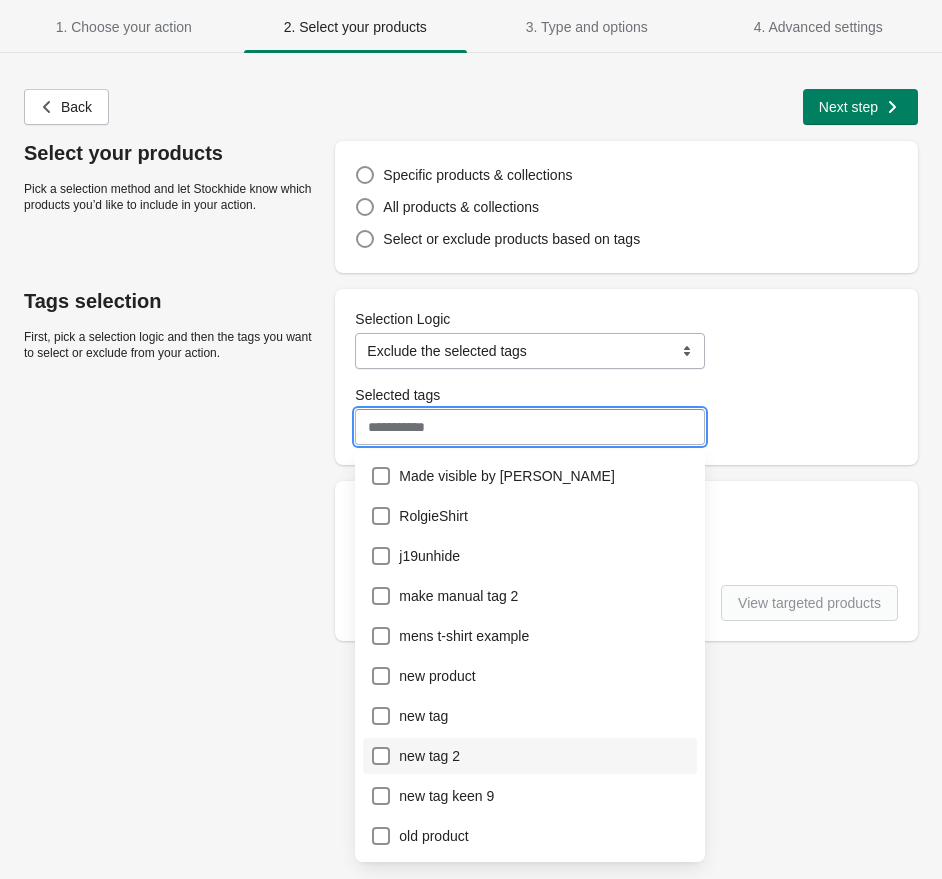 click on "new tag 2" at bounding box center (530, 756) 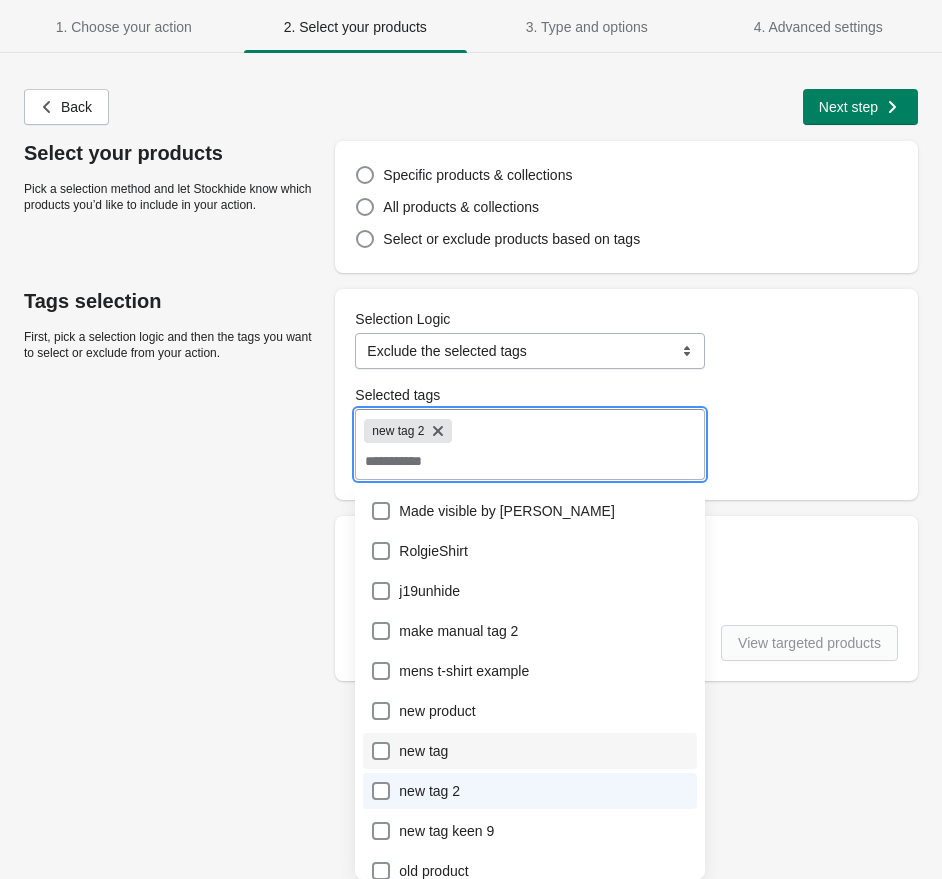 click on "new tag" at bounding box center [530, 751] 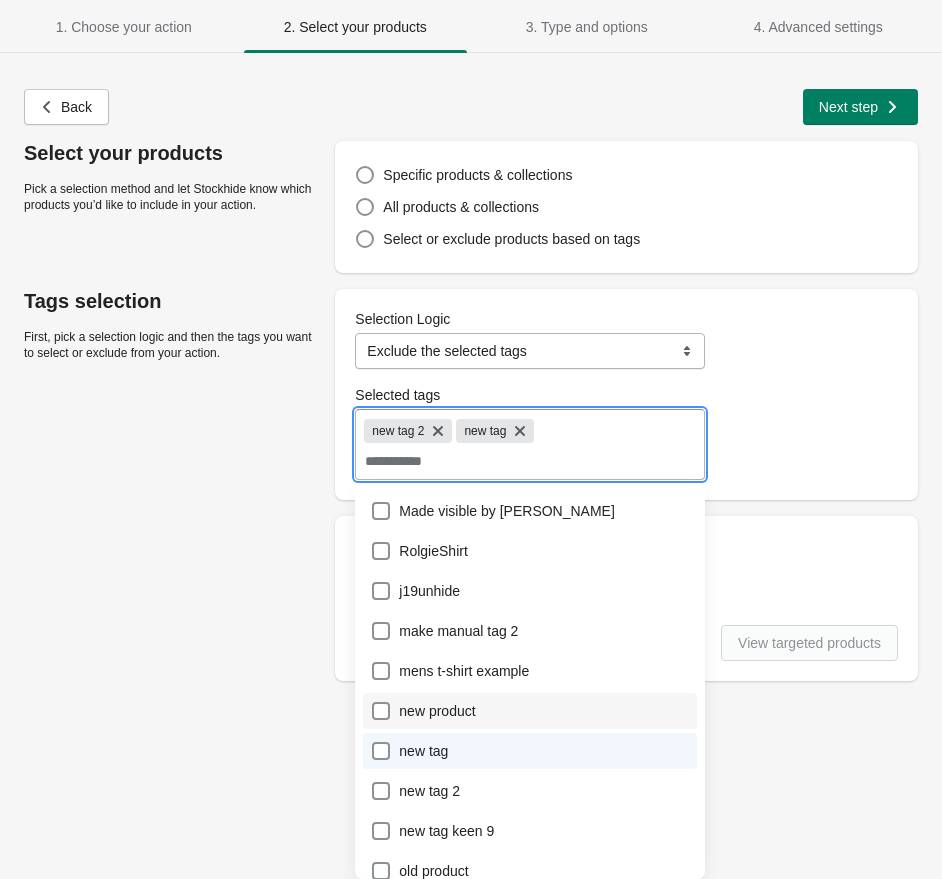 click on "new product" at bounding box center [530, 711] 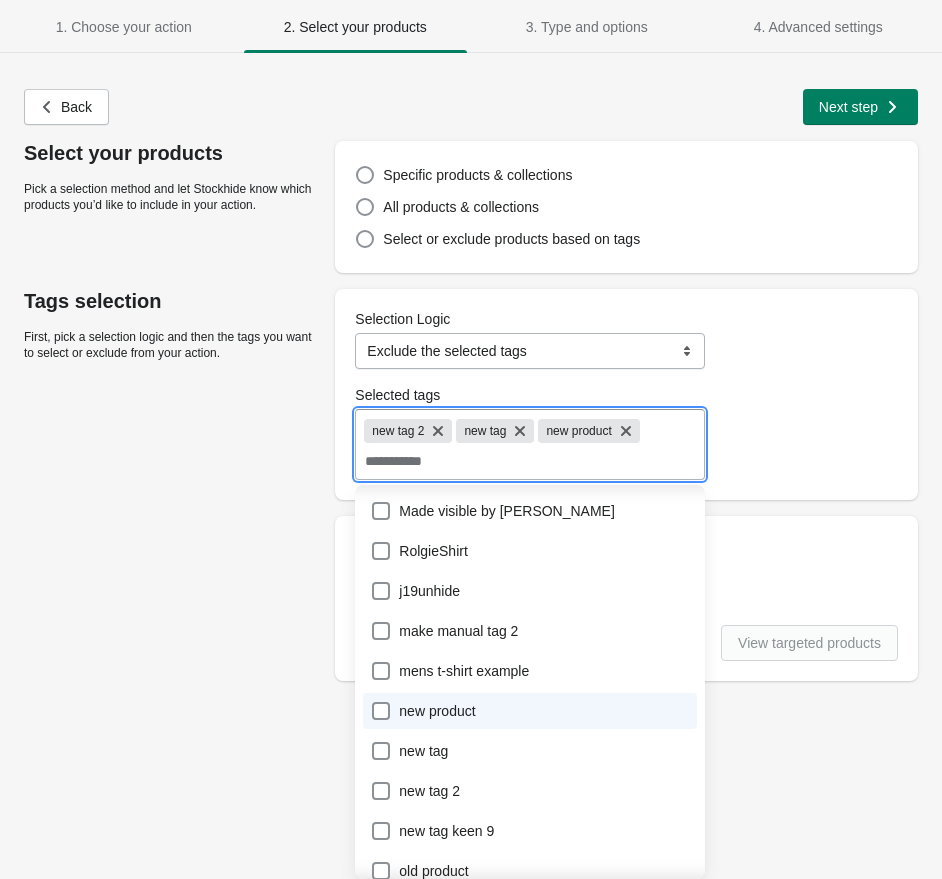 scroll, scrollTop: 17, scrollLeft: 0, axis: vertical 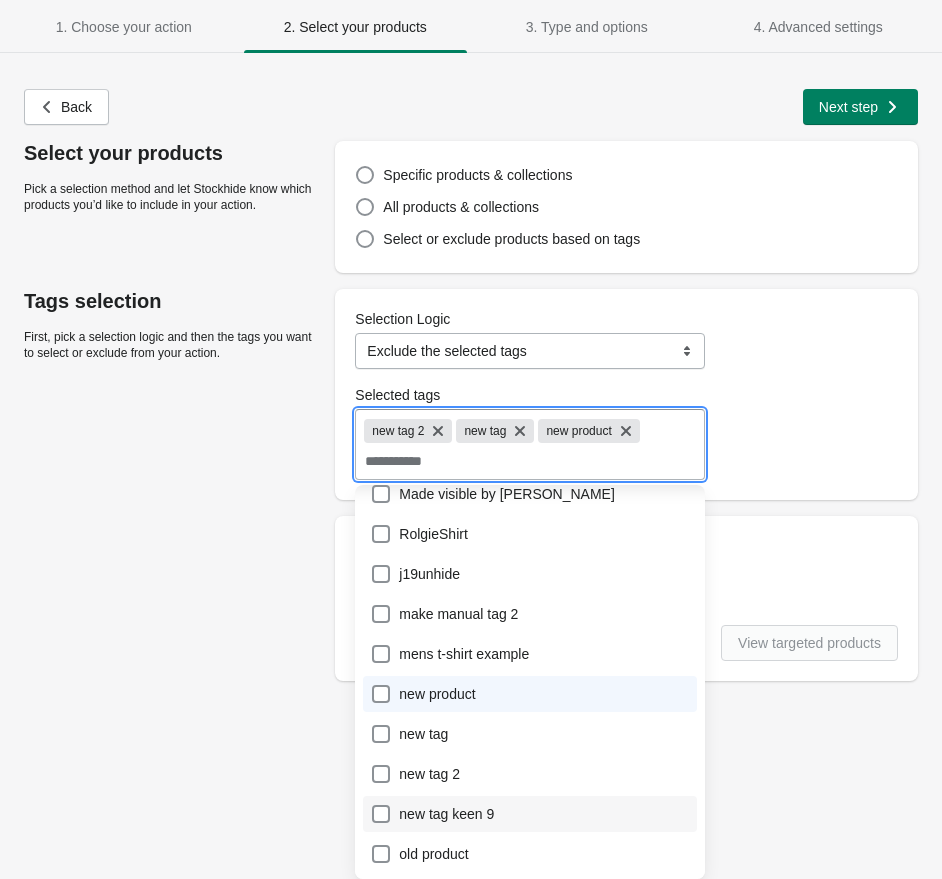 click on "new tag keen 9" at bounding box center (530, 814) 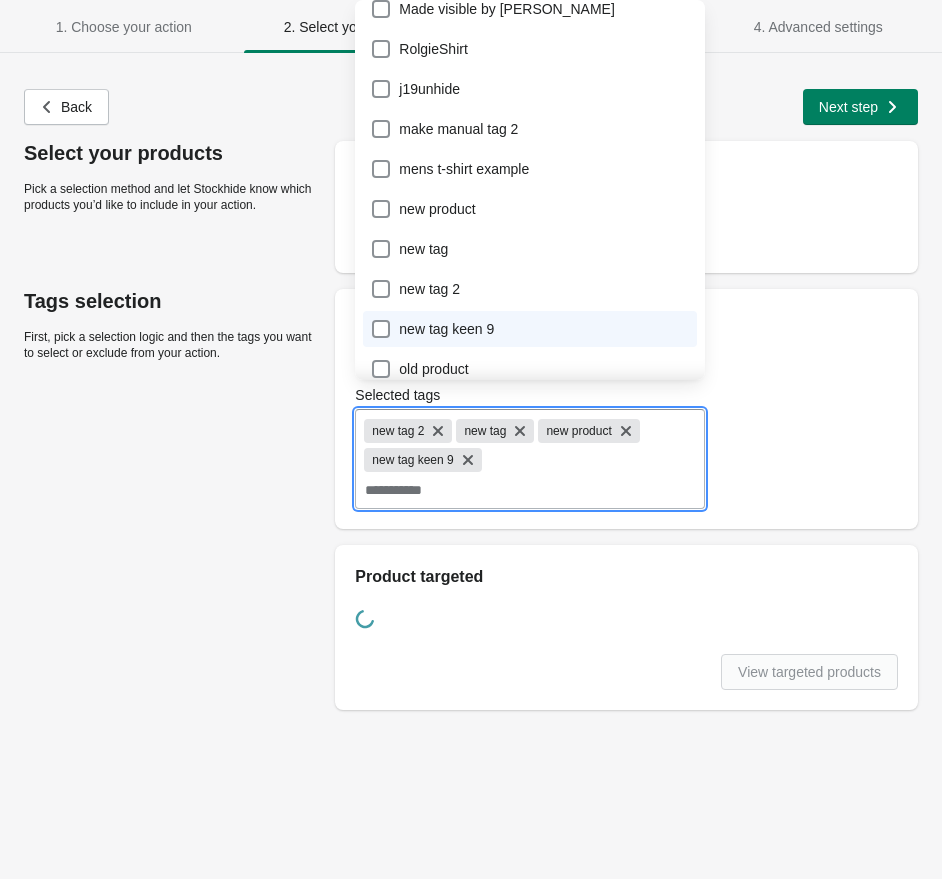 scroll, scrollTop: 0, scrollLeft: 0, axis: both 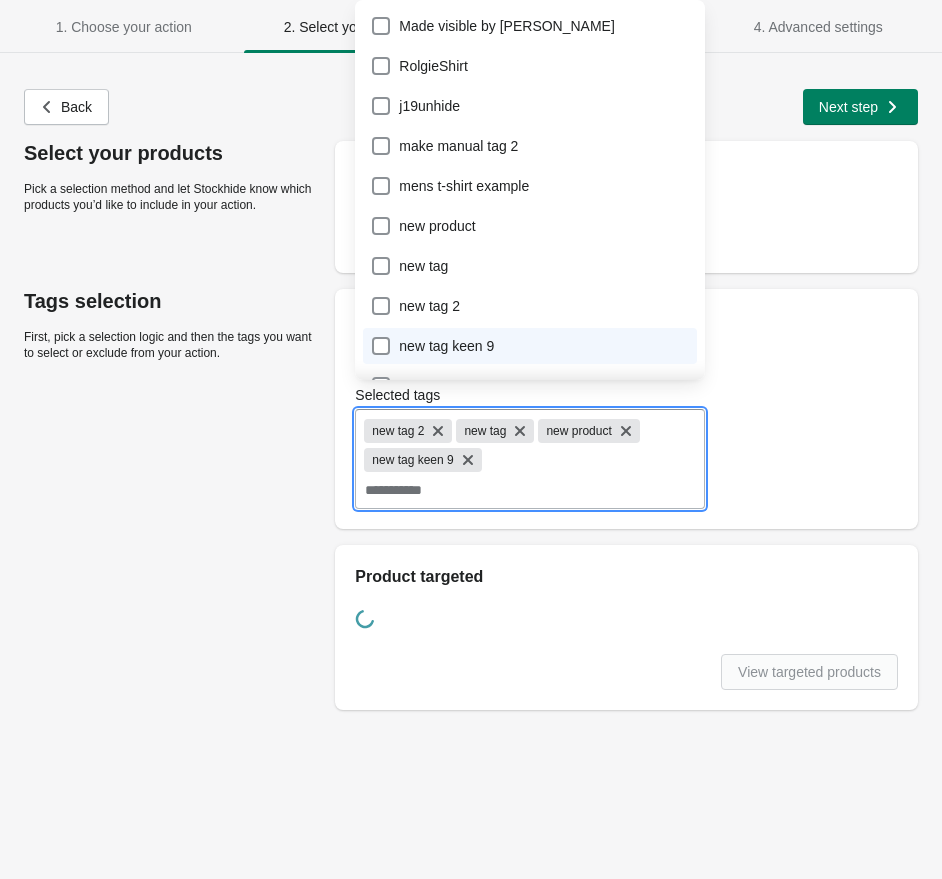 click on "Selected tags" at bounding box center [530, 490] 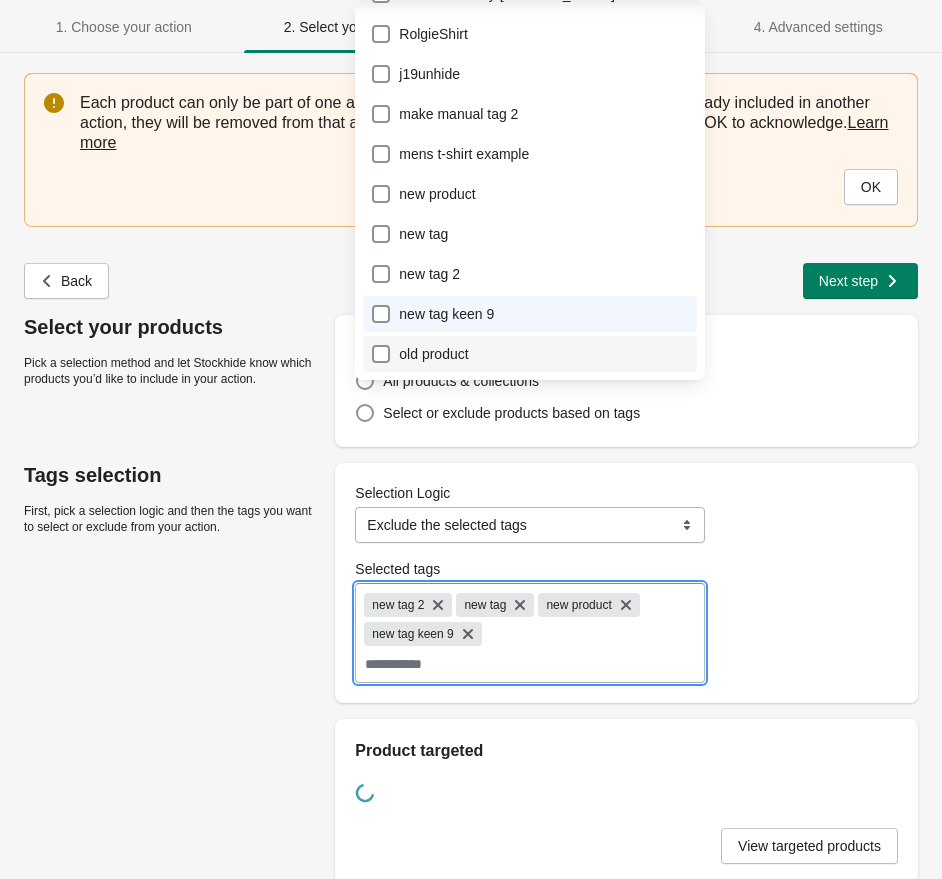 click on "old product" at bounding box center [530, 354] 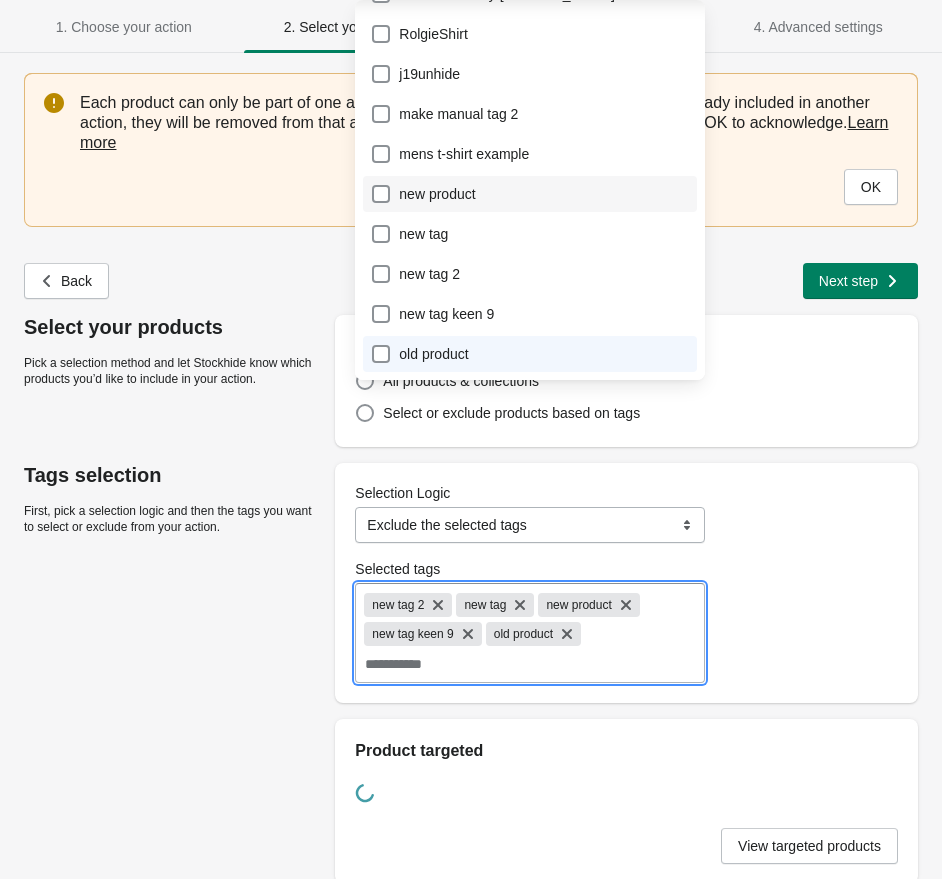 scroll, scrollTop: 0, scrollLeft: 0, axis: both 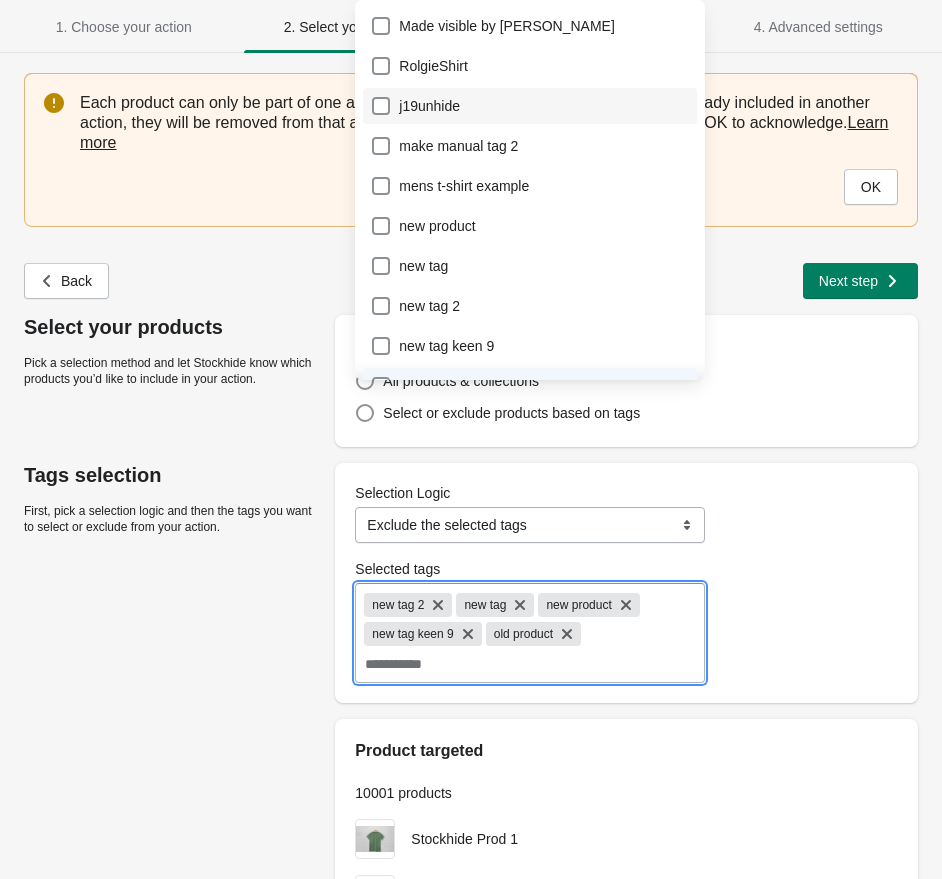 click on "j19unhide" at bounding box center [530, 106] 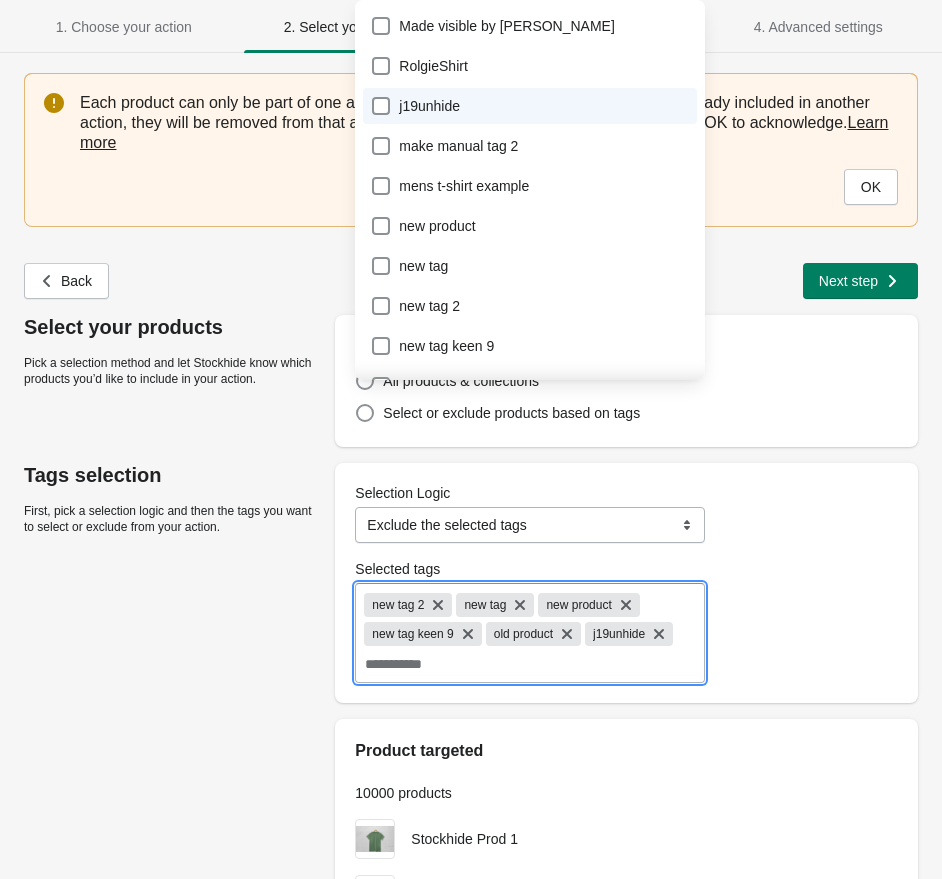 click on "First, pick a selection logic and then the tags you want to select or exclude from your action." at bounding box center (169, 519) 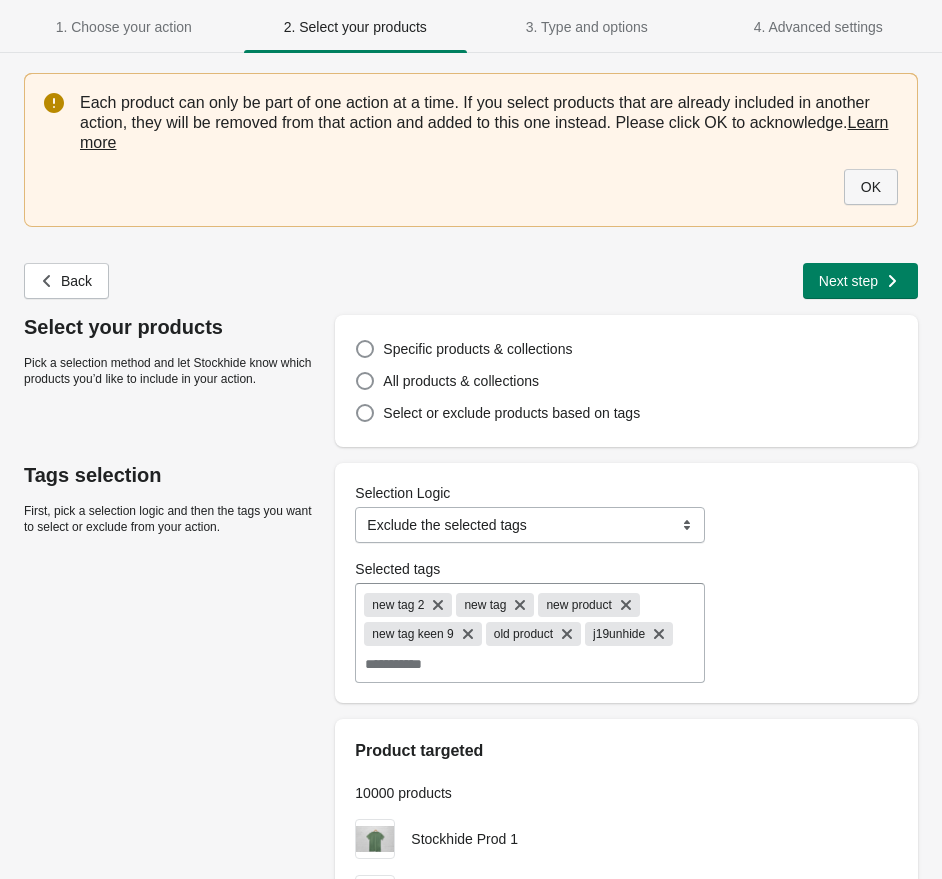 click on "OK" at bounding box center [871, 187] 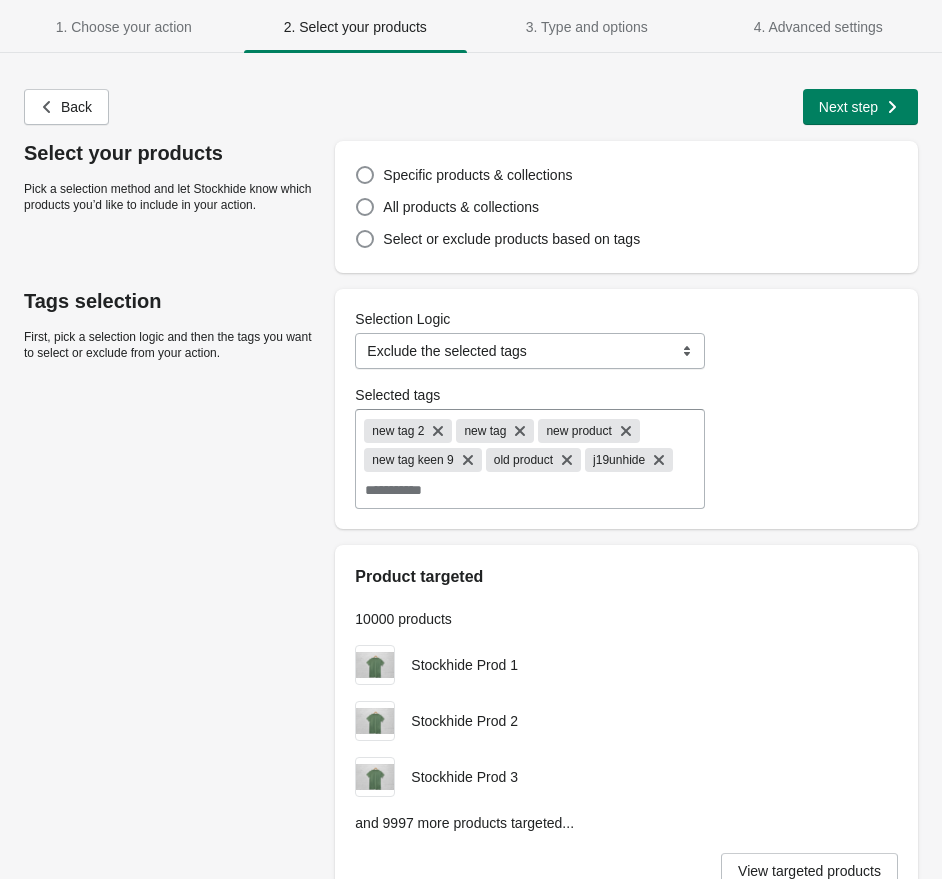 click on "Next step" at bounding box center [848, 107] 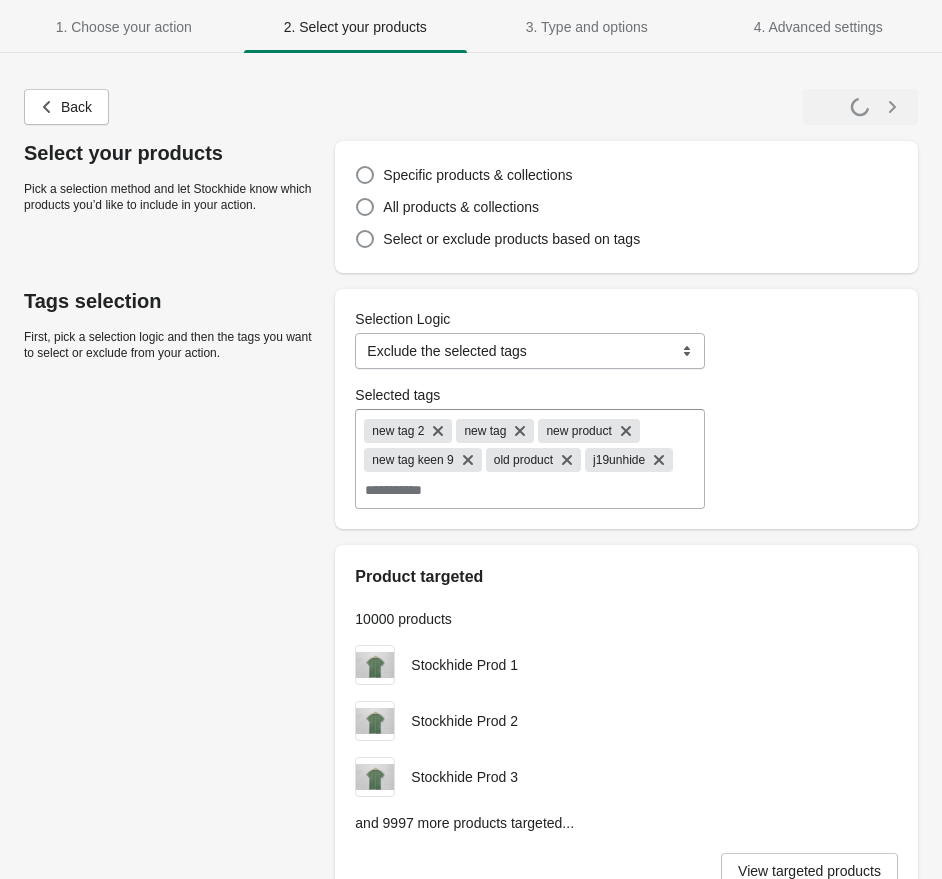 select on "**********" 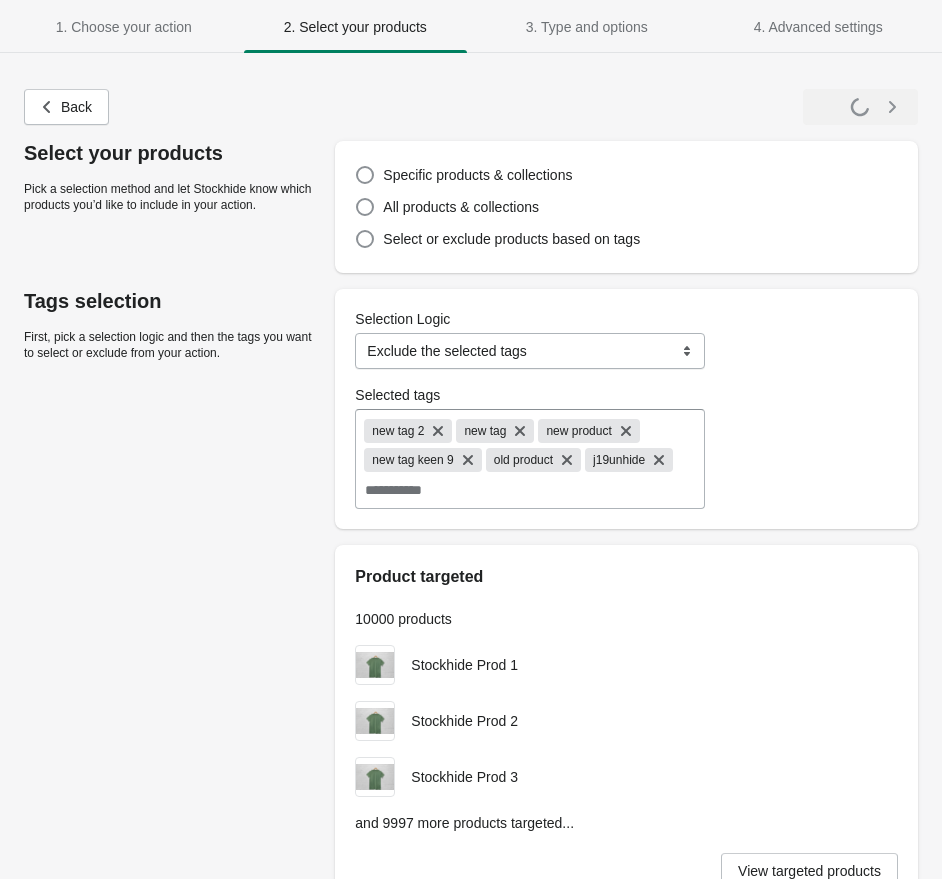 select on "*********" 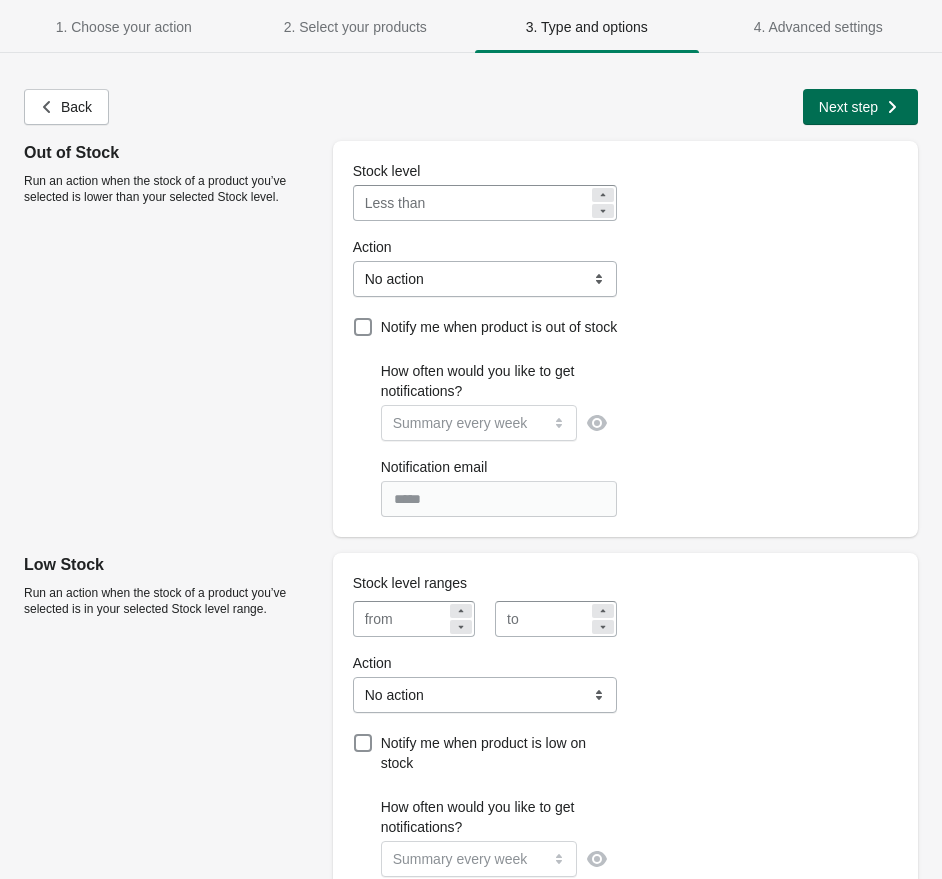 click on "Next step" at bounding box center [858, 105] 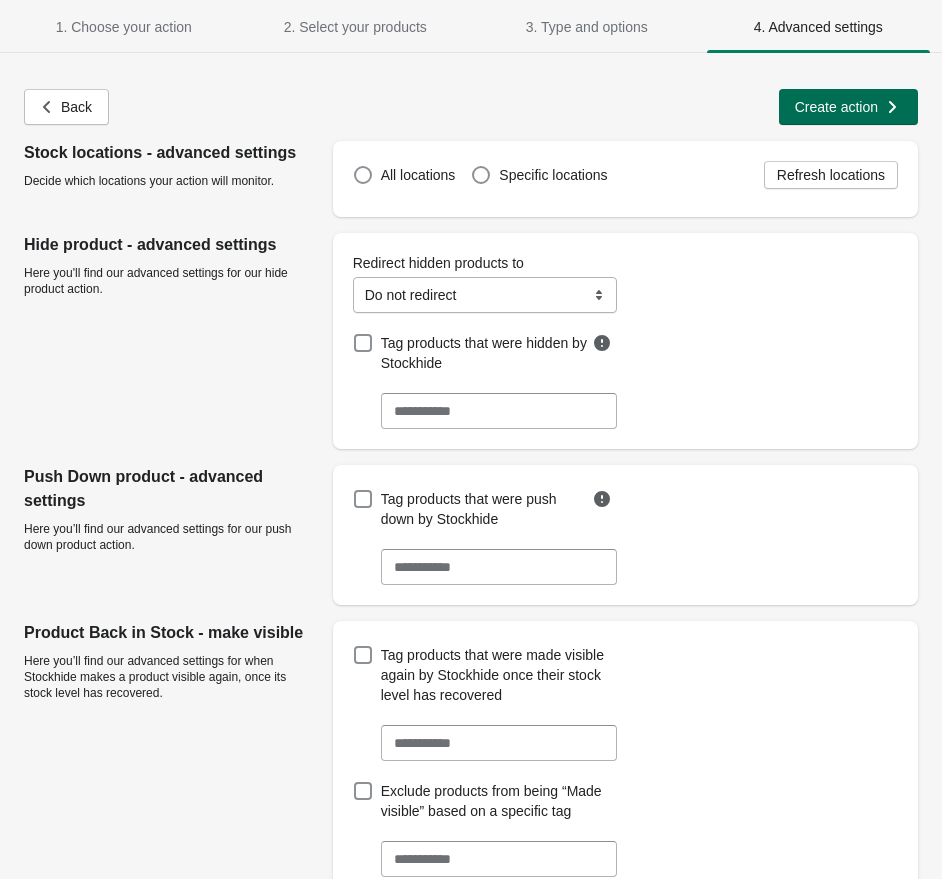click on "Create action" at bounding box center (836, 107) 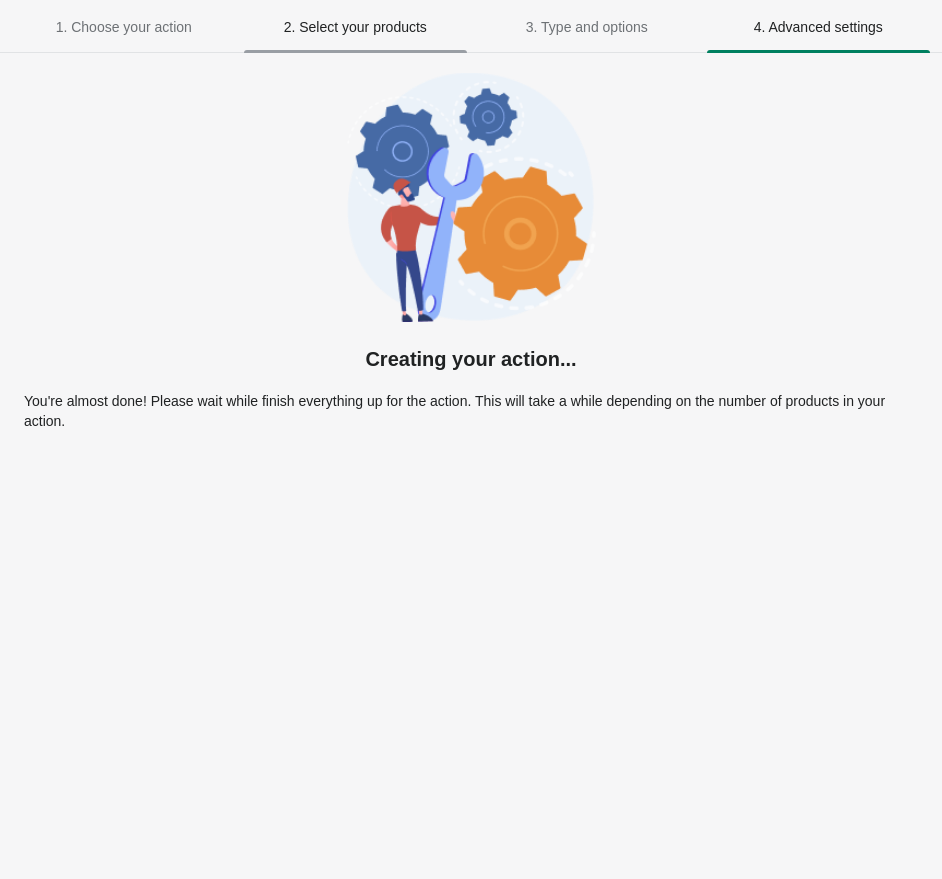 select on "**********" 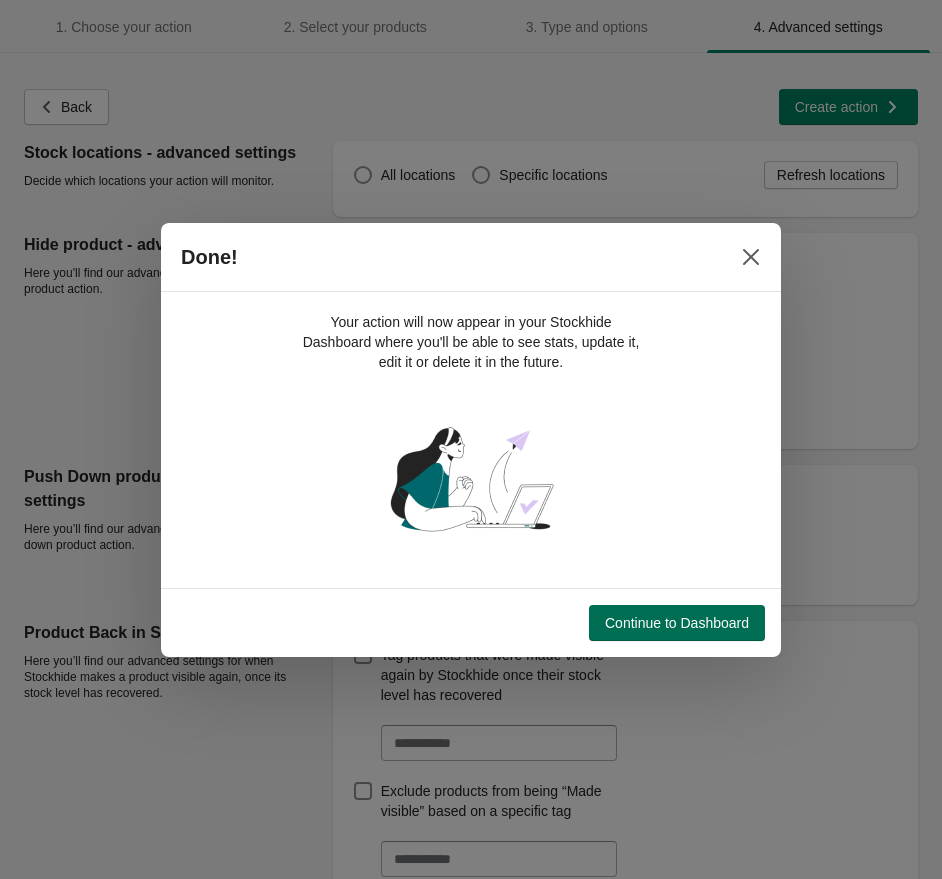 click on "Continue to Dashboard" at bounding box center (677, 623) 